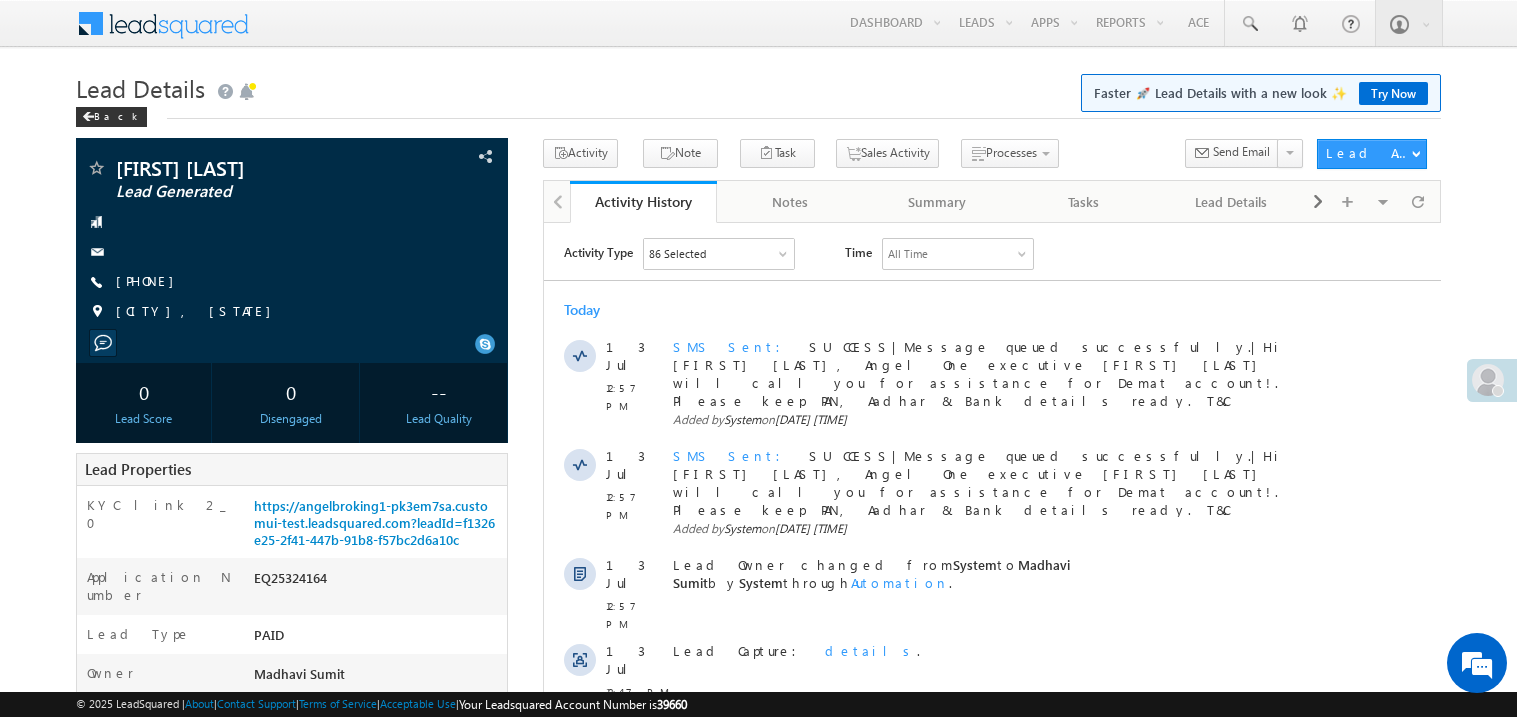scroll, scrollTop: 0, scrollLeft: 0, axis: both 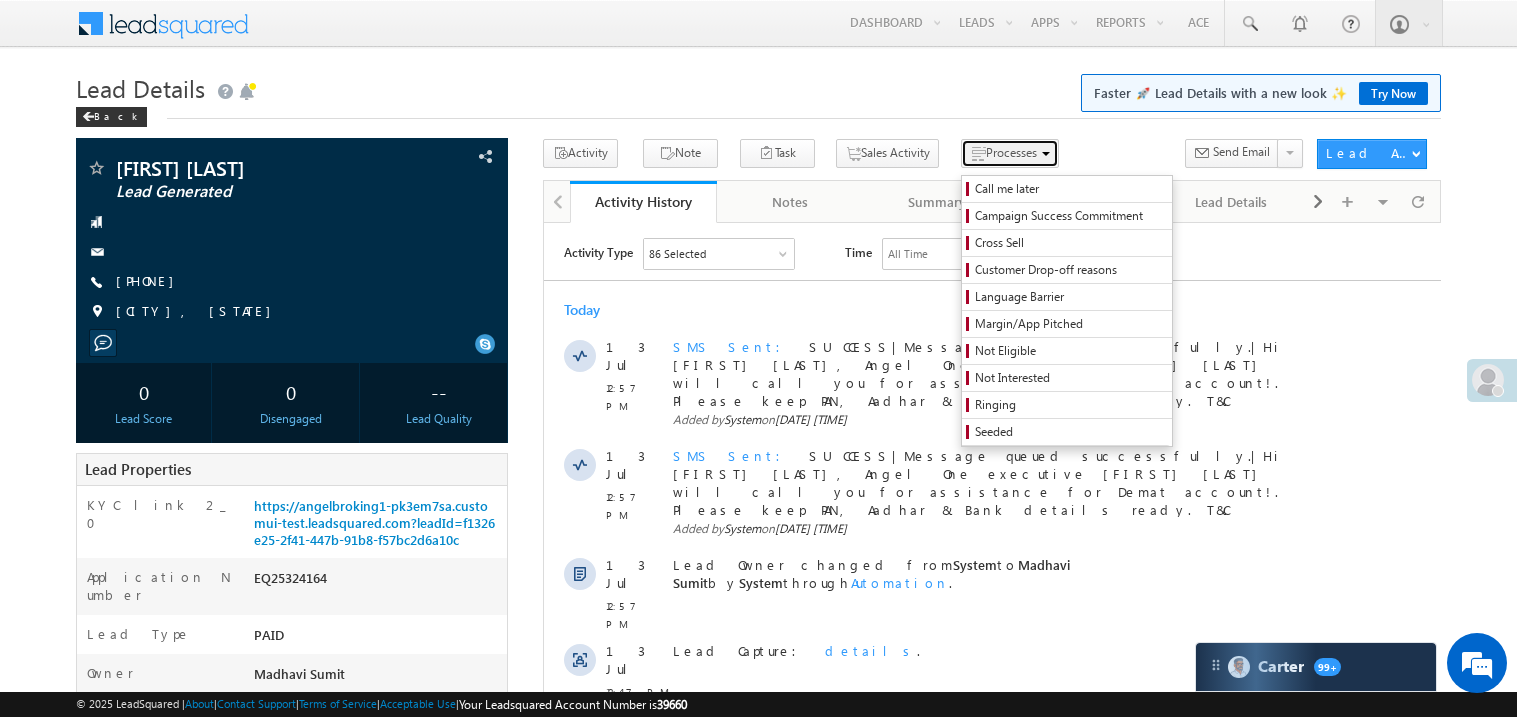 click on "Processes" at bounding box center [1011, 152] 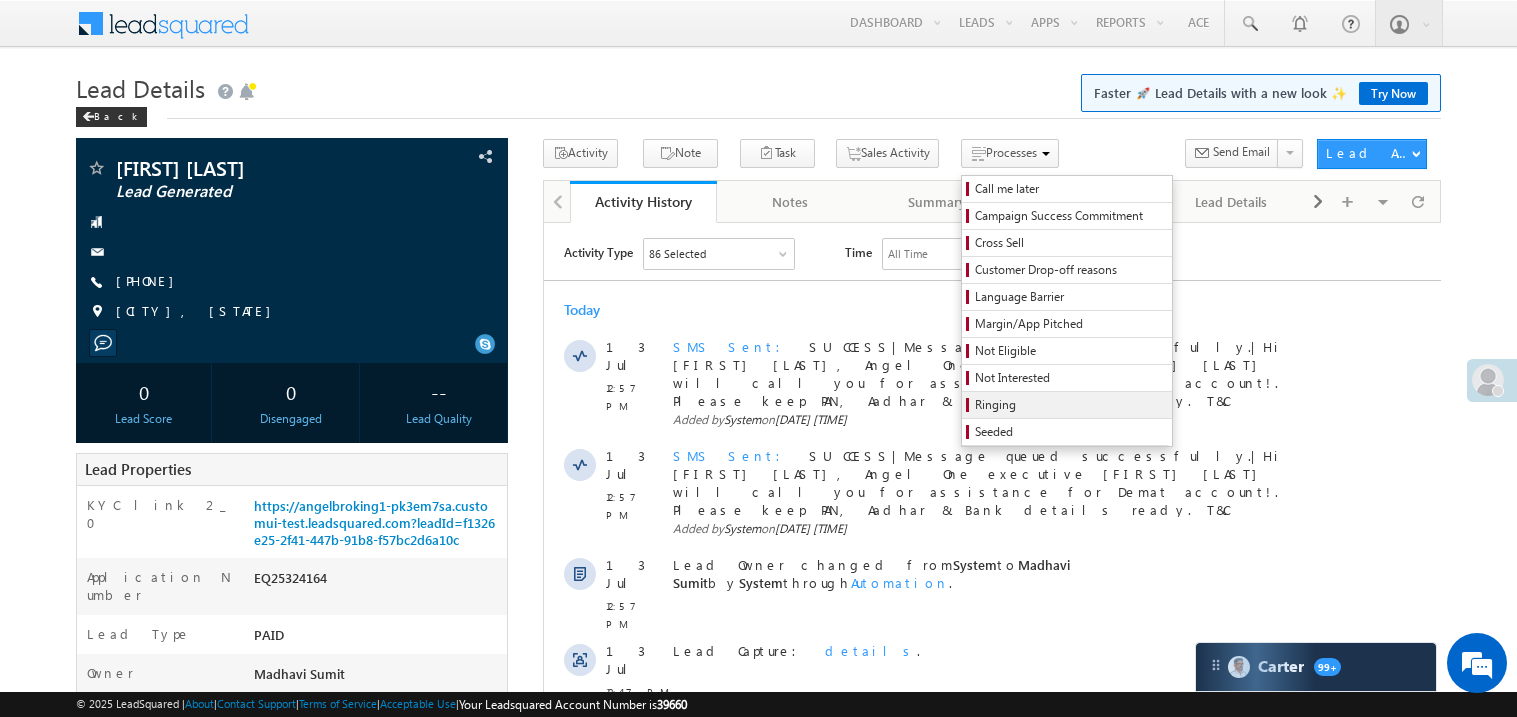 click on "Ringing" at bounding box center (1070, 405) 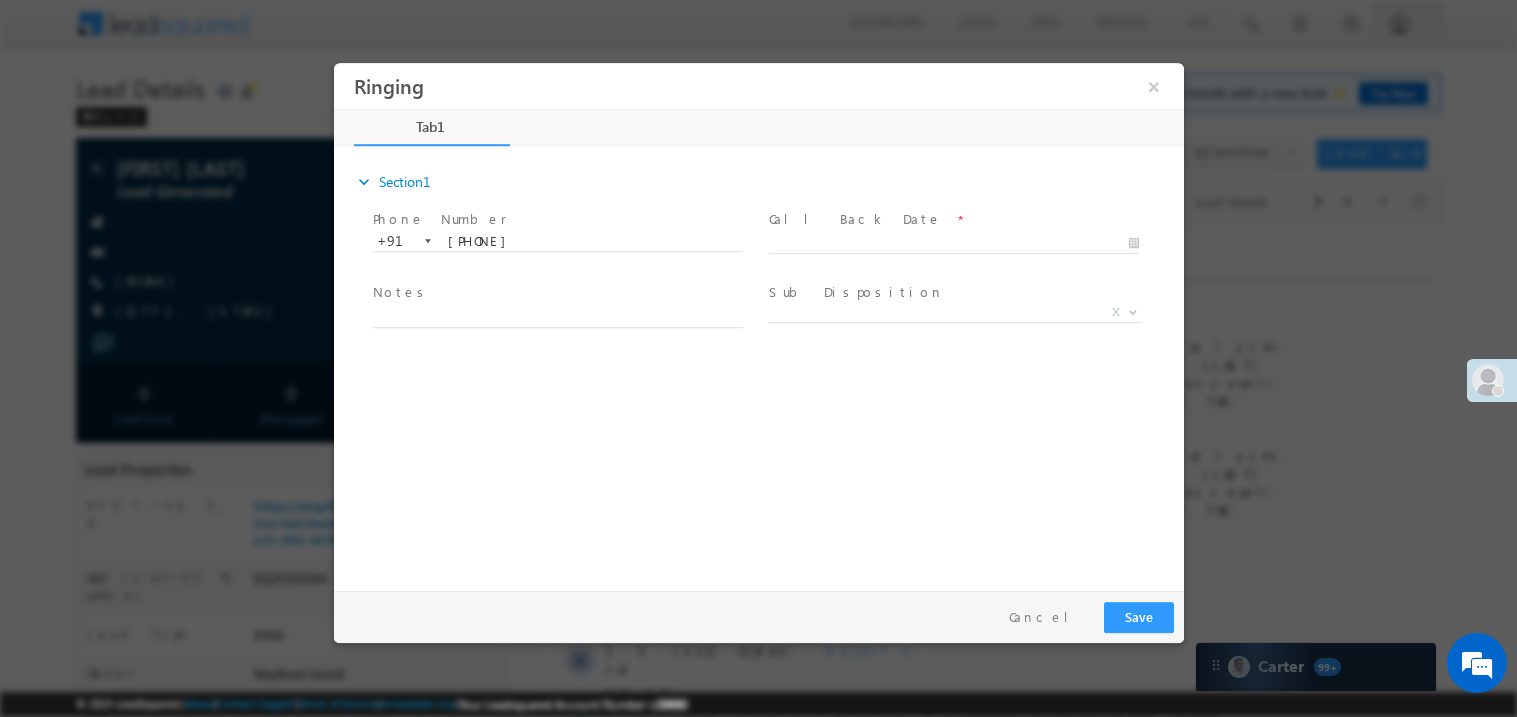 scroll, scrollTop: 0, scrollLeft: 0, axis: both 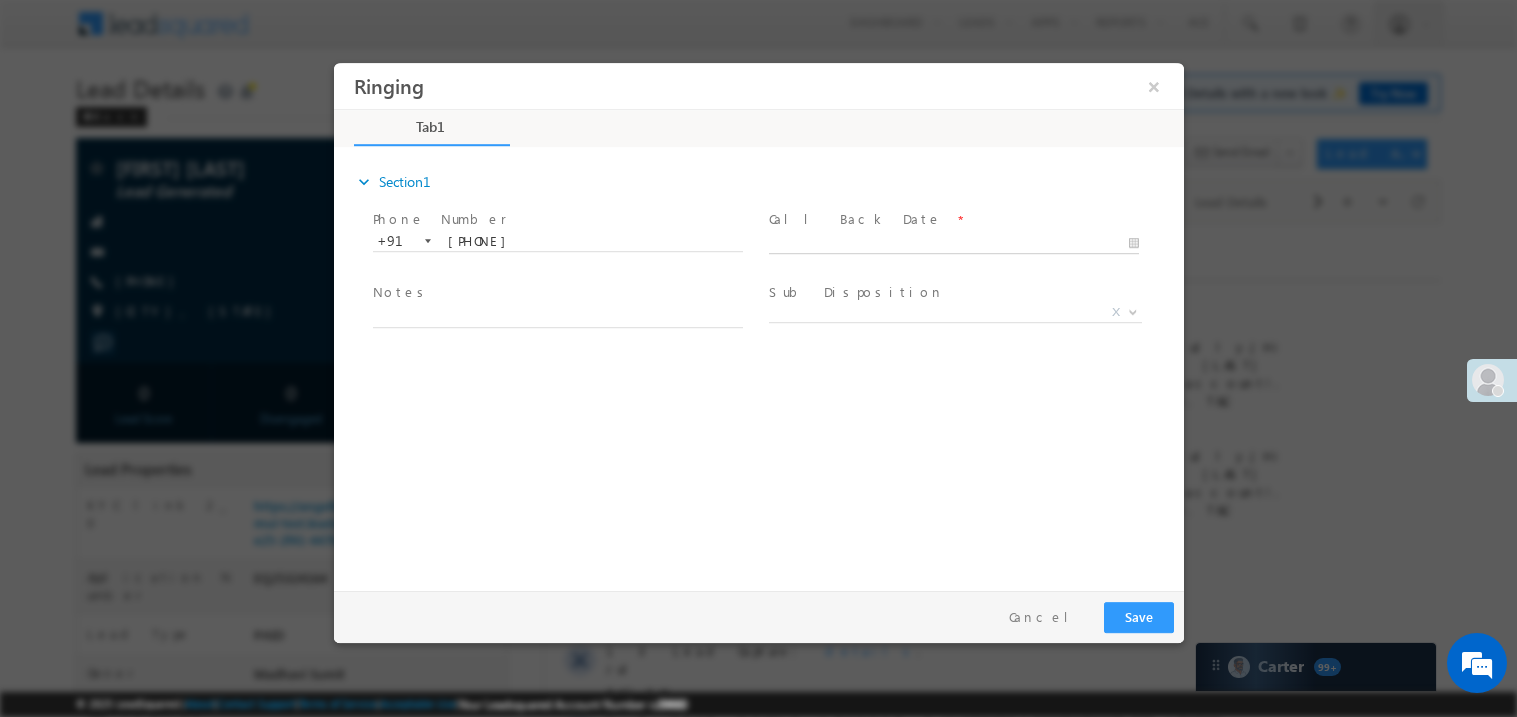 click on "Ringing
×" at bounding box center [758, 321] 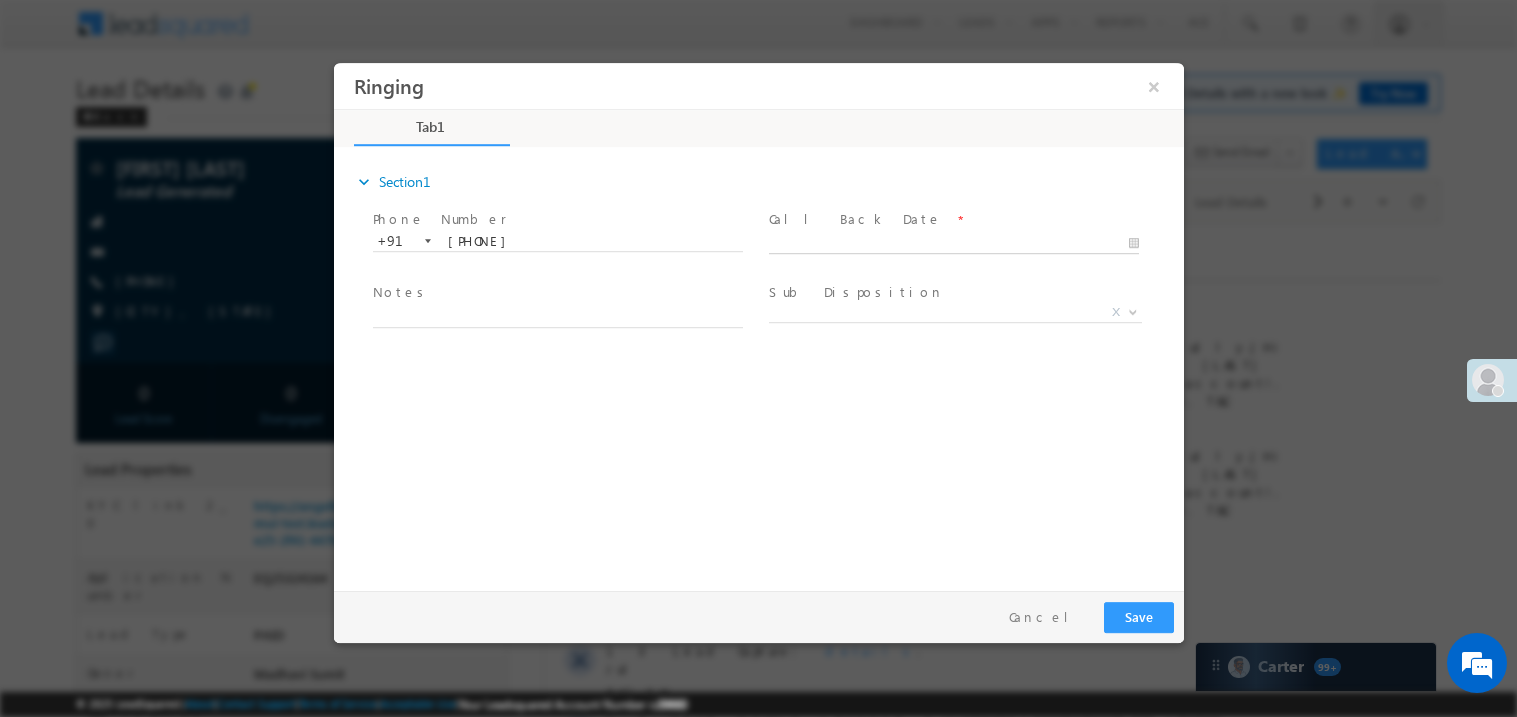 type on "07/13/25 2:45 PM" 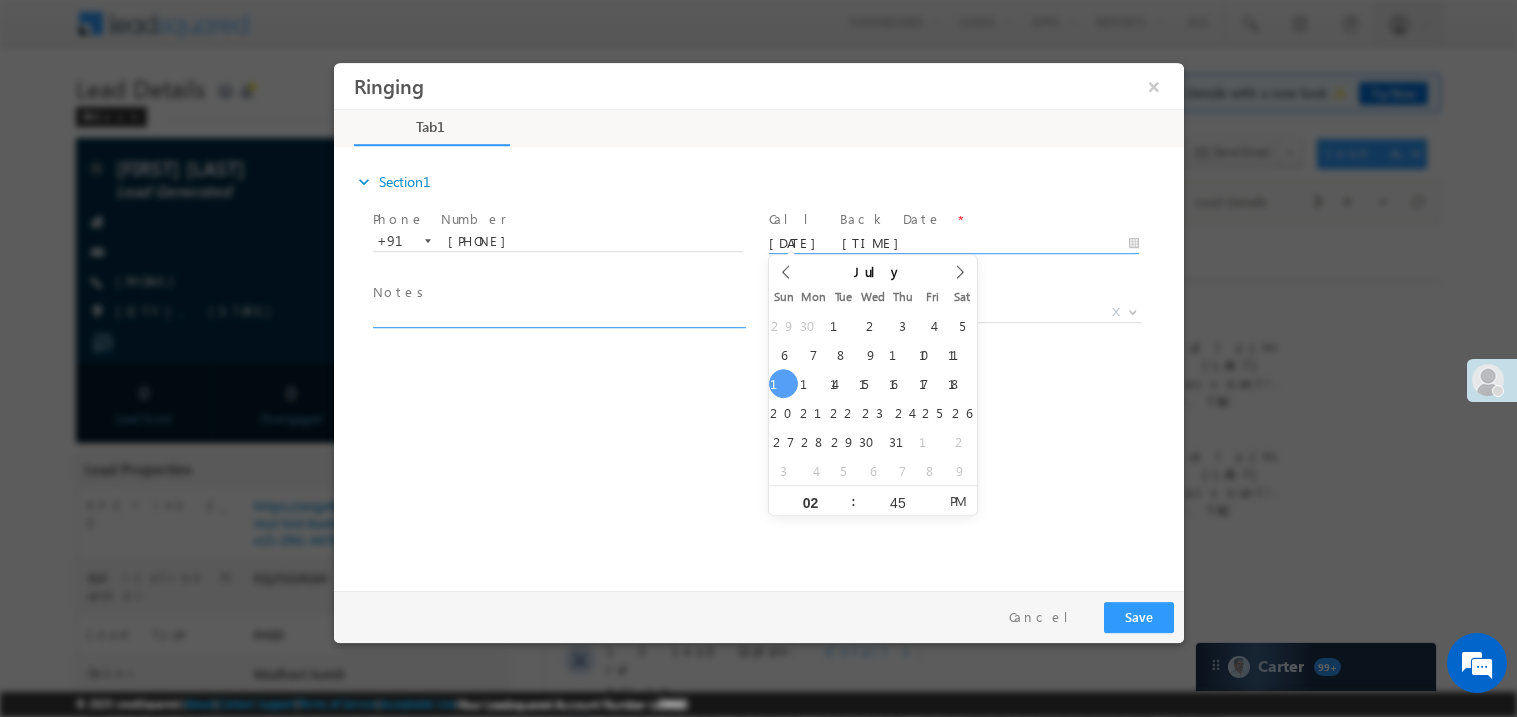 click at bounding box center (557, 315) 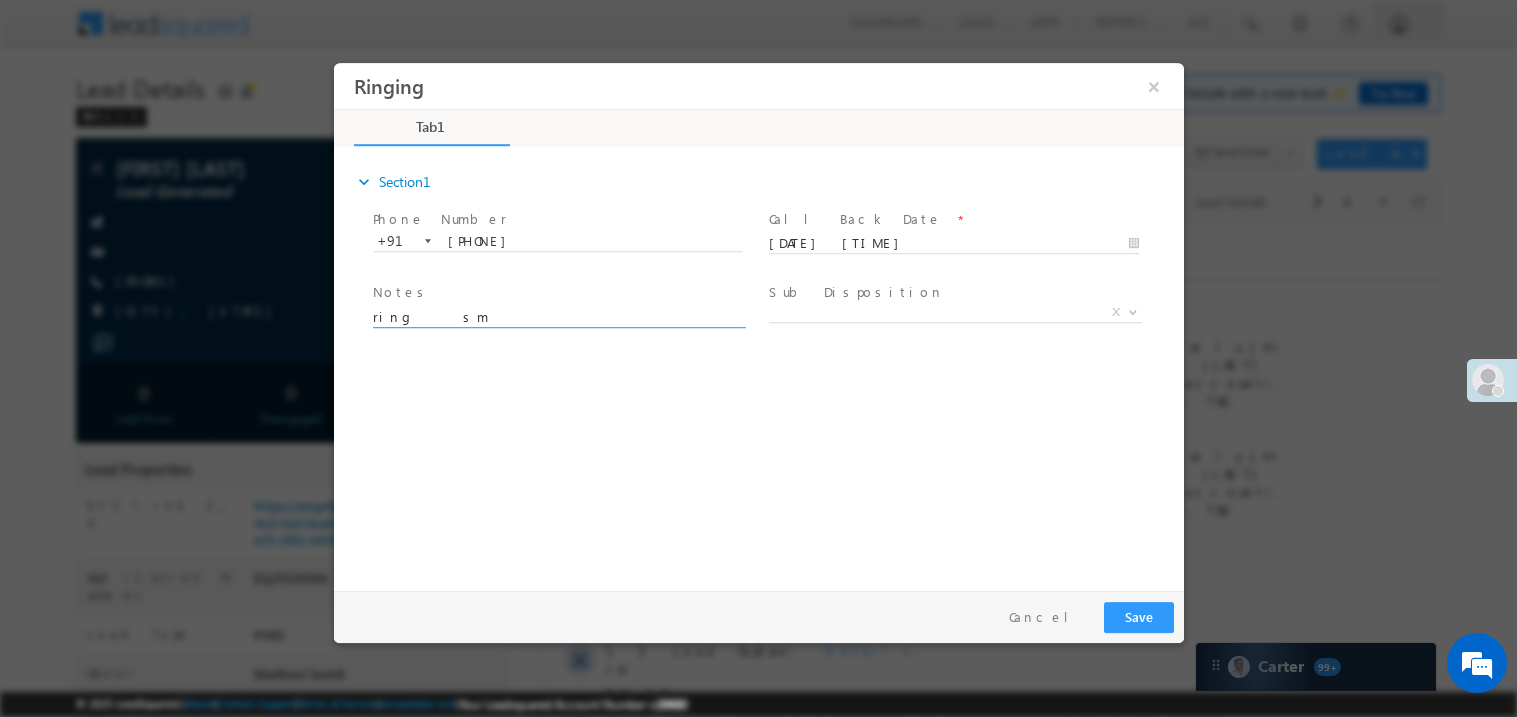 type on "ring   sm" 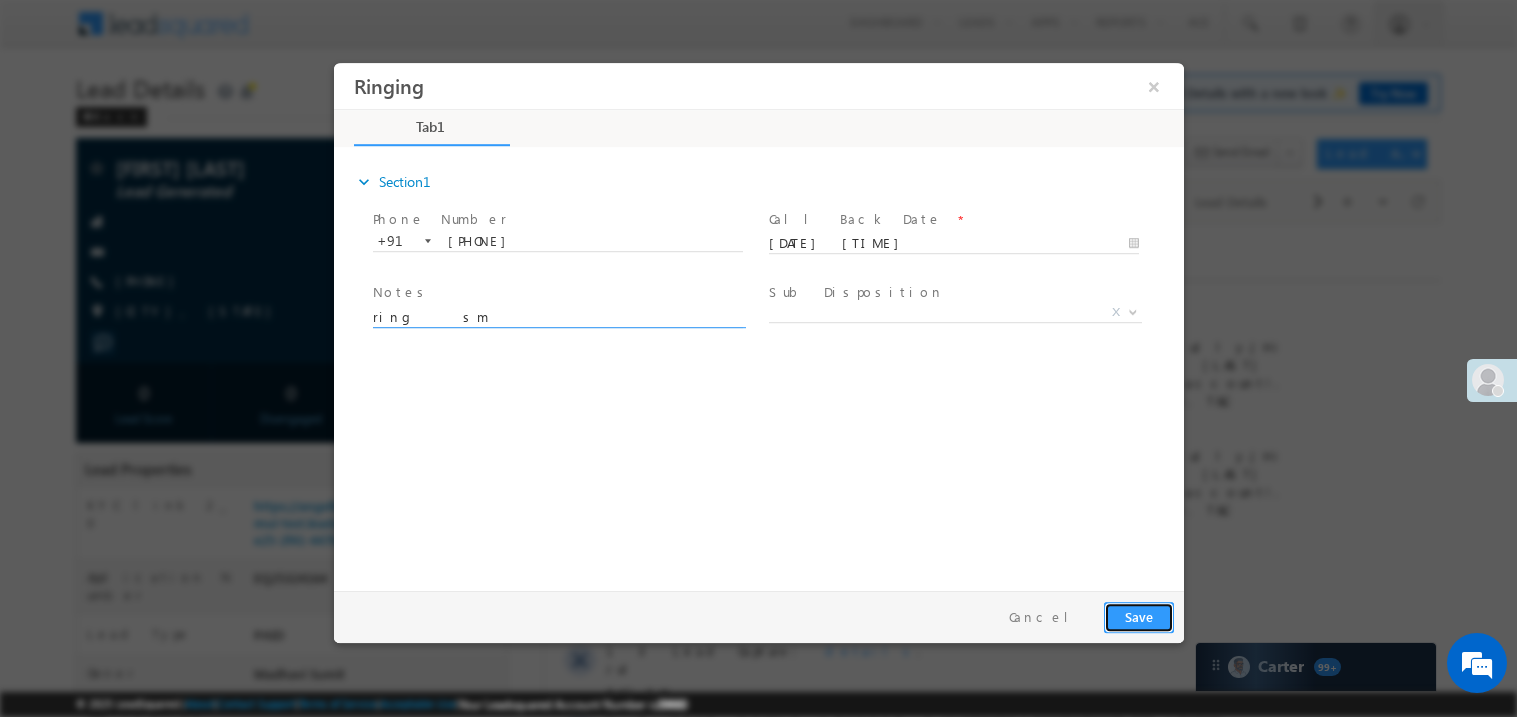 click on "Save" at bounding box center (1138, 616) 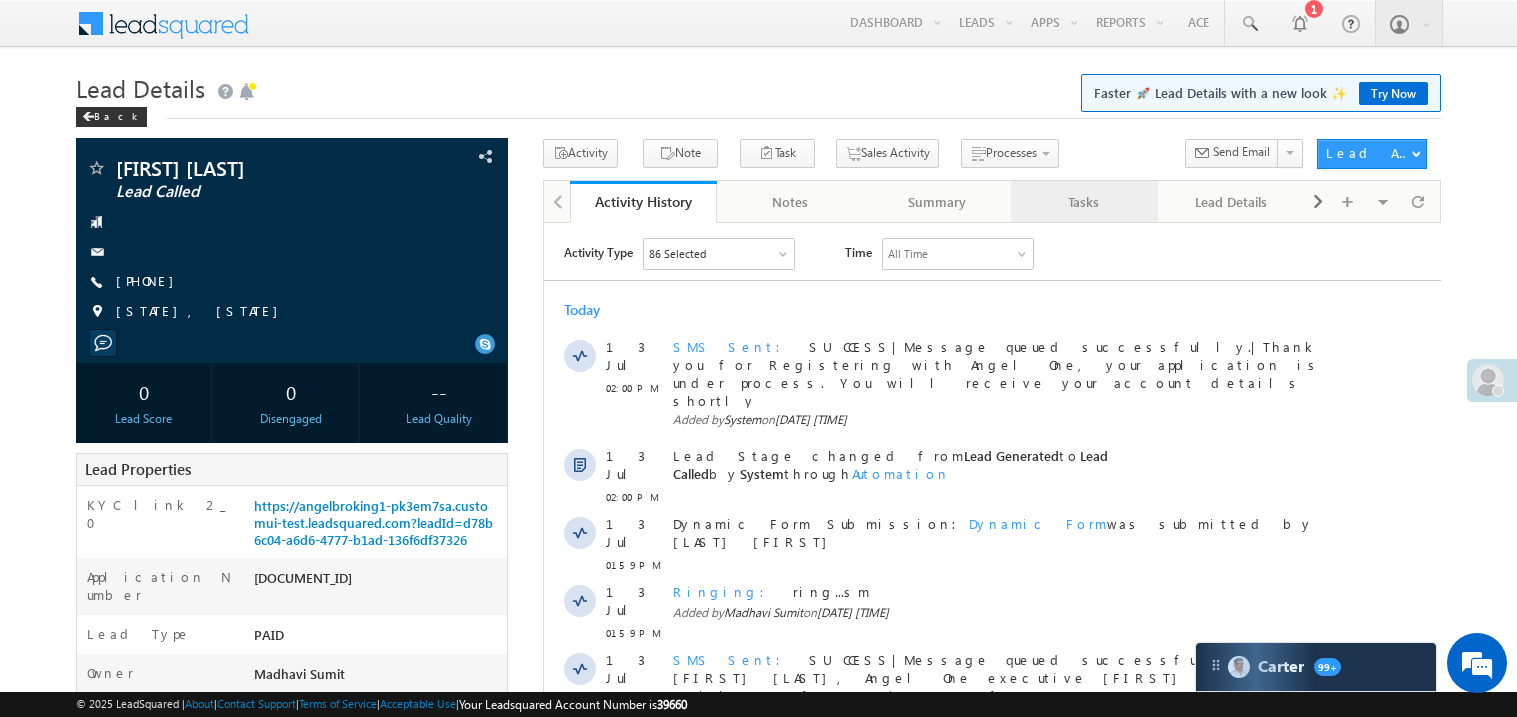scroll, scrollTop: 0, scrollLeft: 0, axis: both 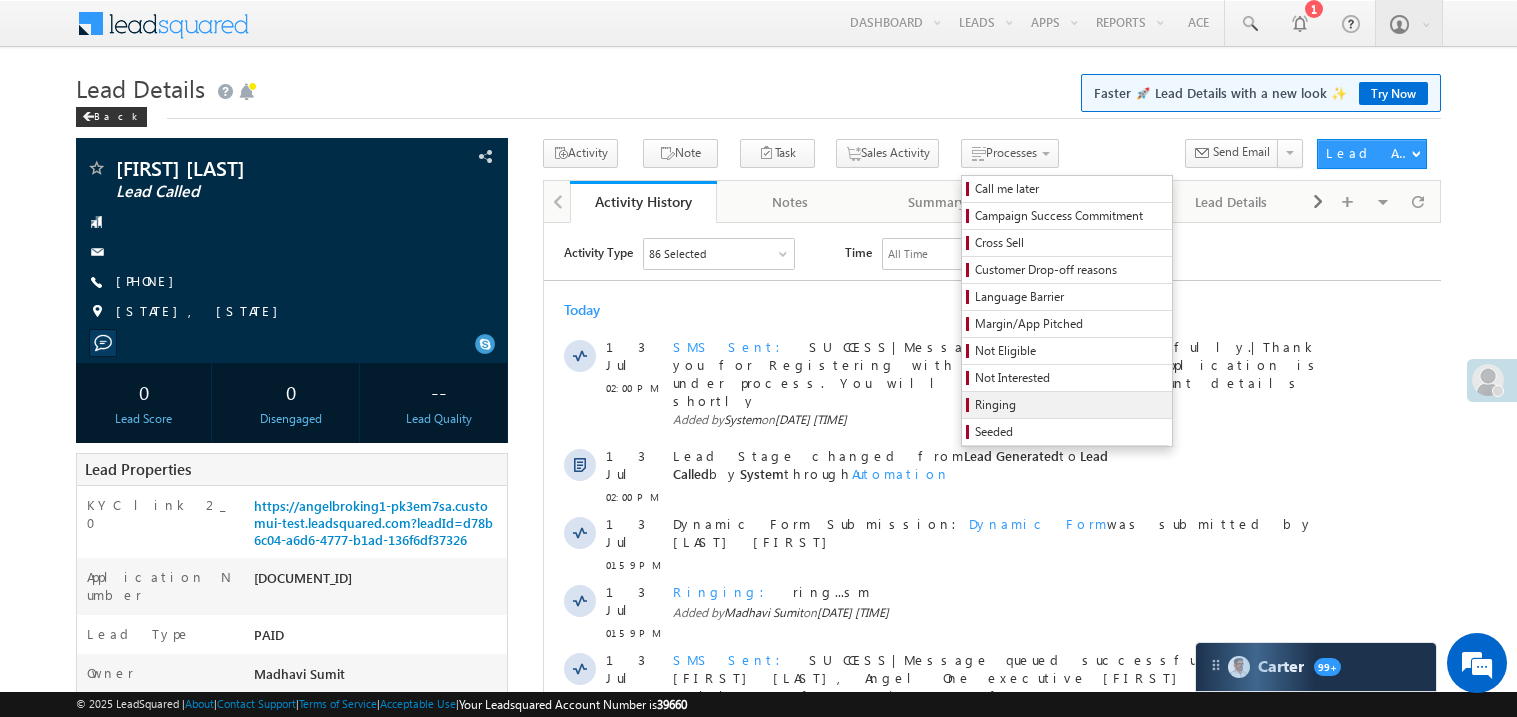 click on "Ringing" at bounding box center (1070, 405) 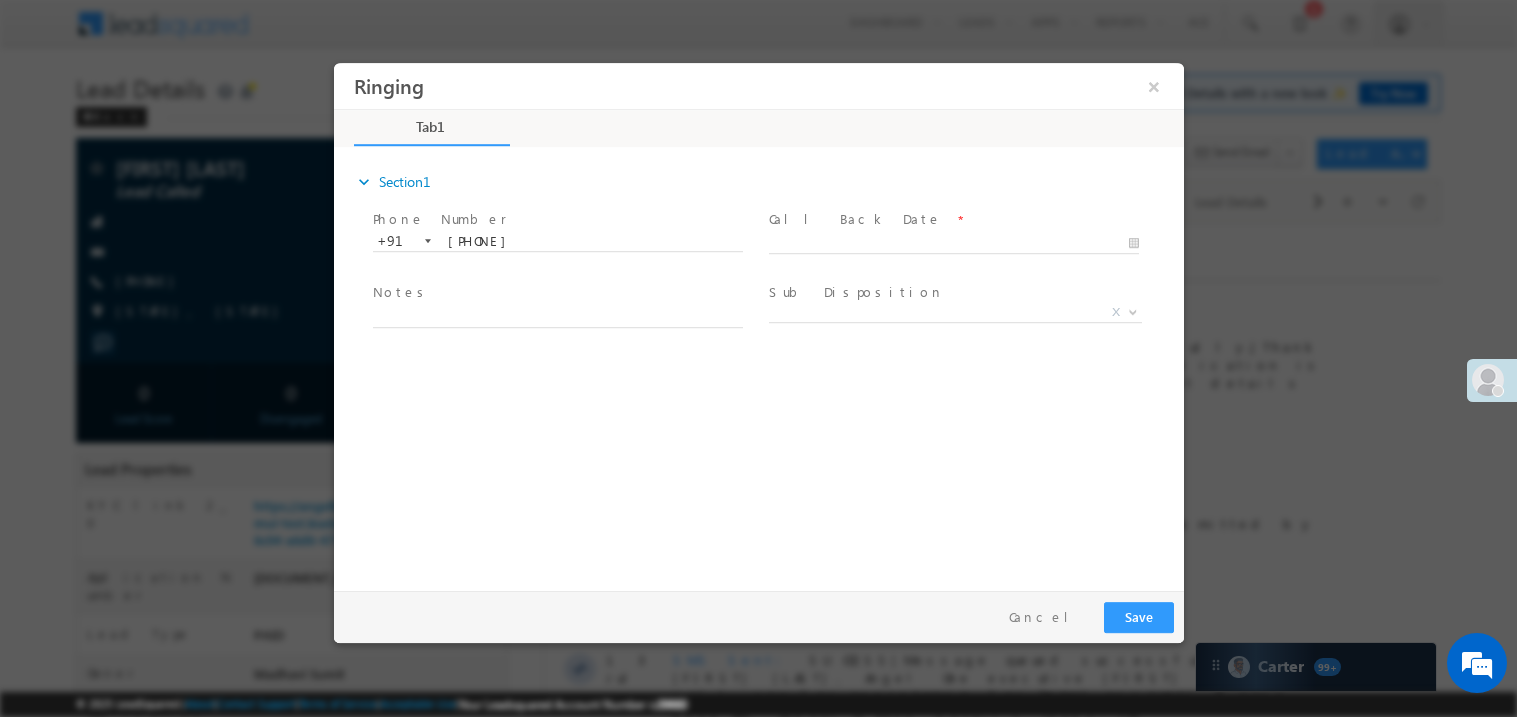 scroll, scrollTop: 0, scrollLeft: 0, axis: both 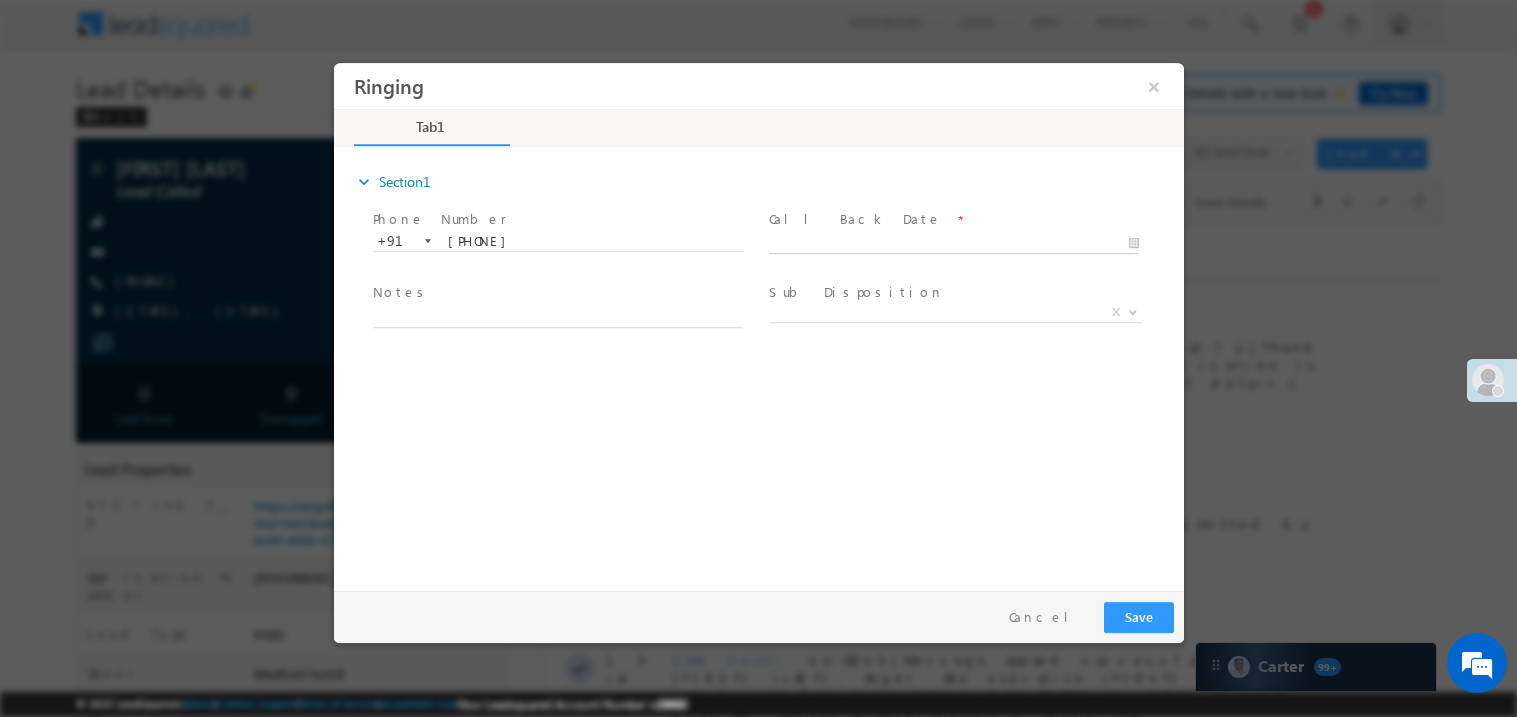 click on "Ringing
×" at bounding box center (758, 321) 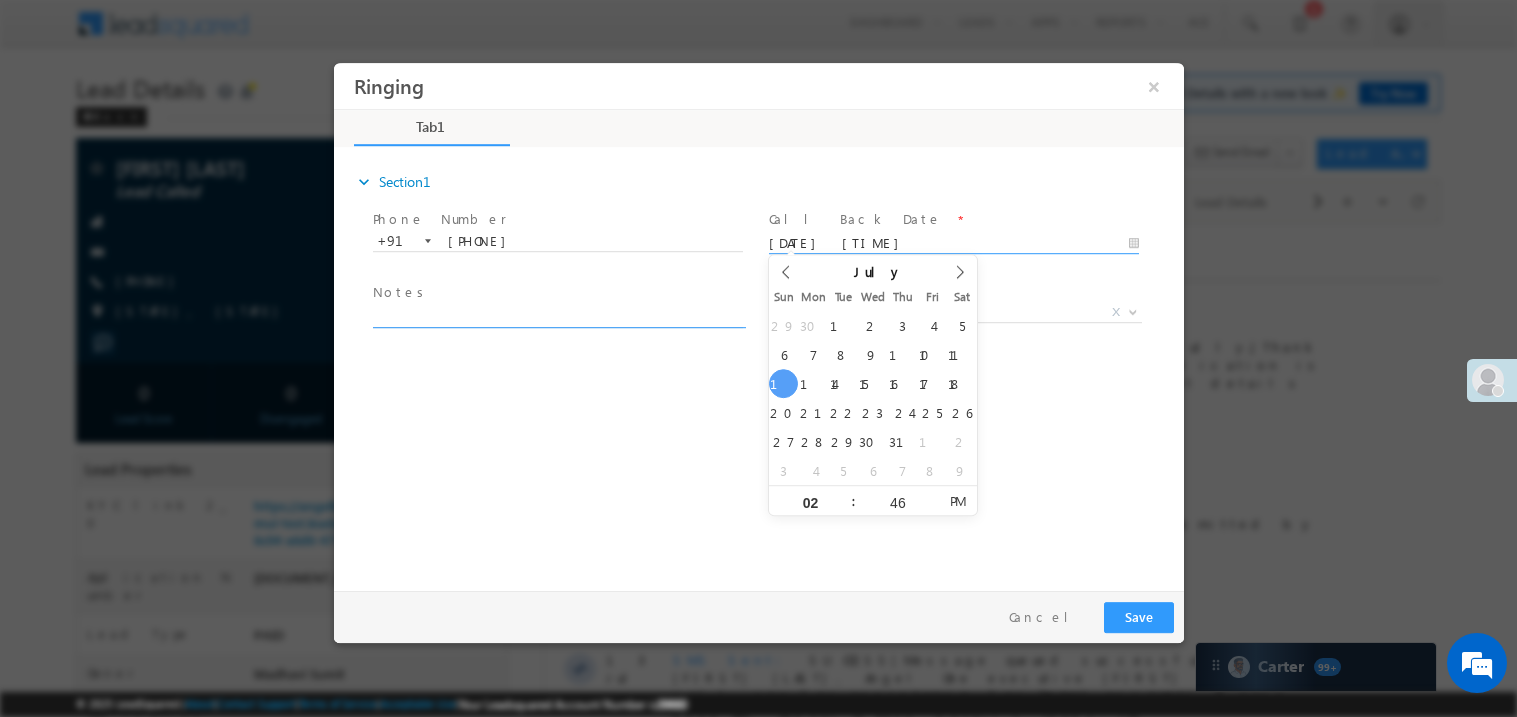 click at bounding box center (557, 315) 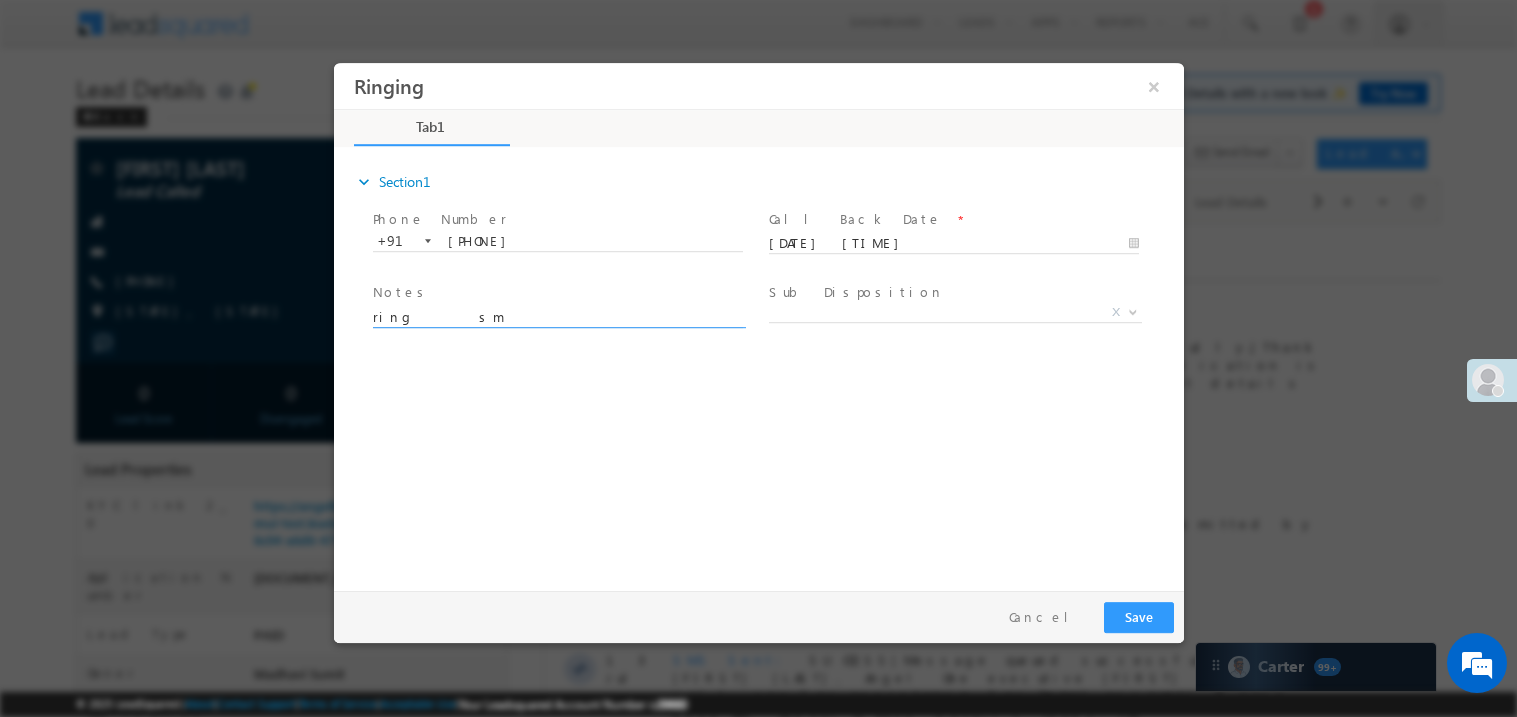 scroll, scrollTop: 0, scrollLeft: 0, axis: both 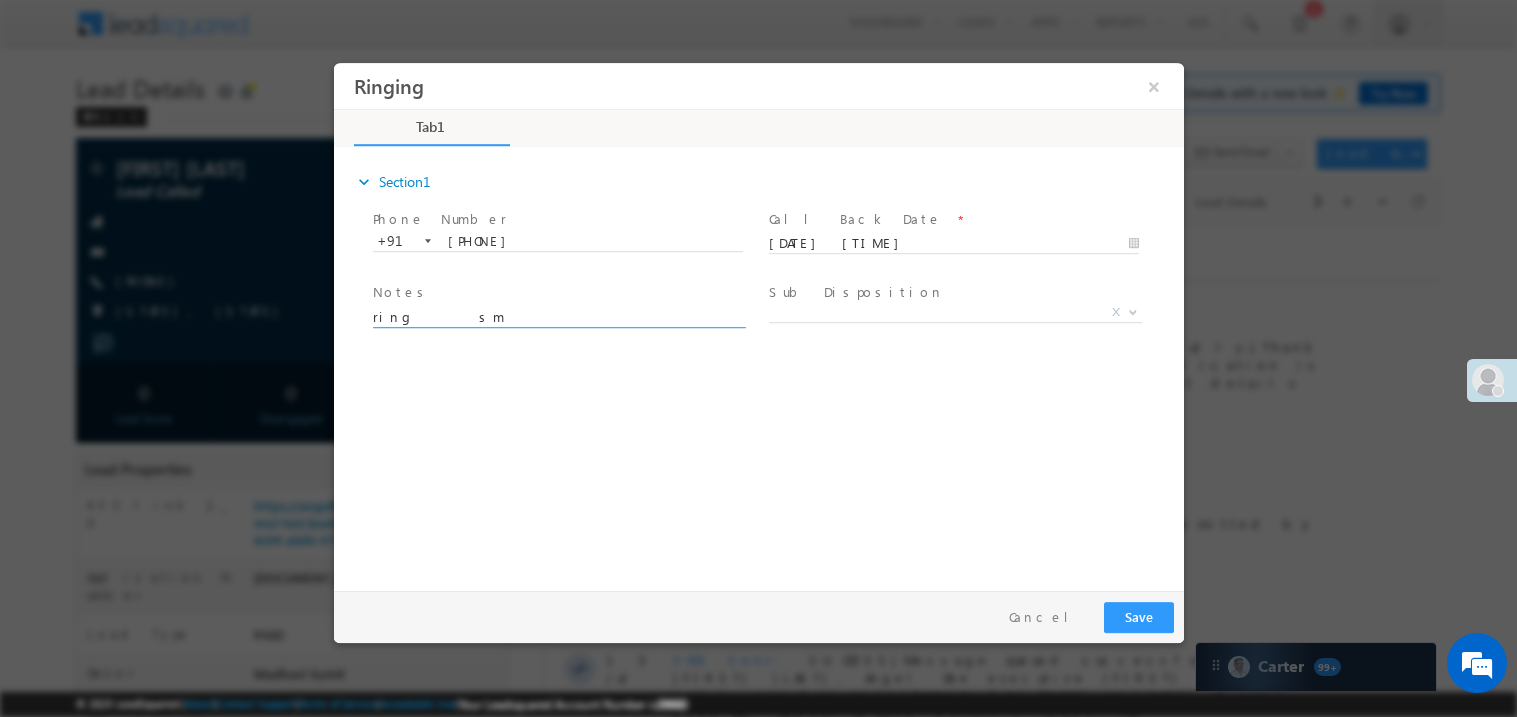 type on "ring    sm" 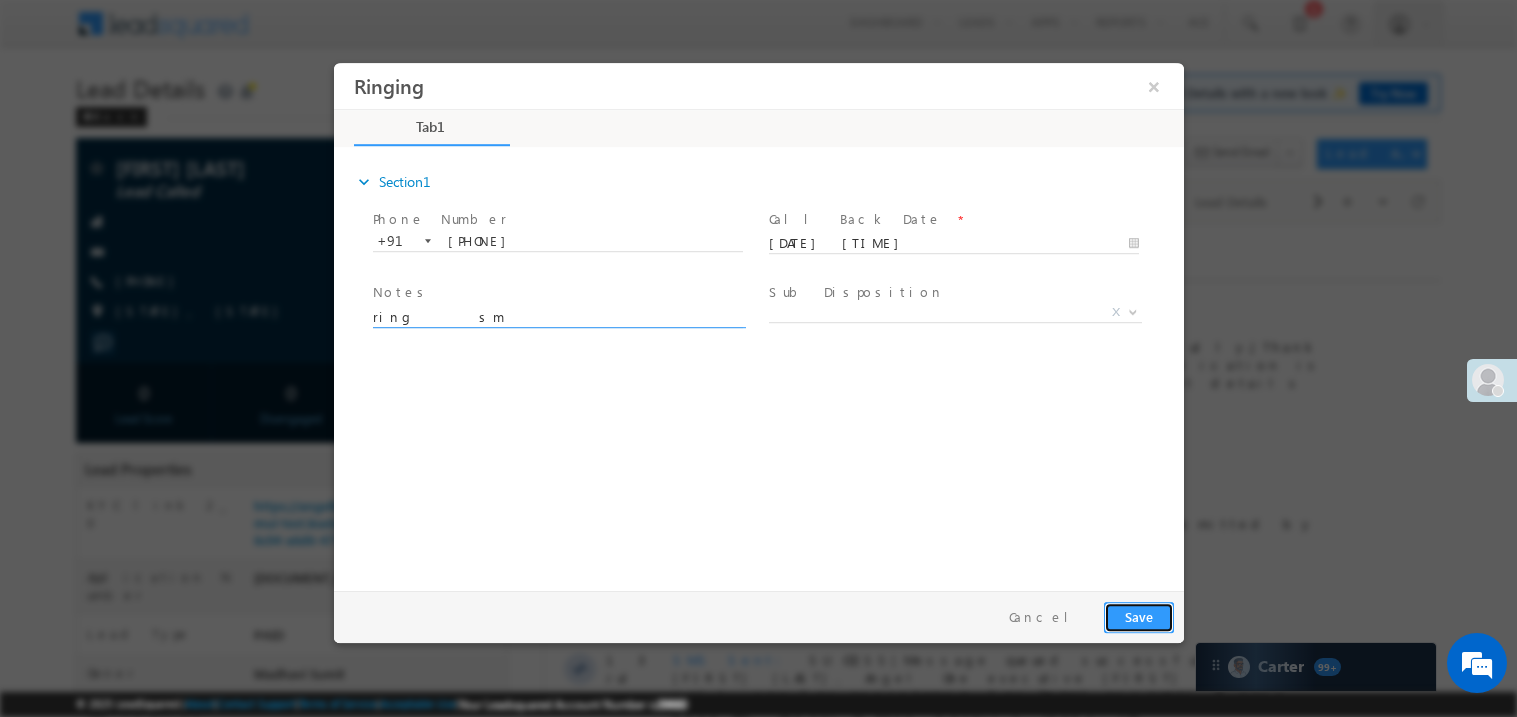 click on "Save" at bounding box center (1138, 616) 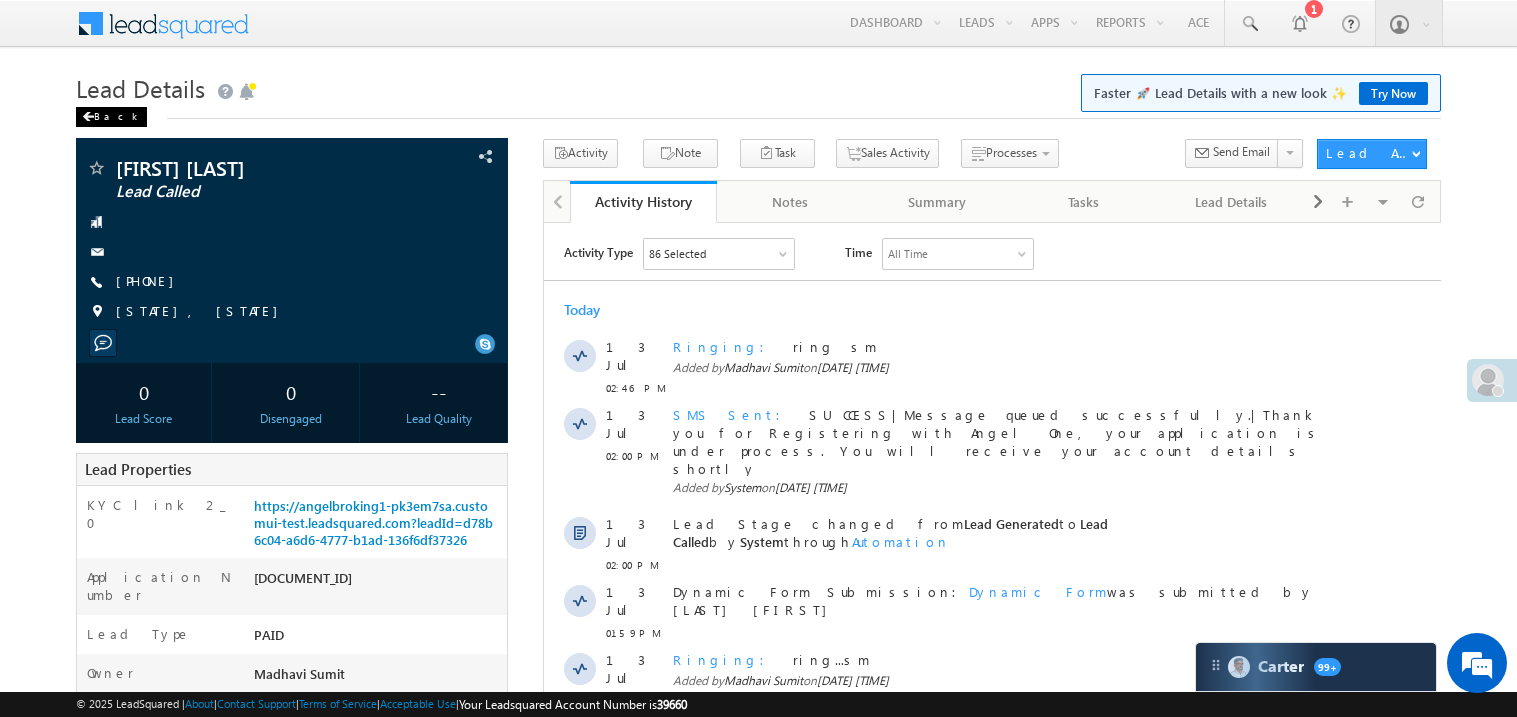 click on "Back" at bounding box center [111, 117] 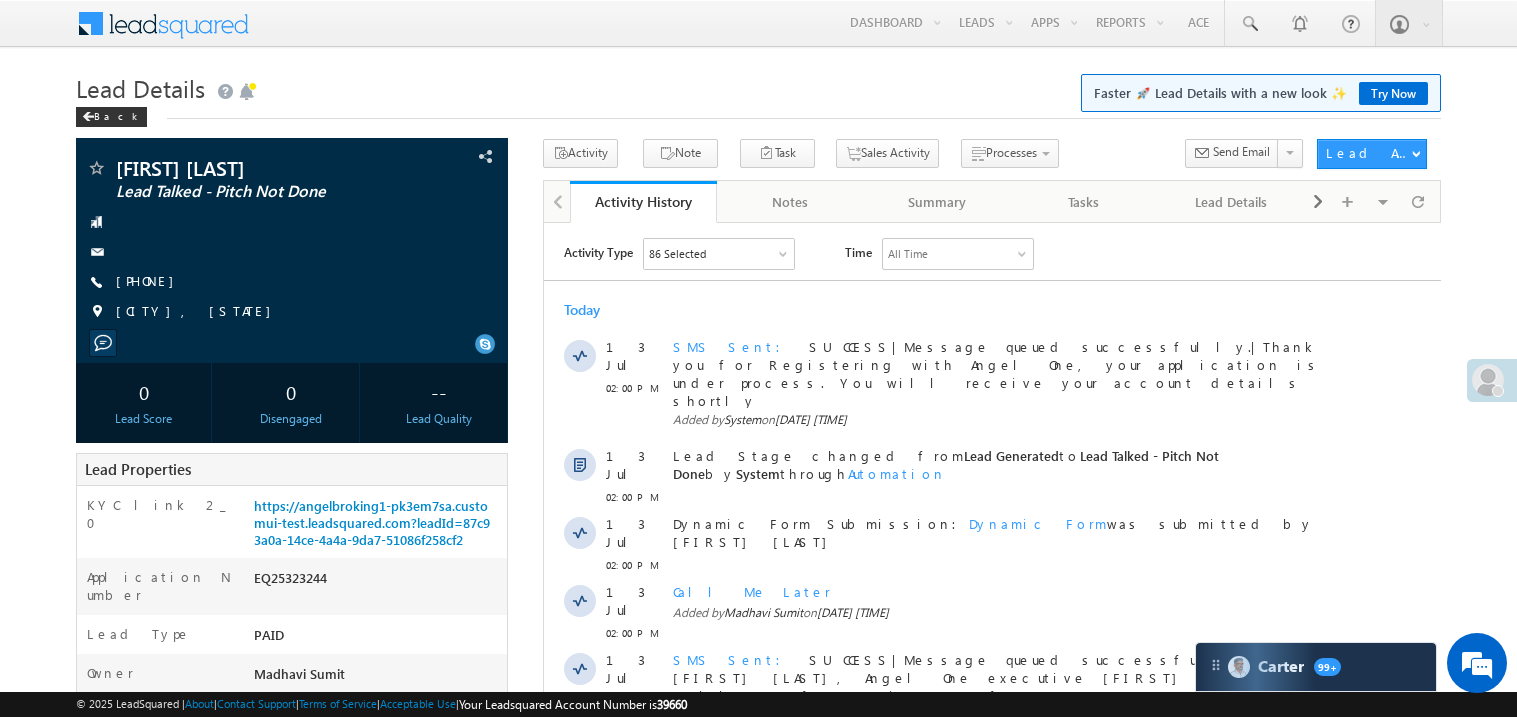 scroll, scrollTop: 0, scrollLeft: 0, axis: both 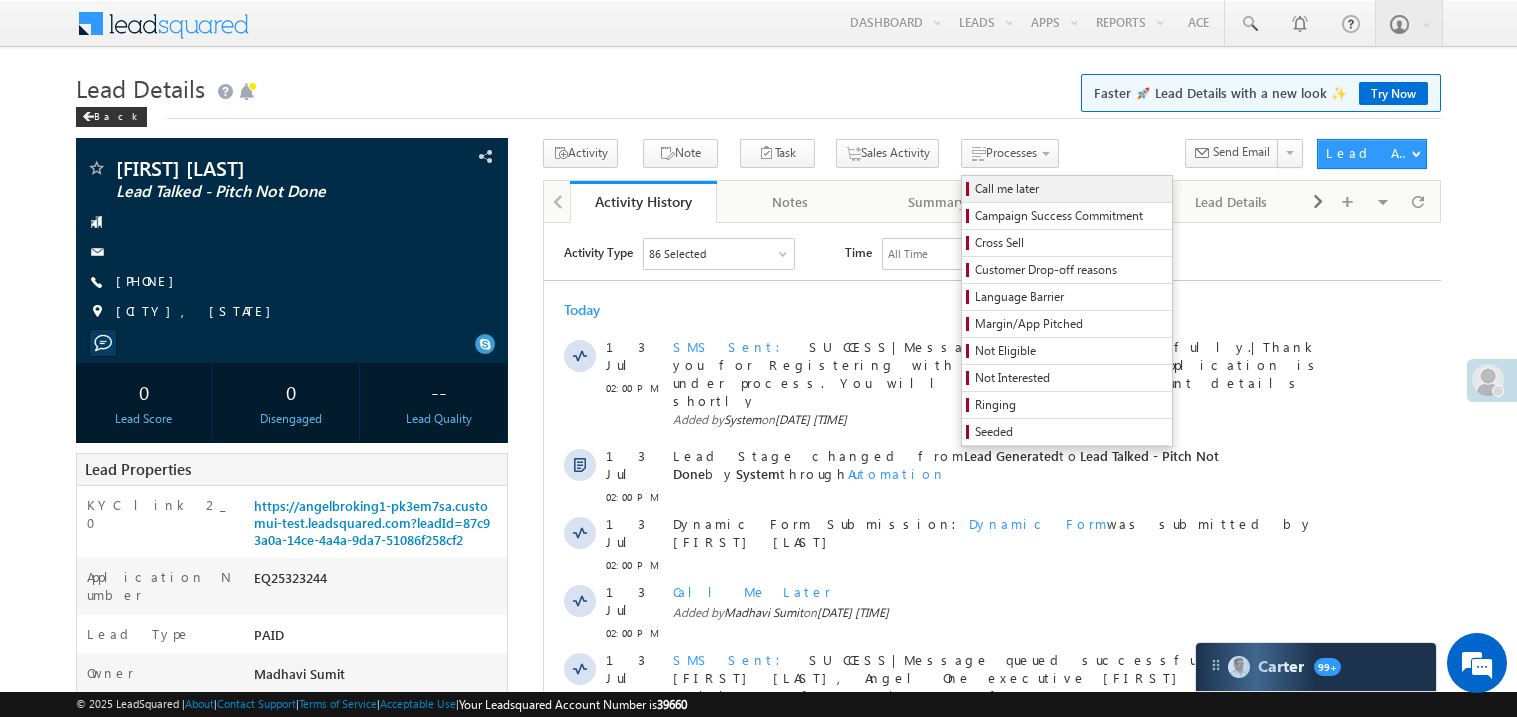 click on "Call me later" at bounding box center [1067, 189] 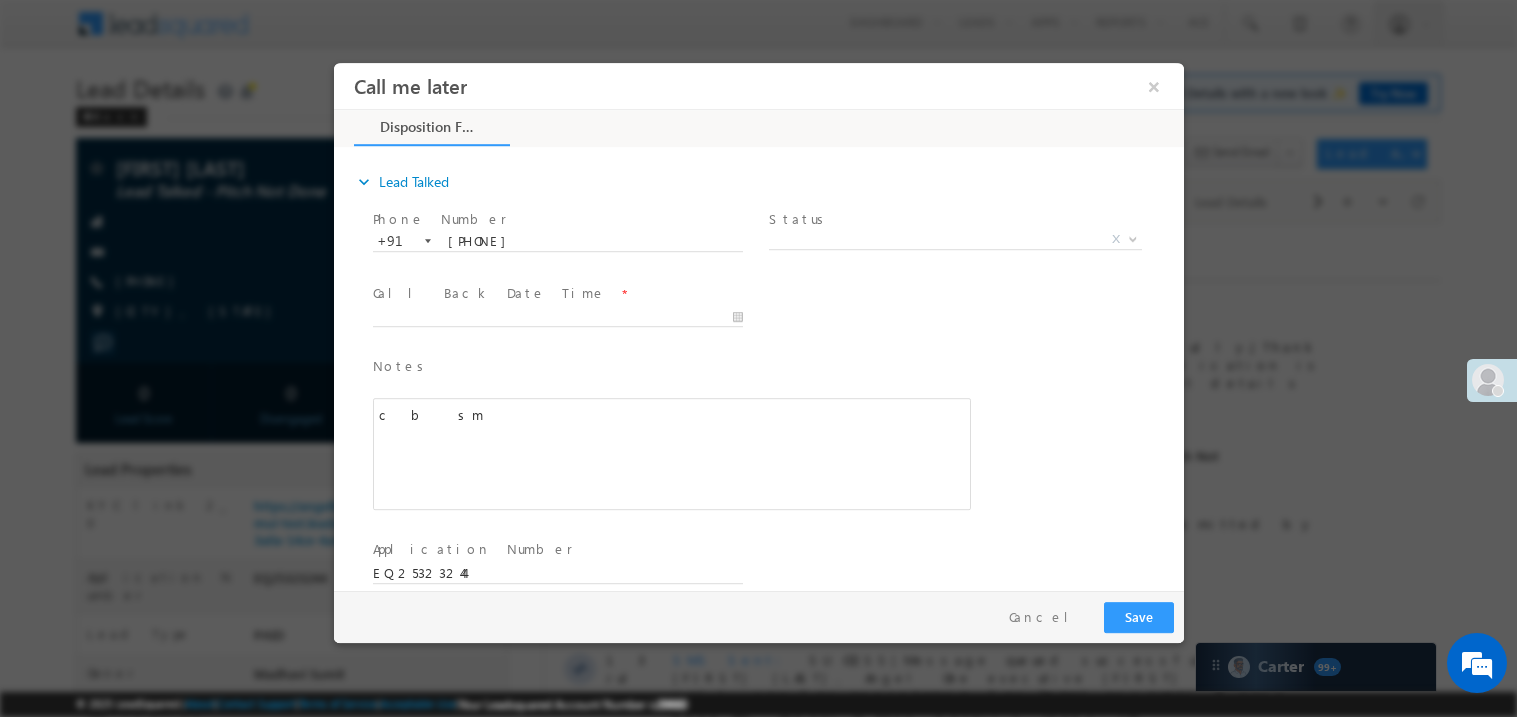 scroll, scrollTop: 0, scrollLeft: 0, axis: both 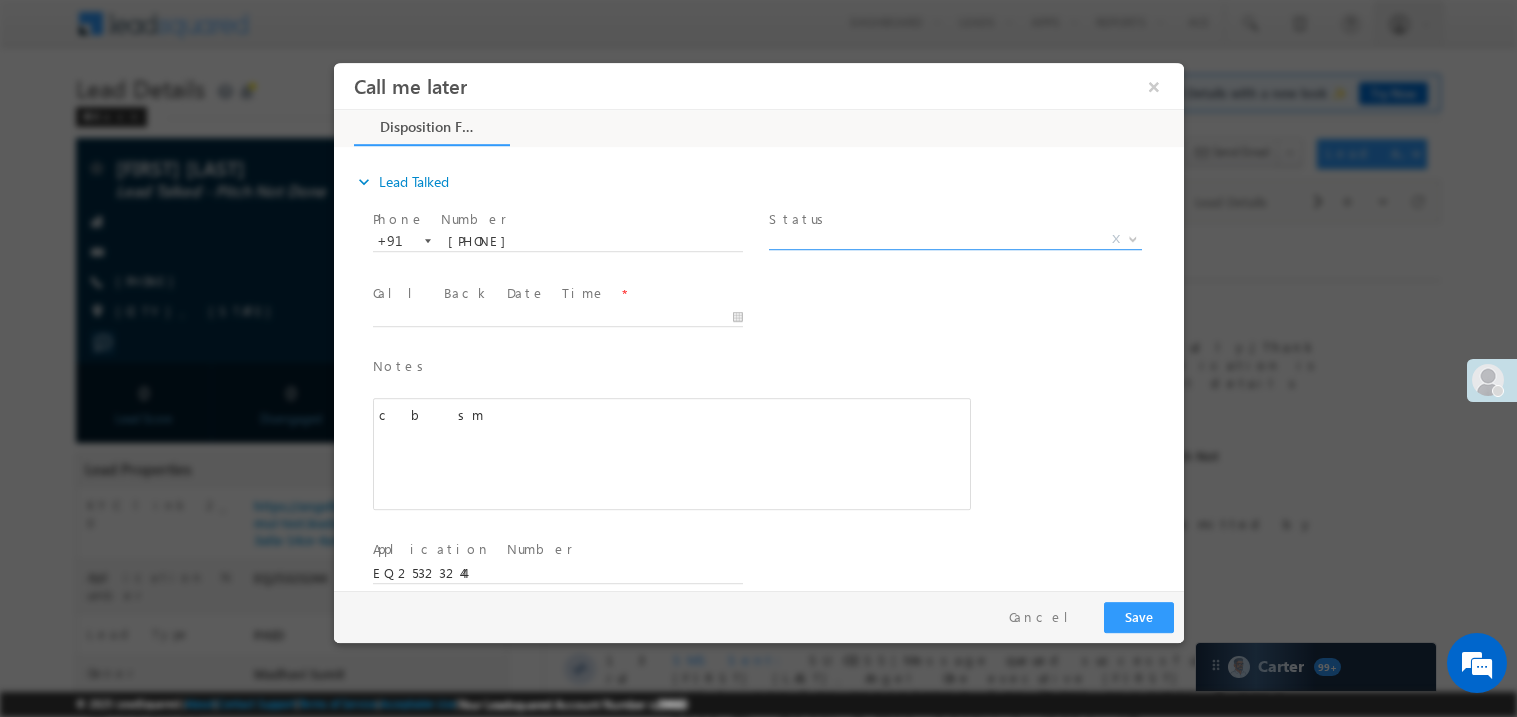 click on "X" at bounding box center [954, 239] 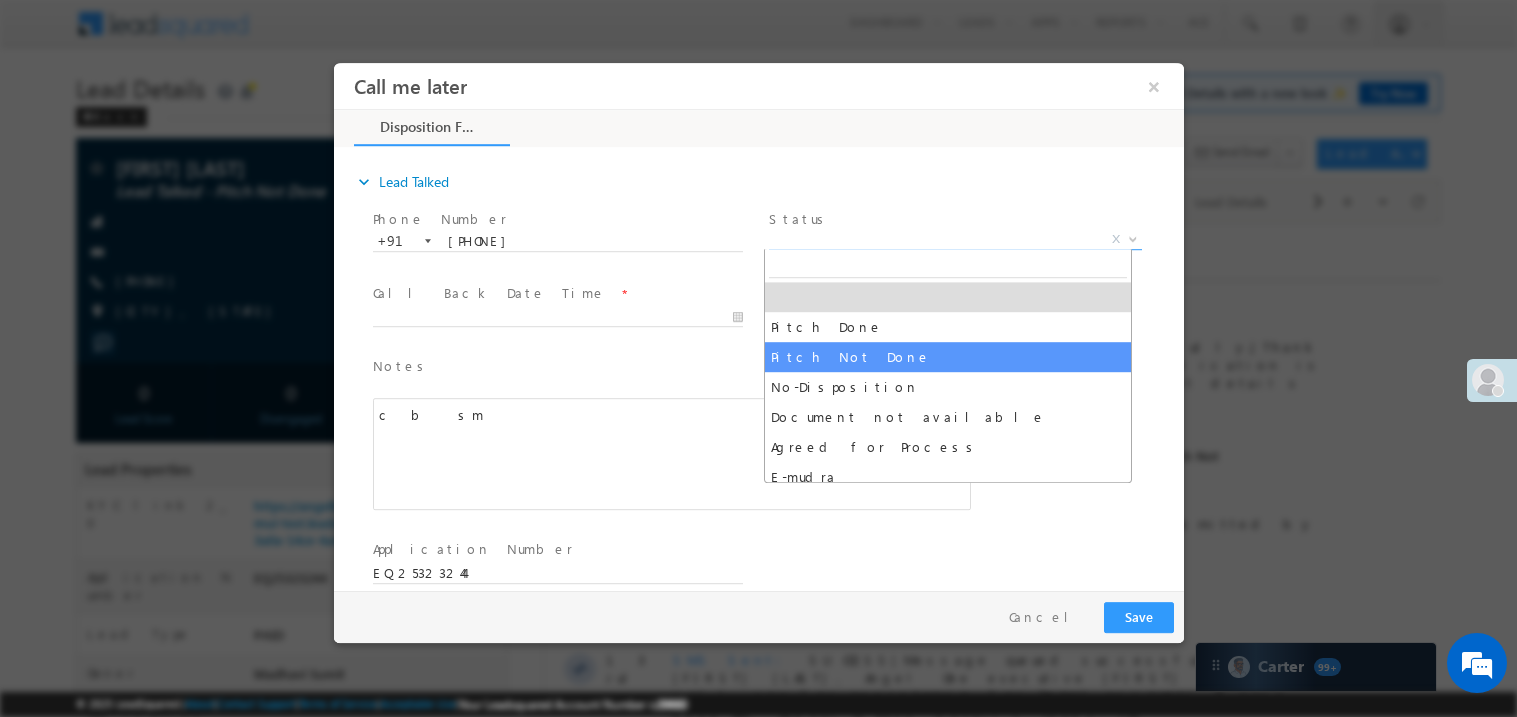 select on "Pitch Not Done" 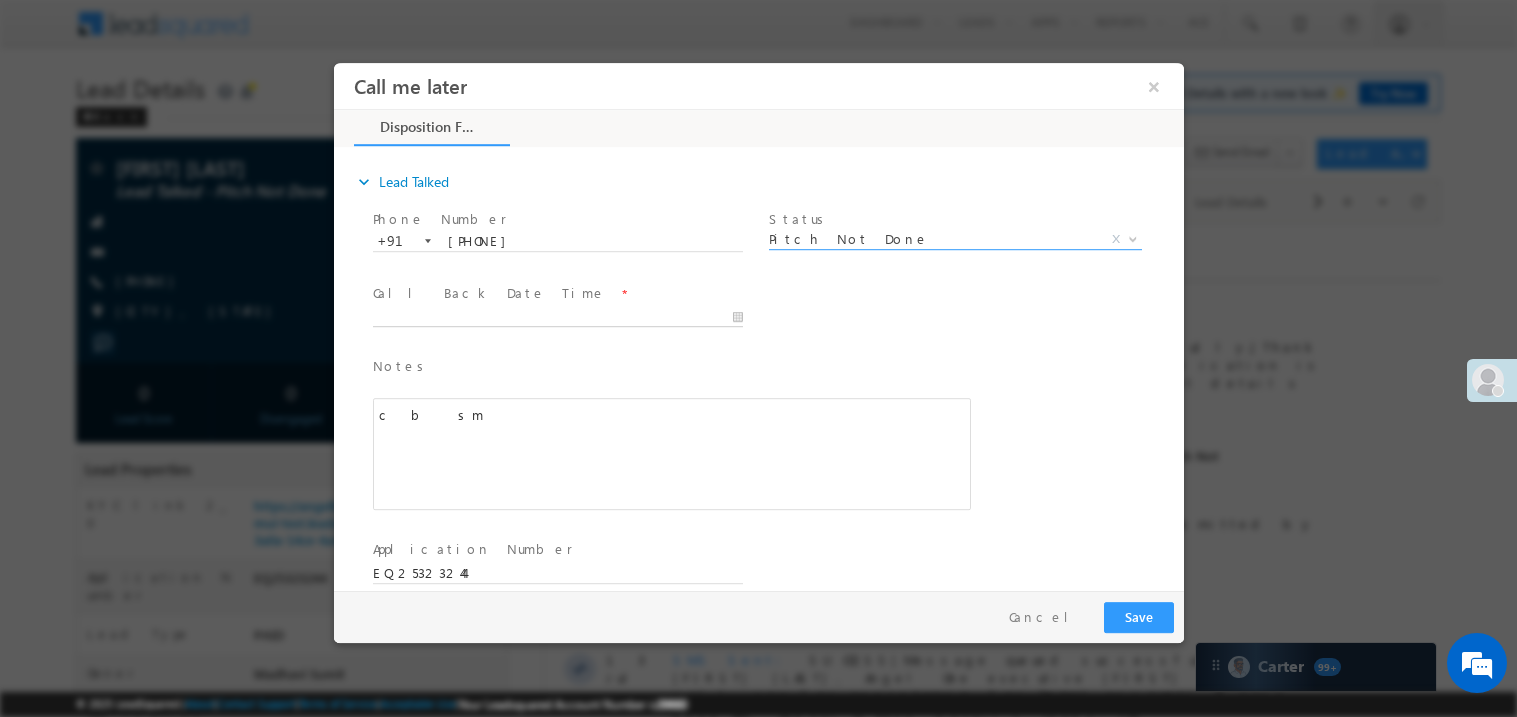 click at bounding box center (557, 317) 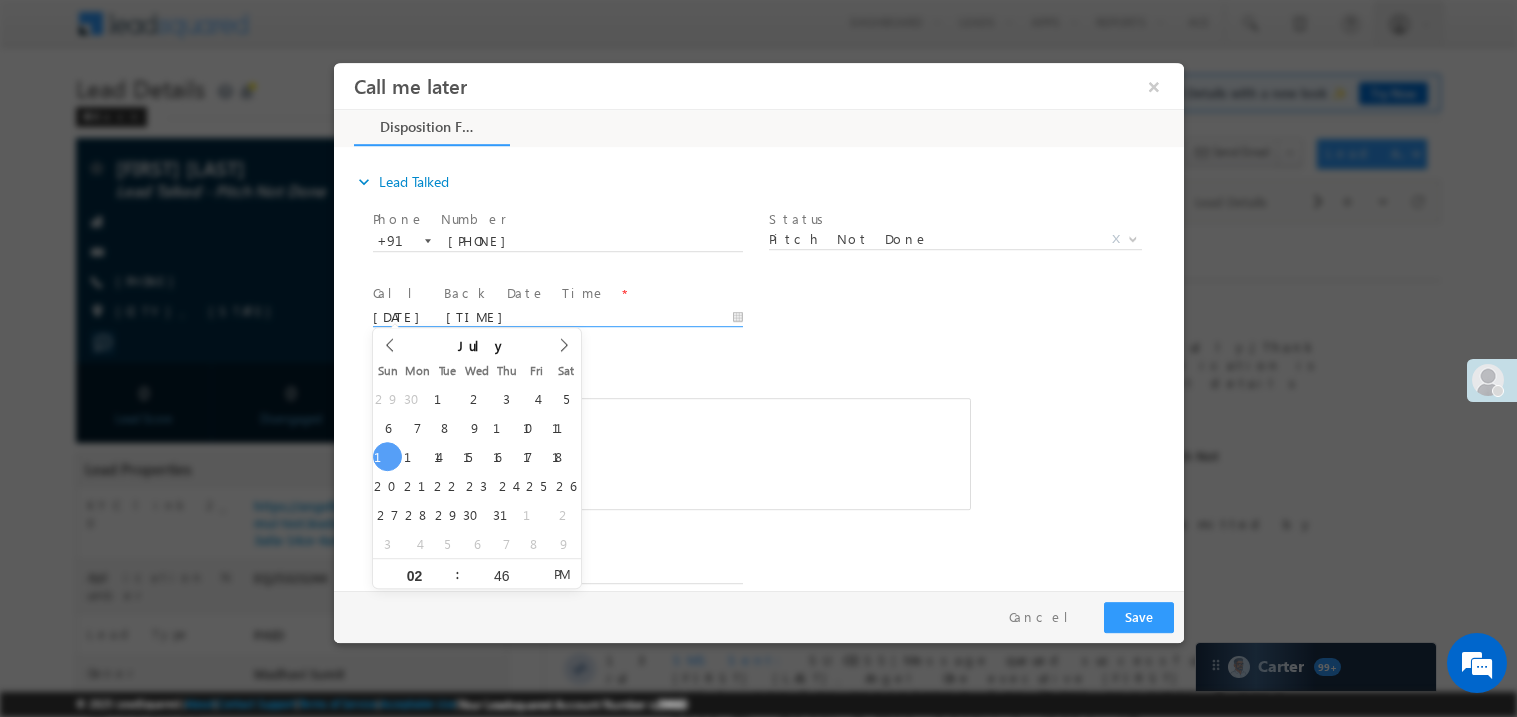 click on "c b   sm" at bounding box center [671, 453] 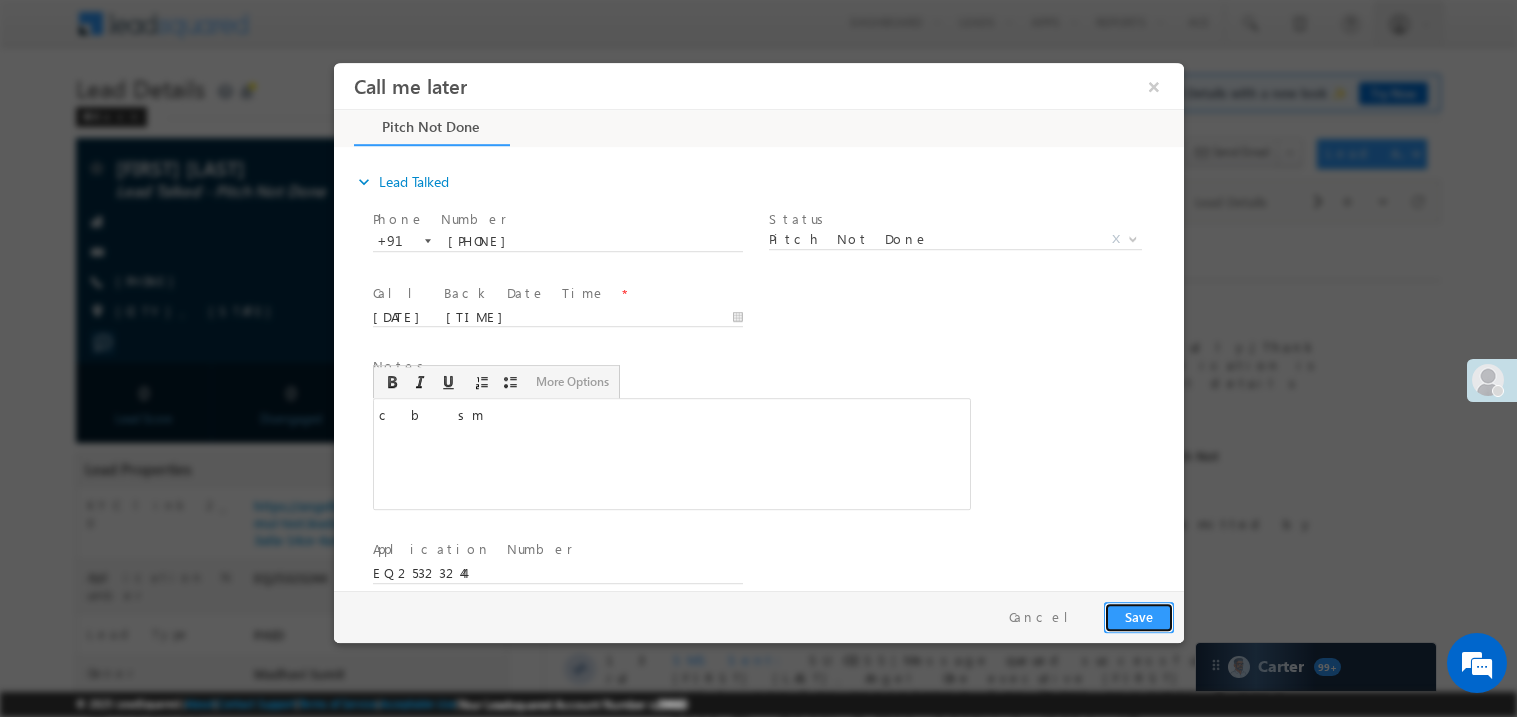 click on "Save" at bounding box center [1138, 616] 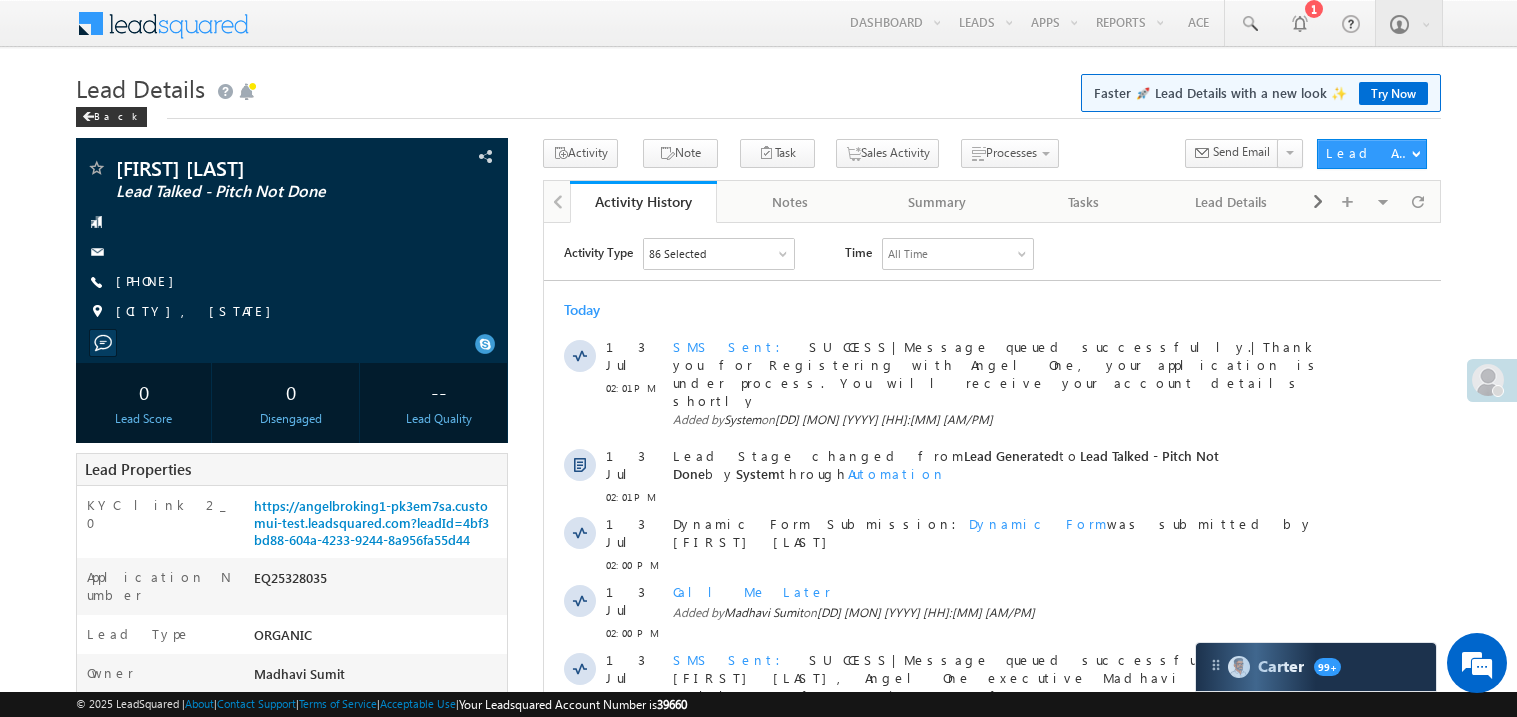 scroll, scrollTop: 0, scrollLeft: 0, axis: both 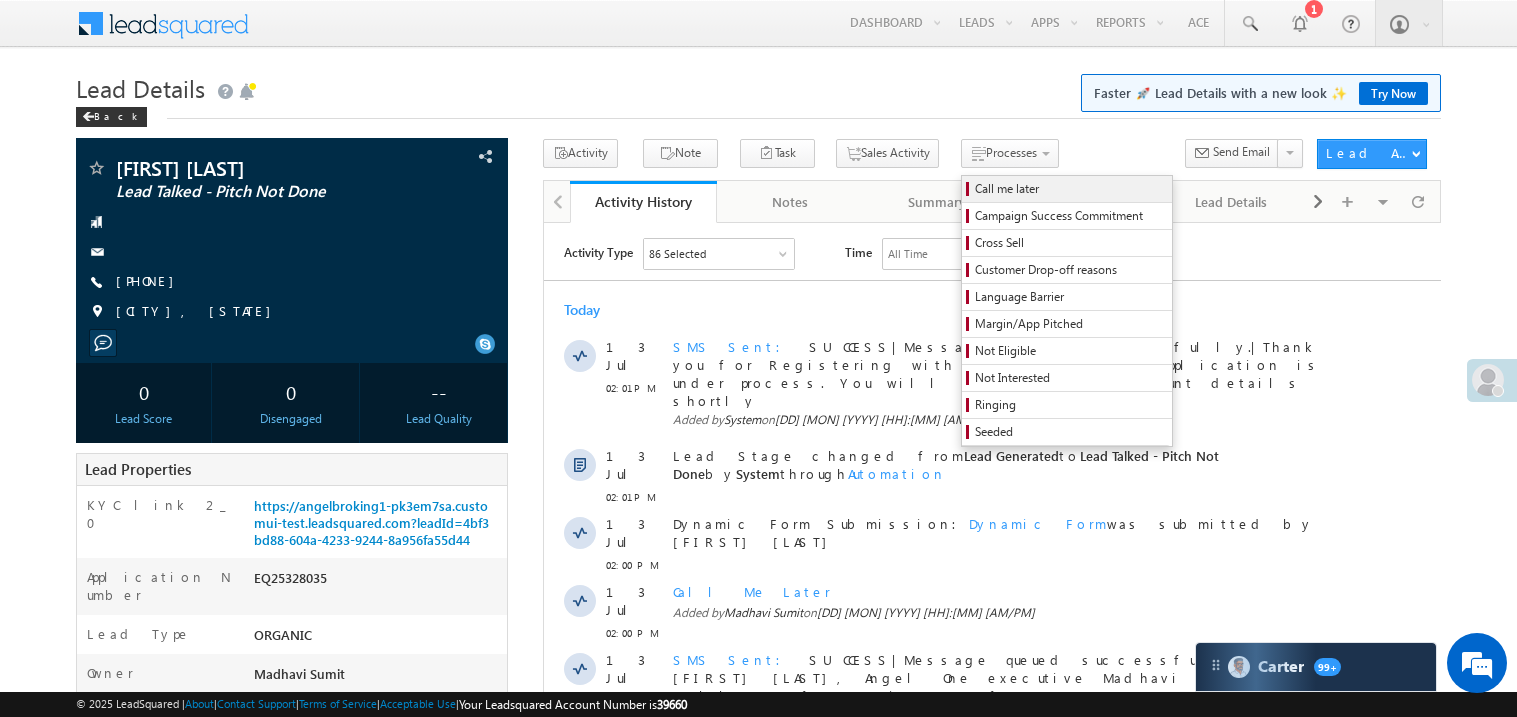 click on "Call me later" at bounding box center (1070, 189) 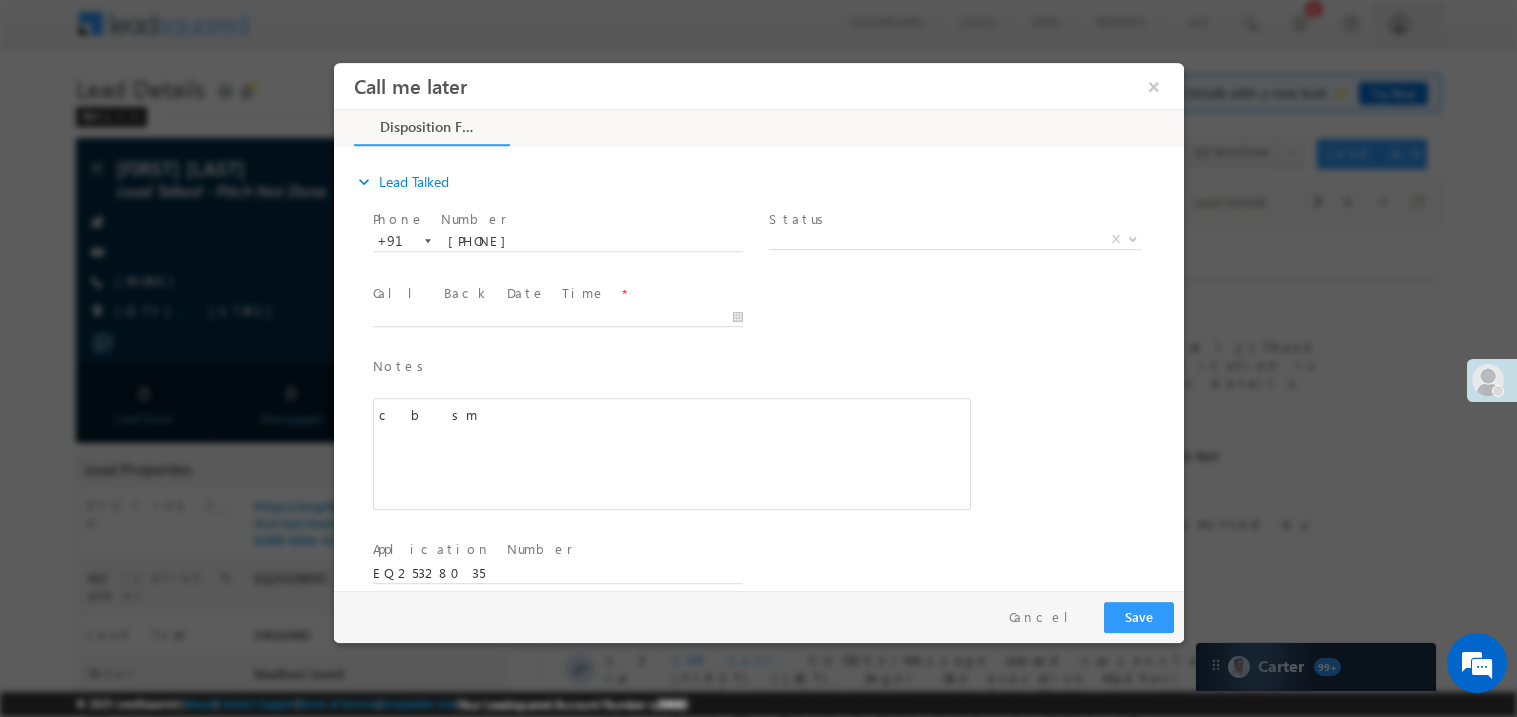 scroll, scrollTop: 0, scrollLeft: 0, axis: both 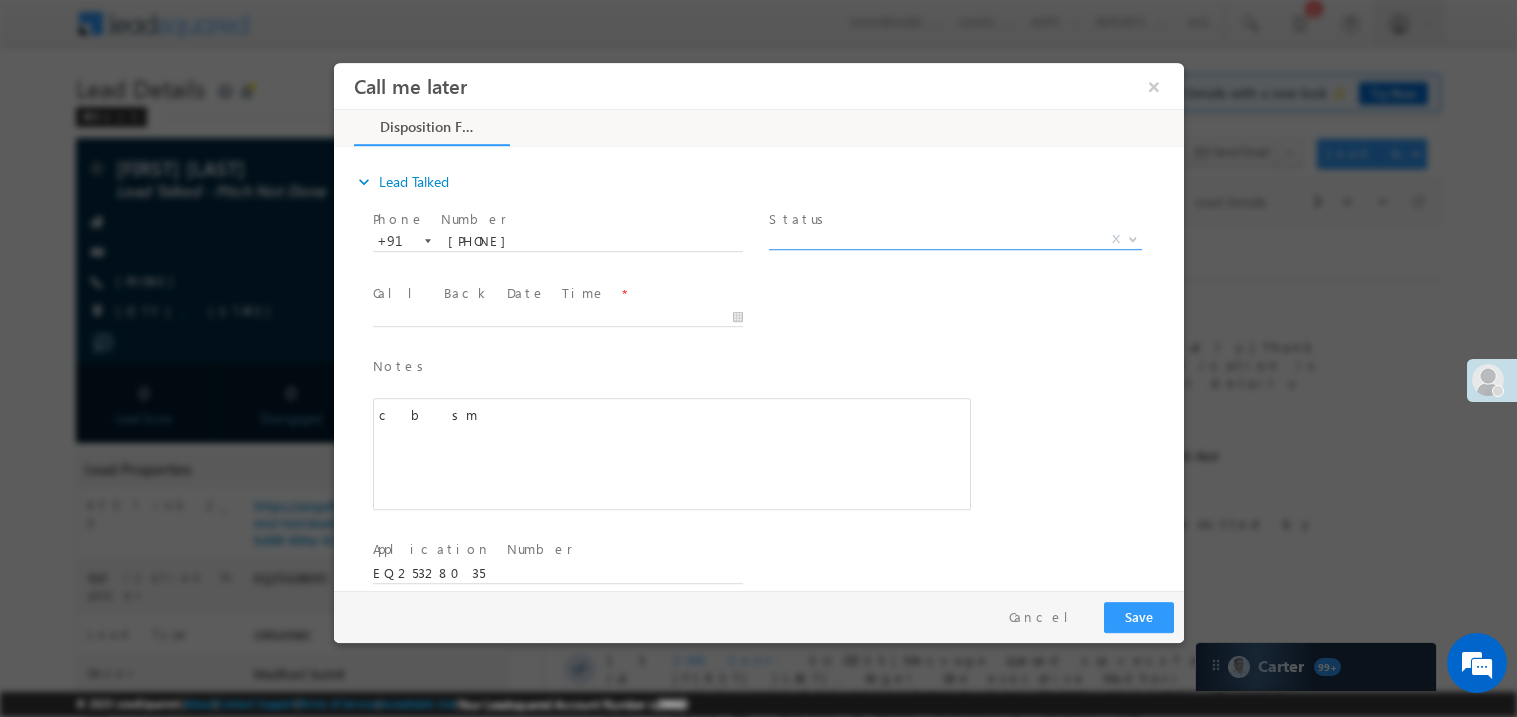 click on "X" at bounding box center (954, 239) 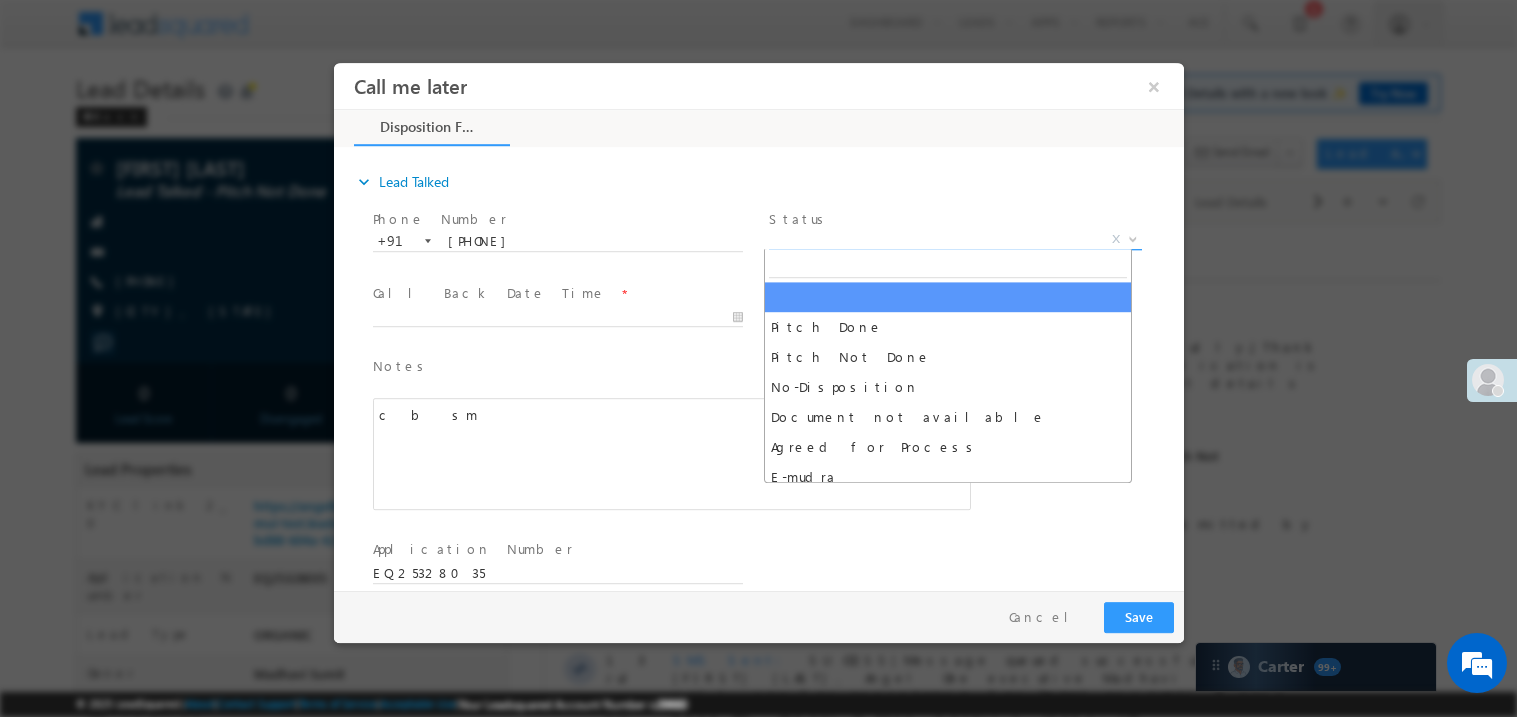 scroll, scrollTop: 0, scrollLeft: 0, axis: both 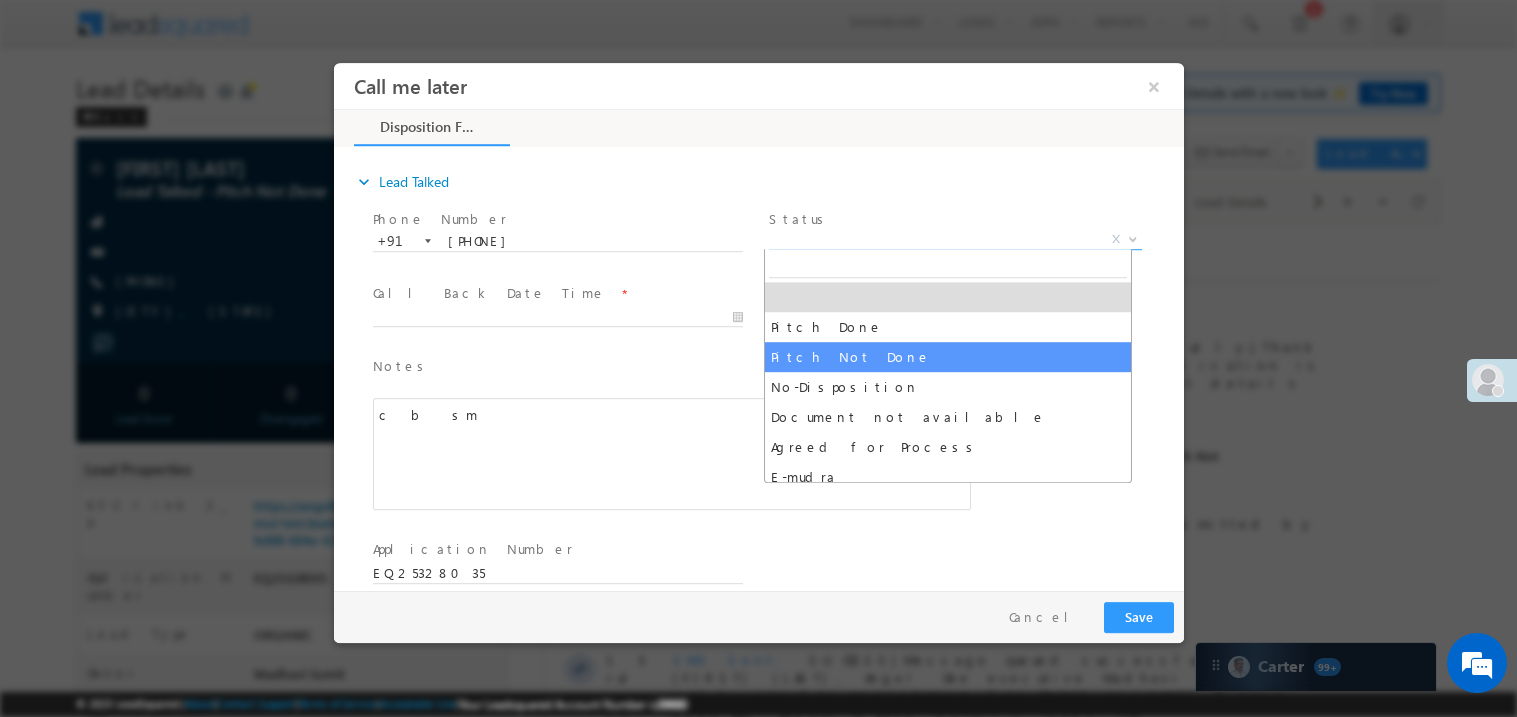 select on "Pitch Not Done" 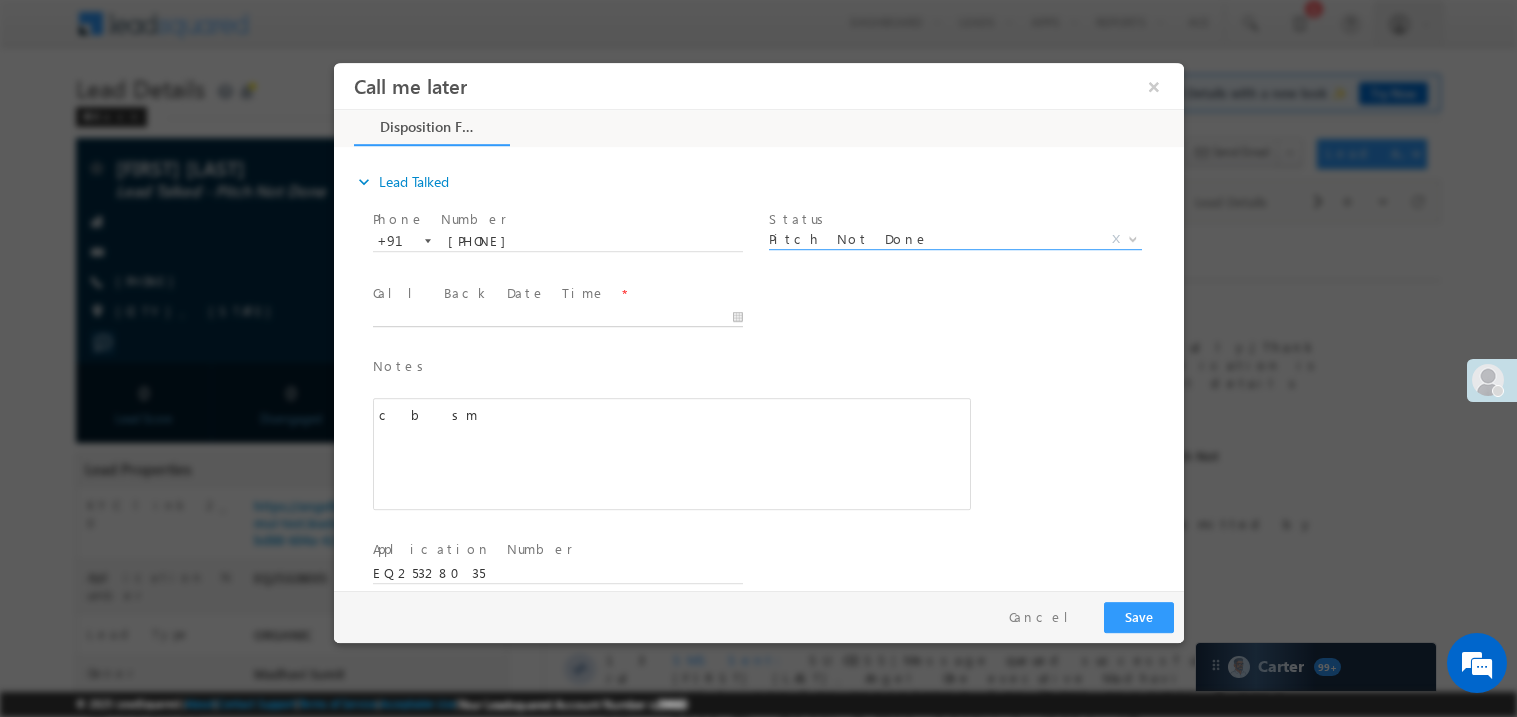 click at bounding box center [557, 317] 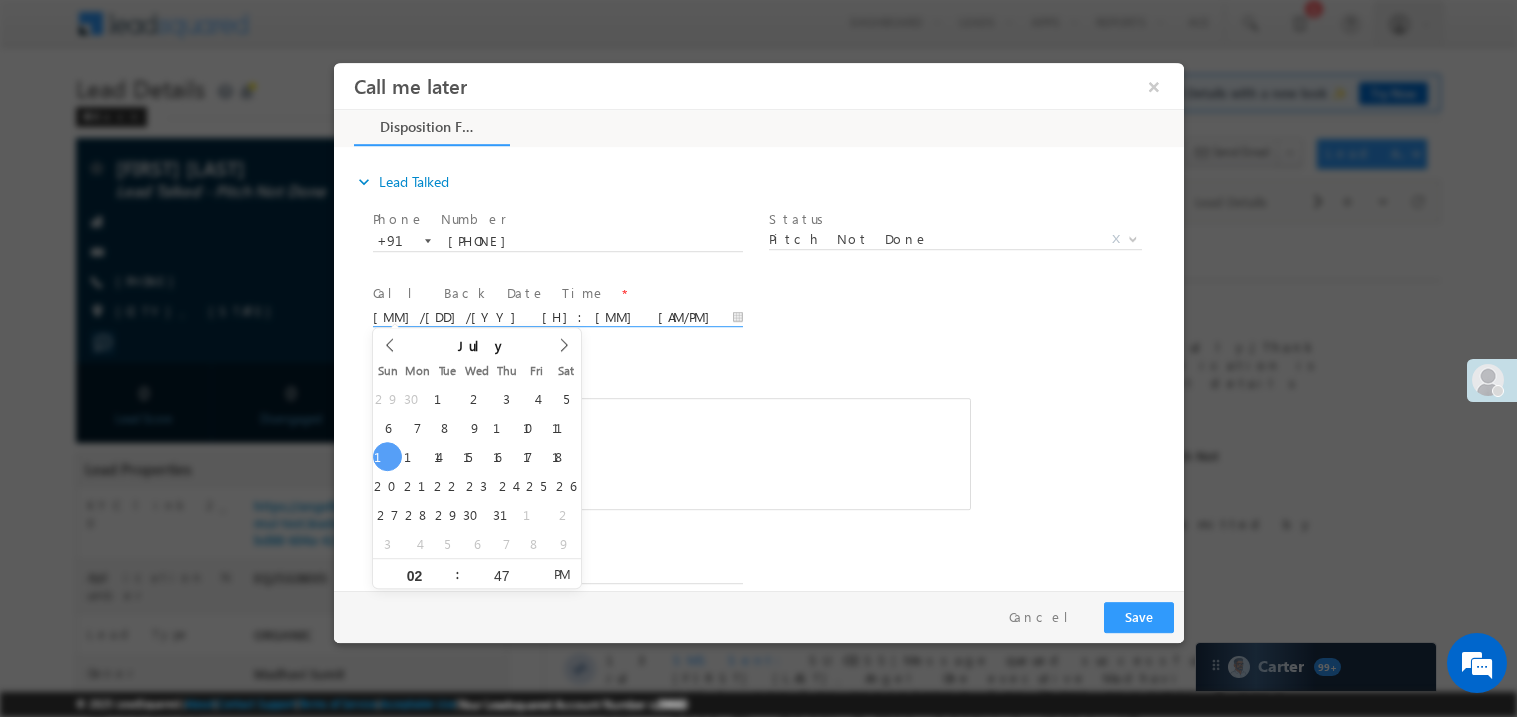 click on "c b  sm" at bounding box center (671, 453) 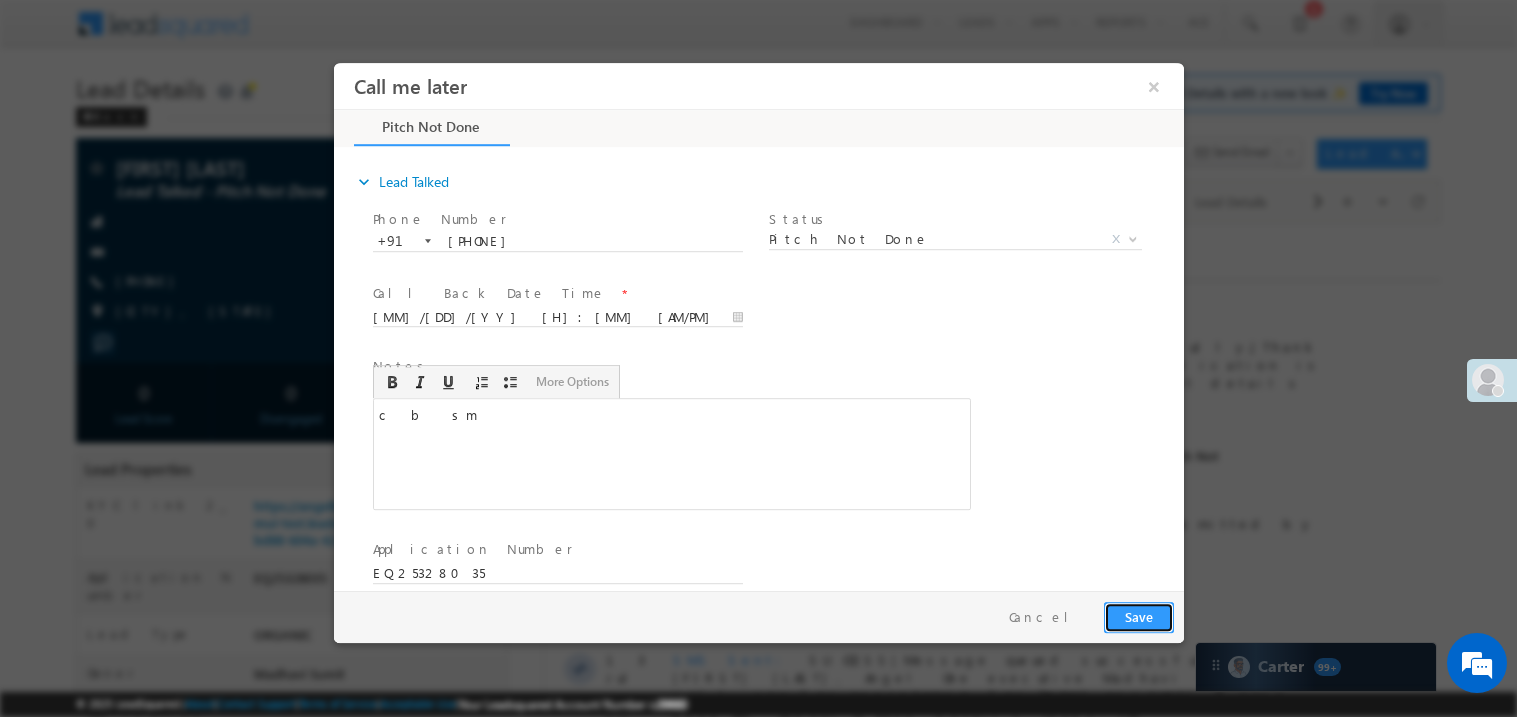 click on "Save" at bounding box center (1138, 616) 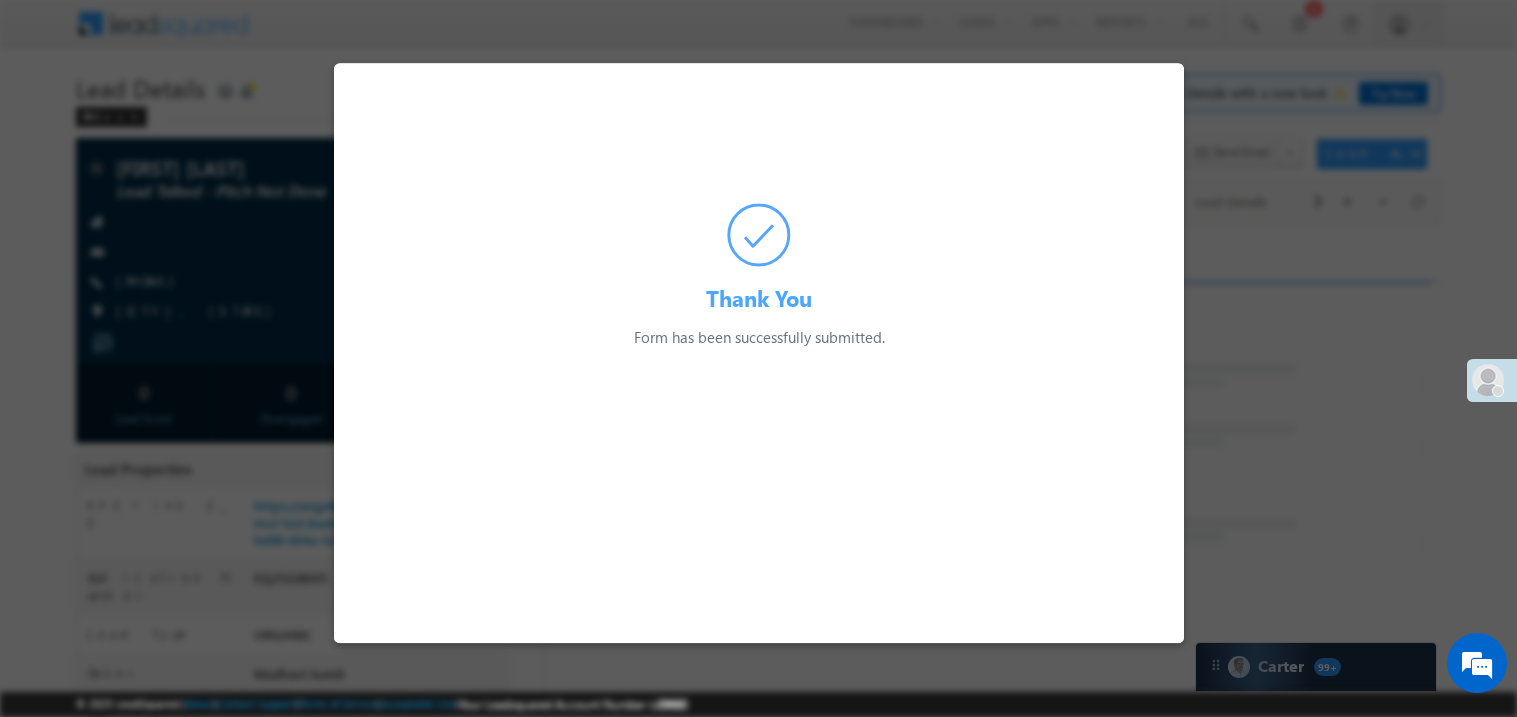 click at bounding box center [758, 358] 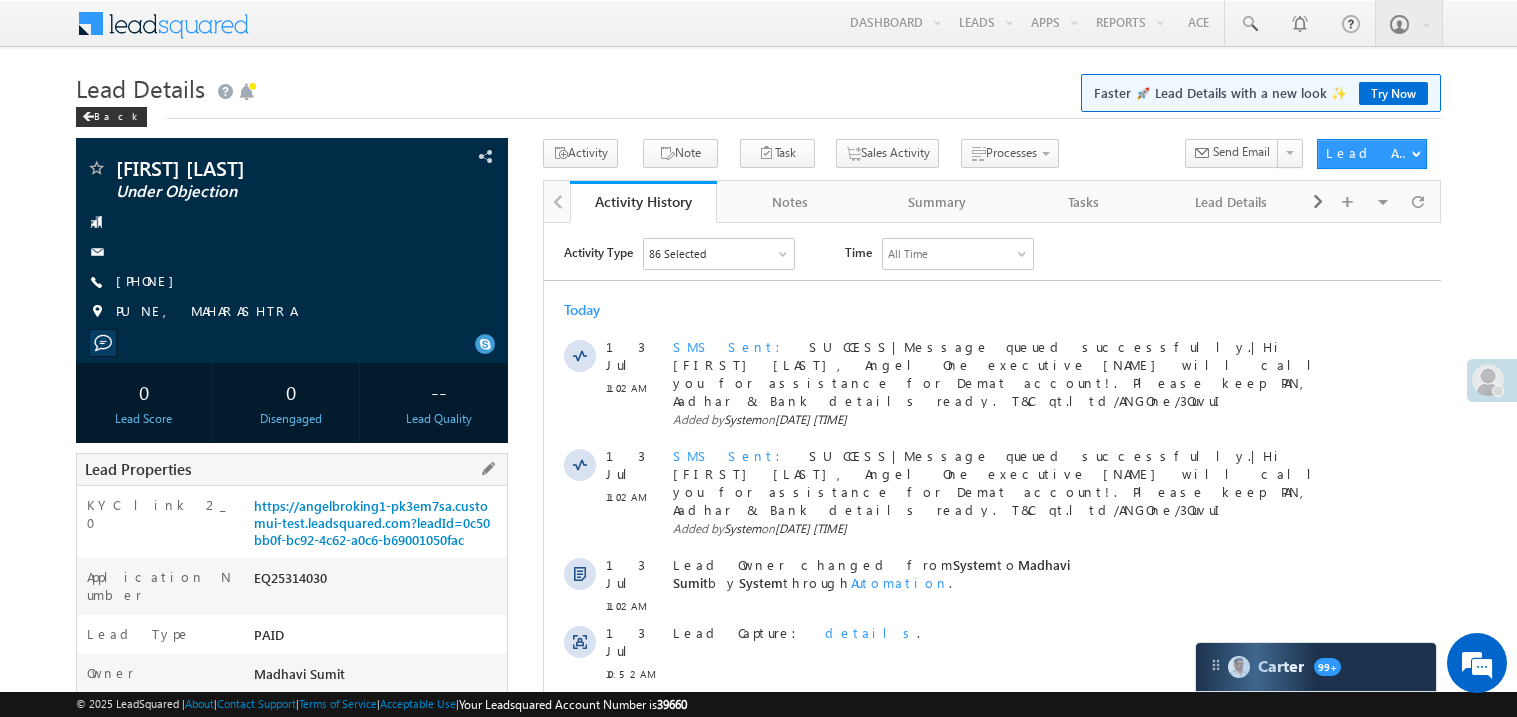scroll, scrollTop: 0, scrollLeft: 0, axis: both 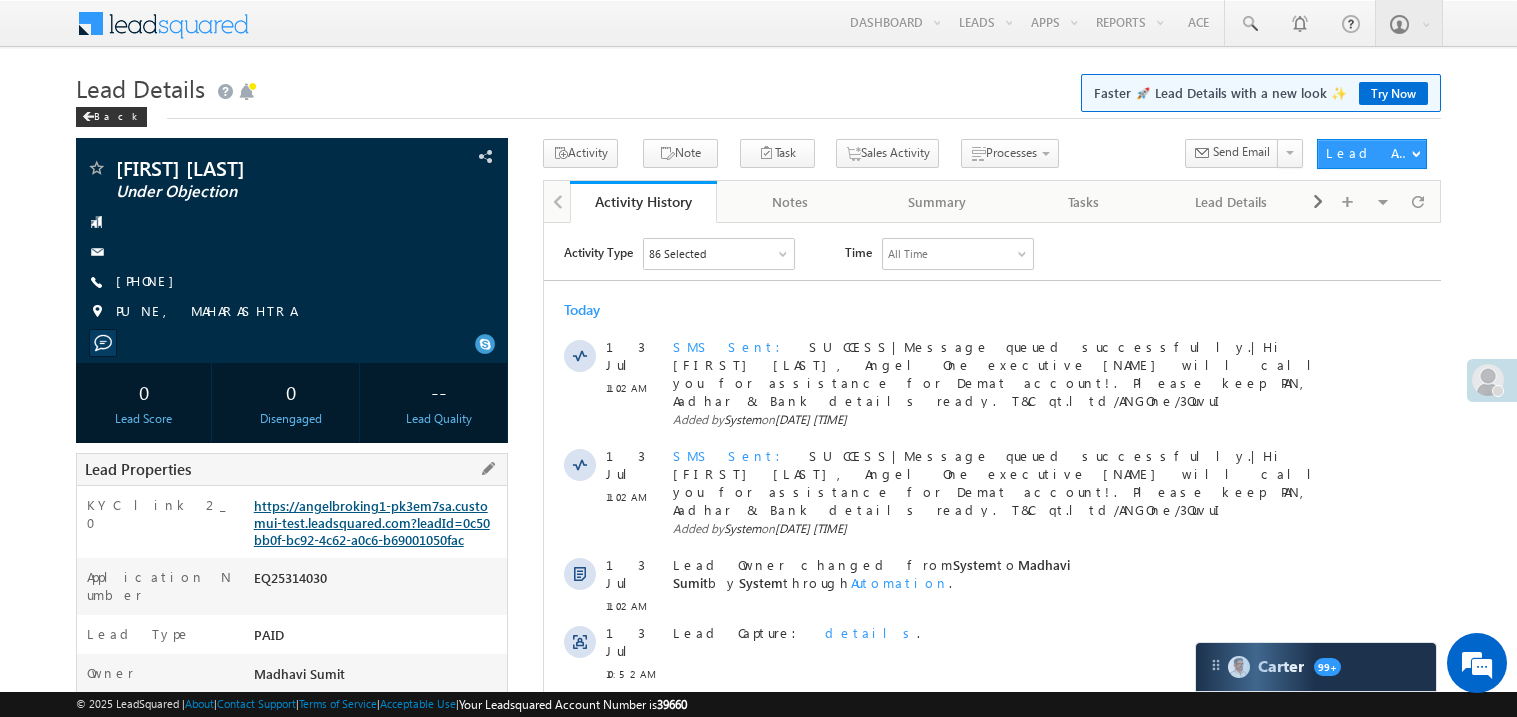 click on "https://angelbroking1-pk3em7sa.customui-test.leadsquared.com?leadId=0c50bb0f-bc92-4c62-a0c6-b69001050fac" at bounding box center (372, 522) 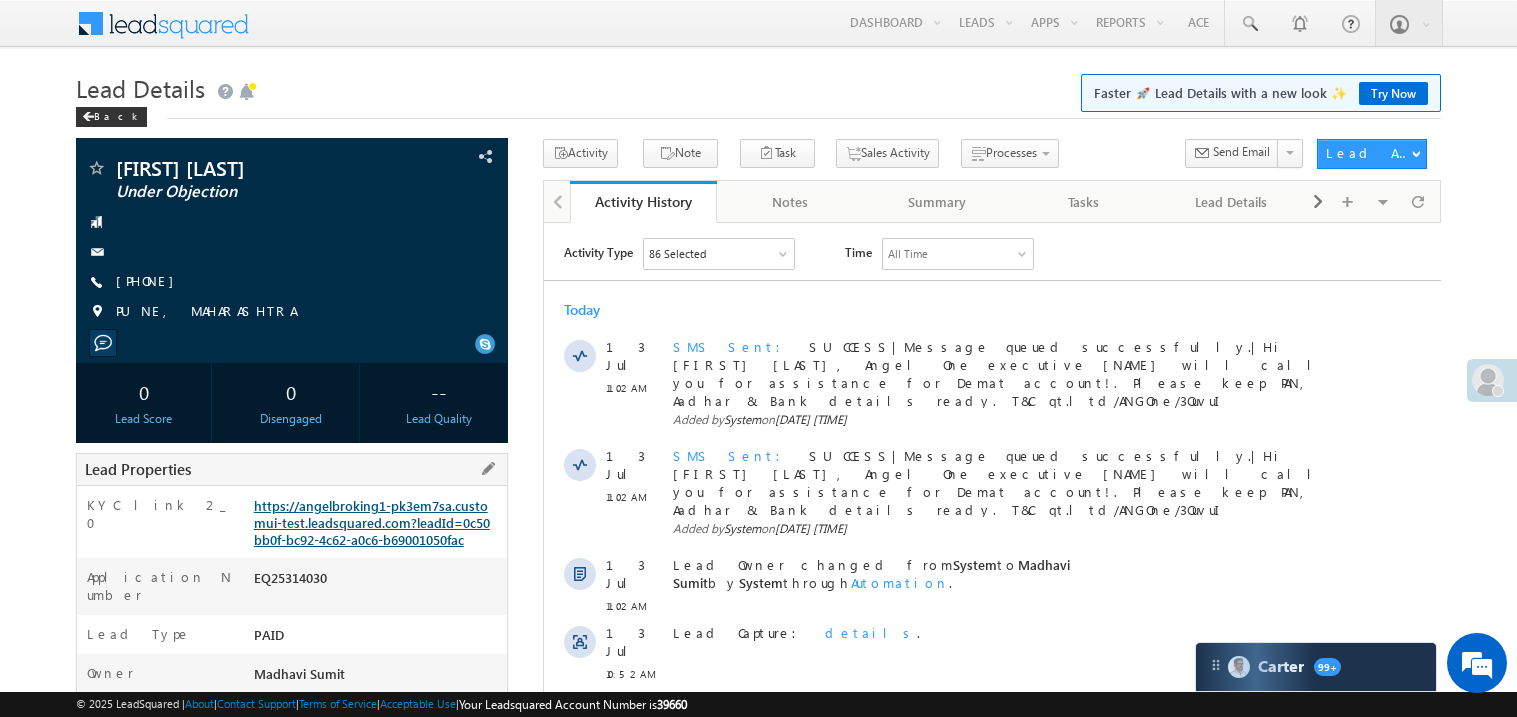 scroll, scrollTop: 0, scrollLeft: 0, axis: both 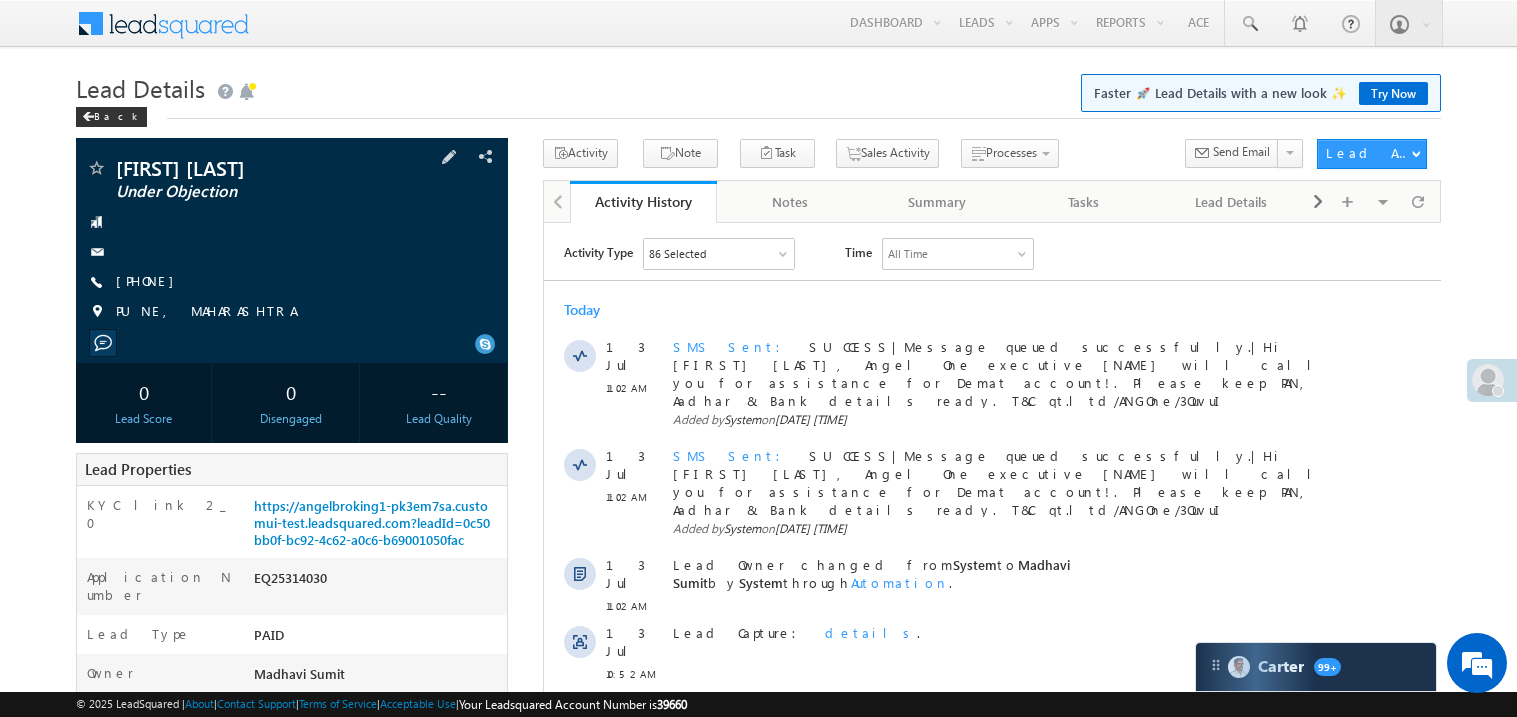 click on "[FIRST] [LAST]
Under Objection" at bounding box center [292, 250] 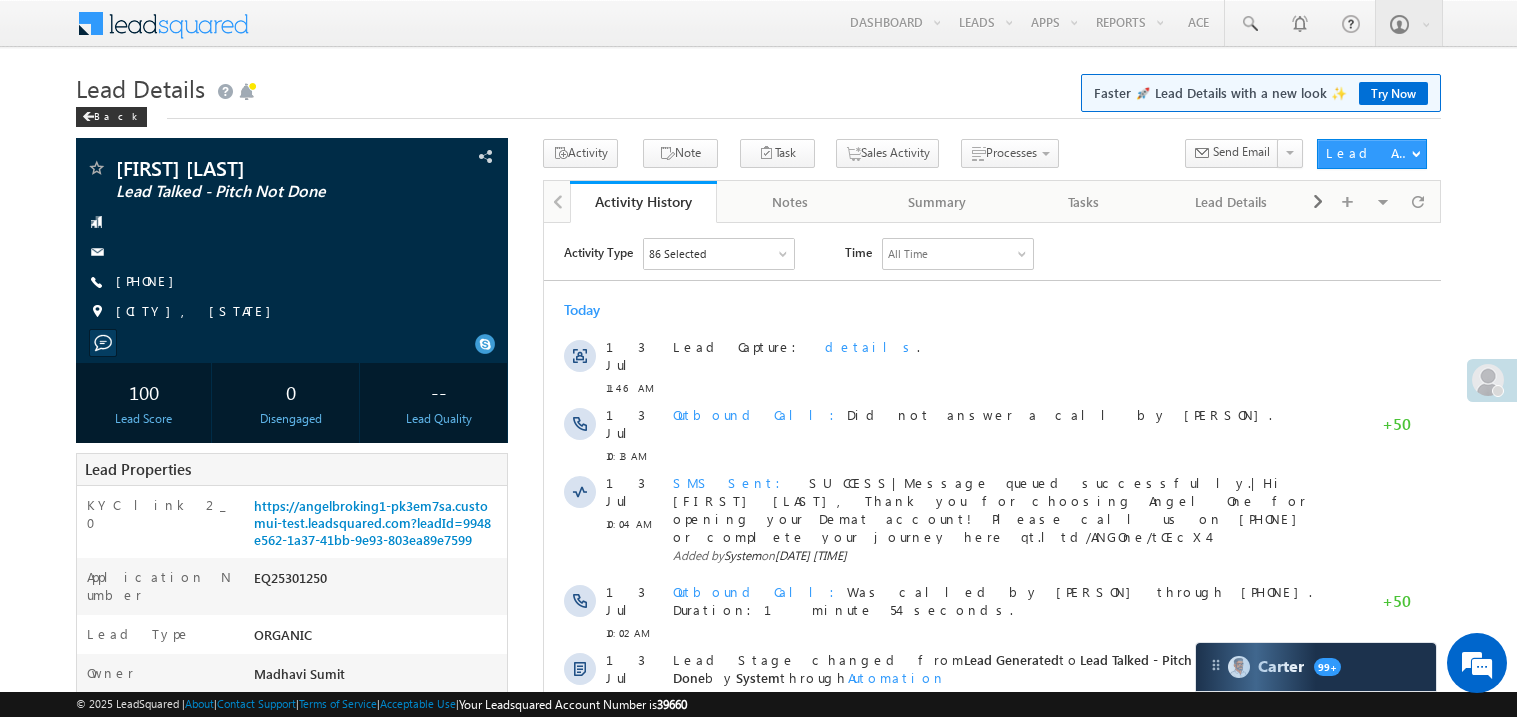 scroll, scrollTop: 0, scrollLeft: 0, axis: both 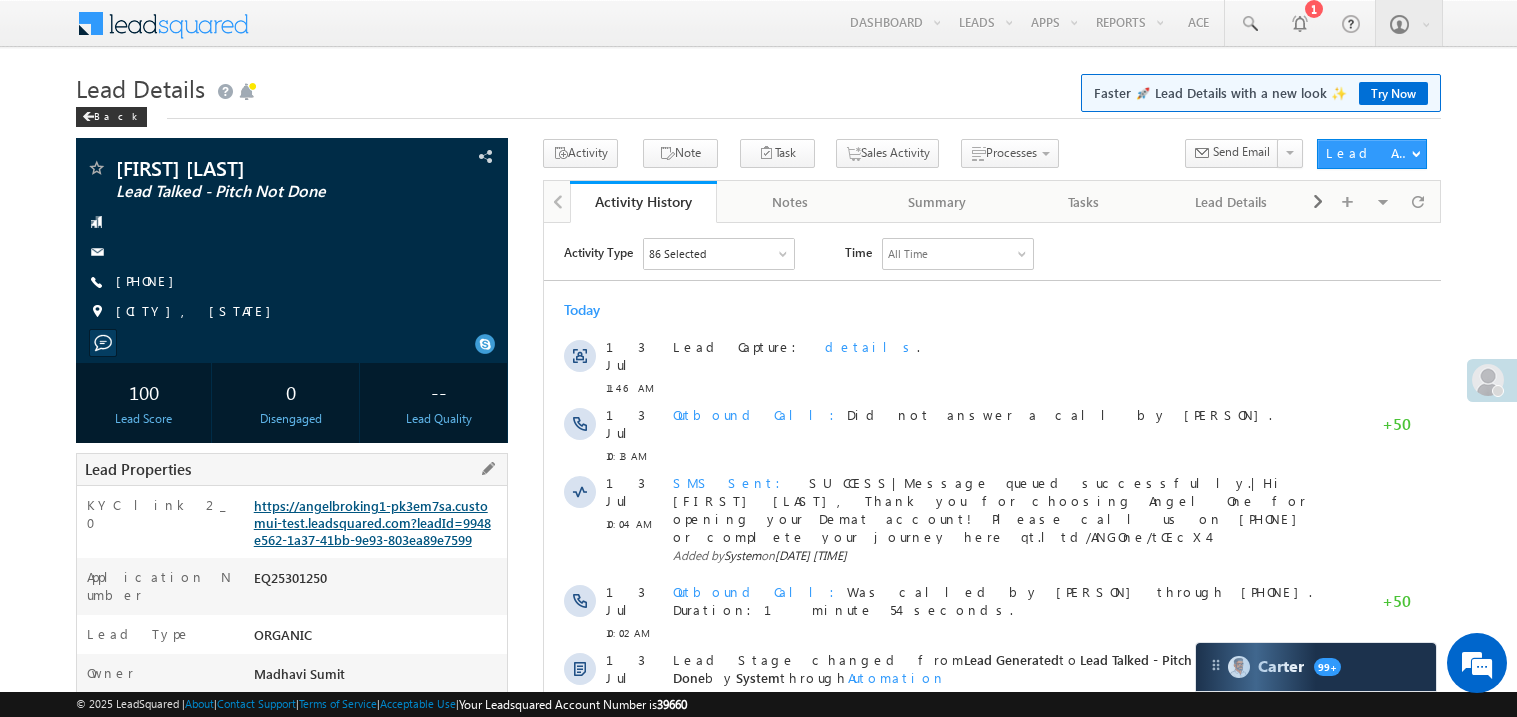 click on "https://angelbroking1-pk3em7sa.customui-test.leadsquared.com?leadId=9948e562-1a37-41bb-9e93-803ea89e7599" at bounding box center (372, 522) 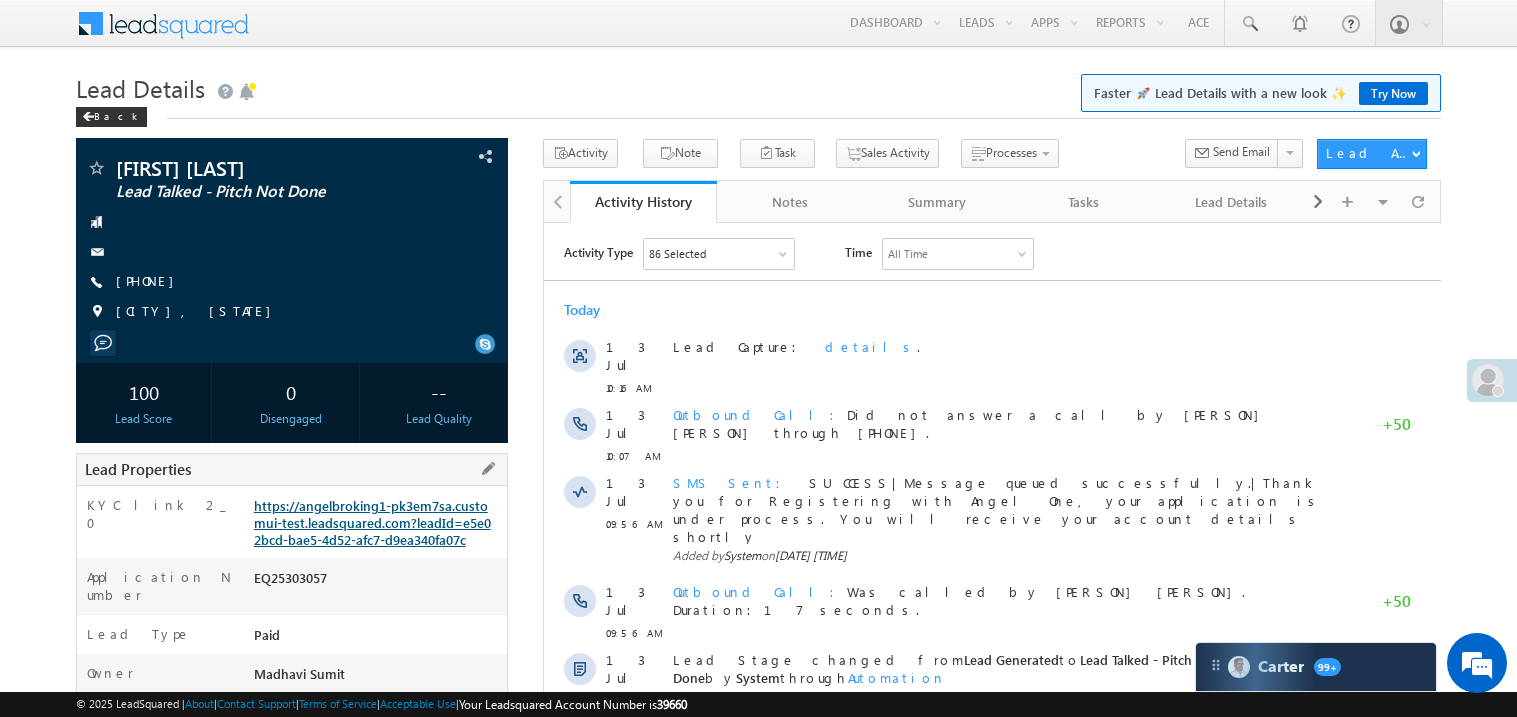 scroll, scrollTop: 0, scrollLeft: 0, axis: both 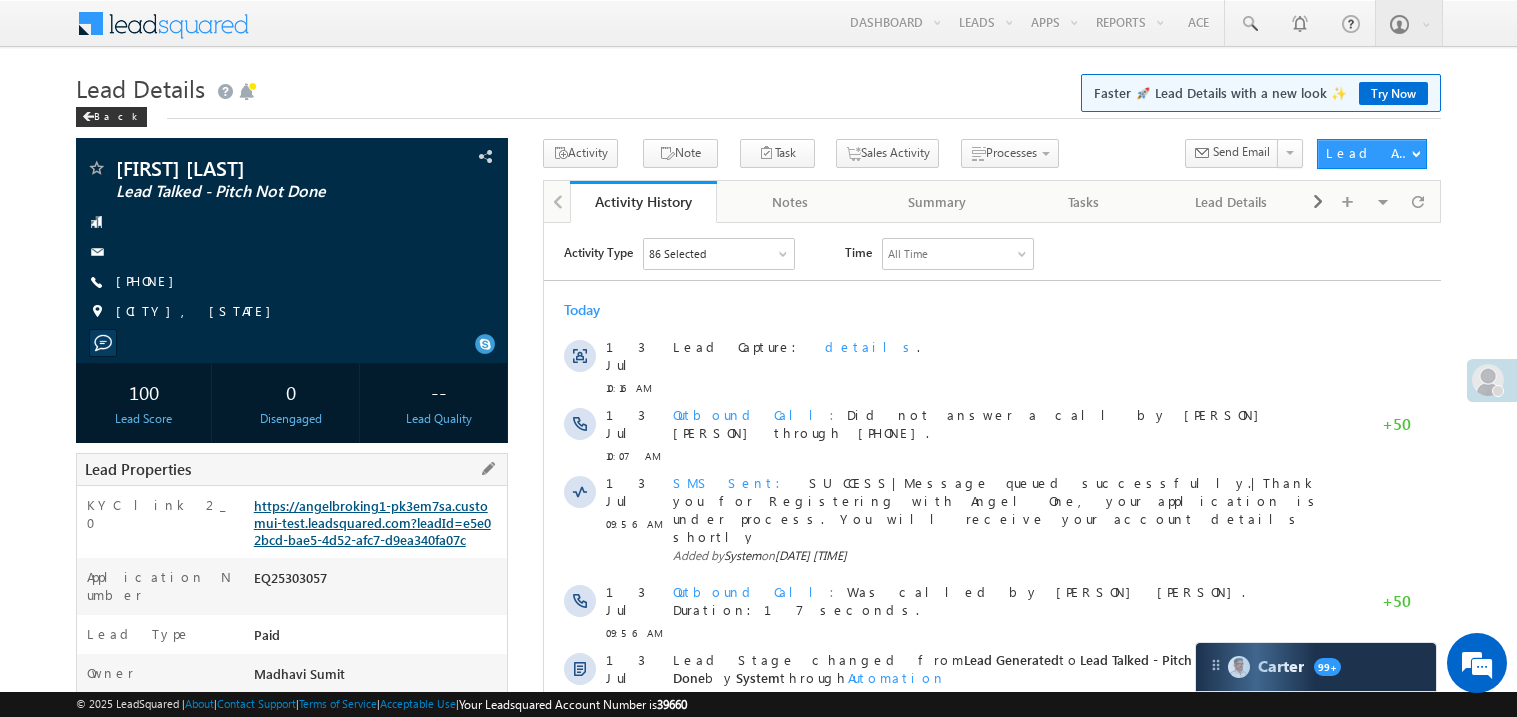 click on "https://angelbroking1-pk3em7sa.customui-test.leadsquared.com?leadId=e5e02bcd-bae5-4d52-afc7-d9ea340fa07c" at bounding box center [372, 522] 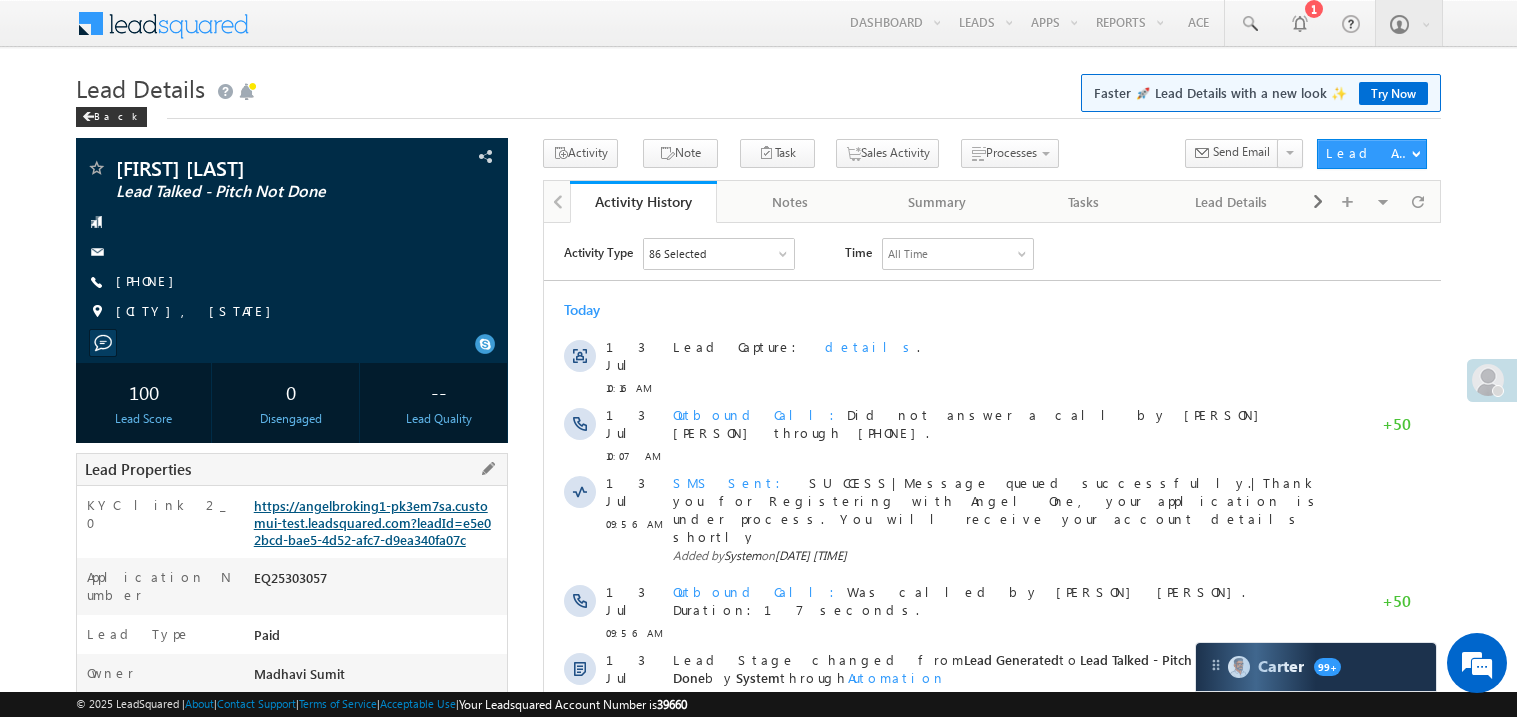 scroll, scrollTop: 0, scrollLeft: 0, axis: both 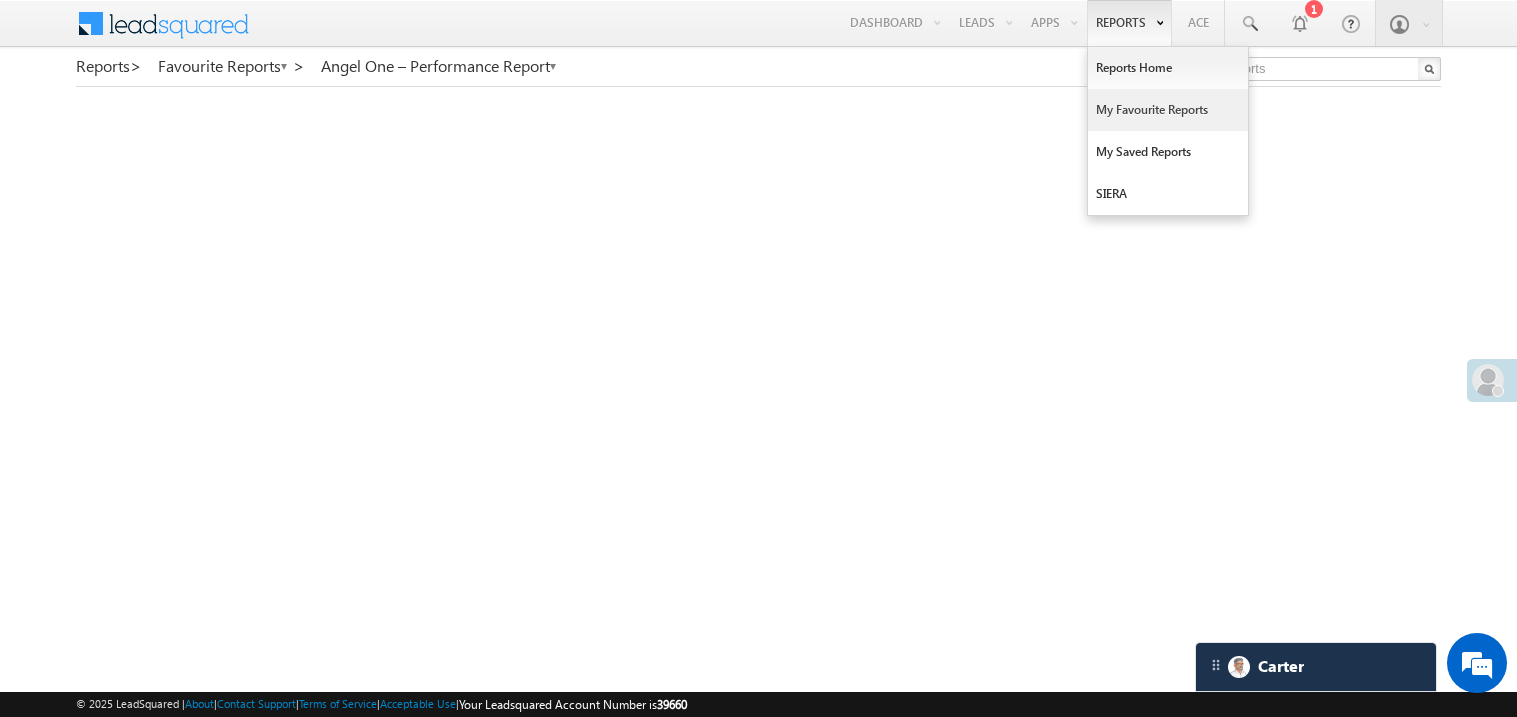click on "My Favourite Reports" at bounding box center (1168, 110) 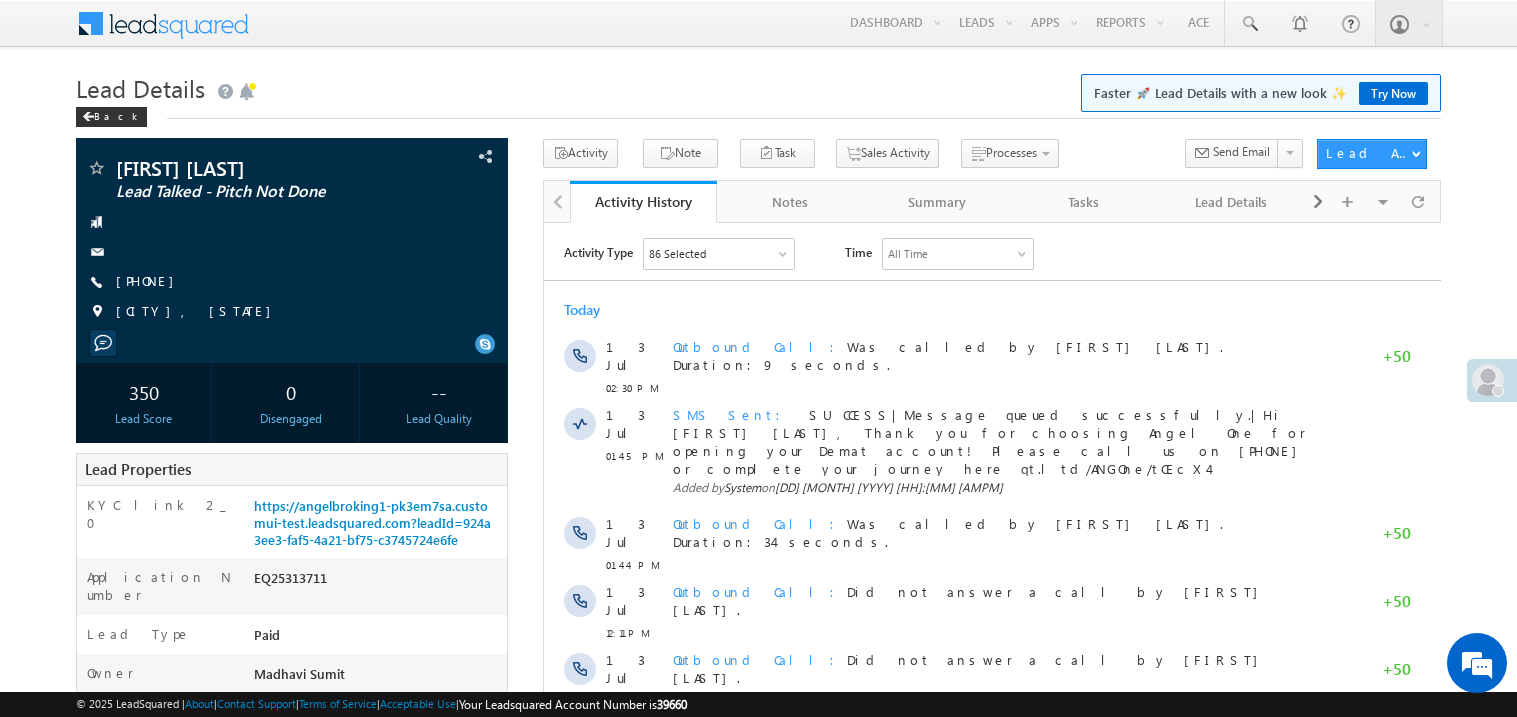 scroll, scrollTop: 0, scrollLeft: 0, axis: both 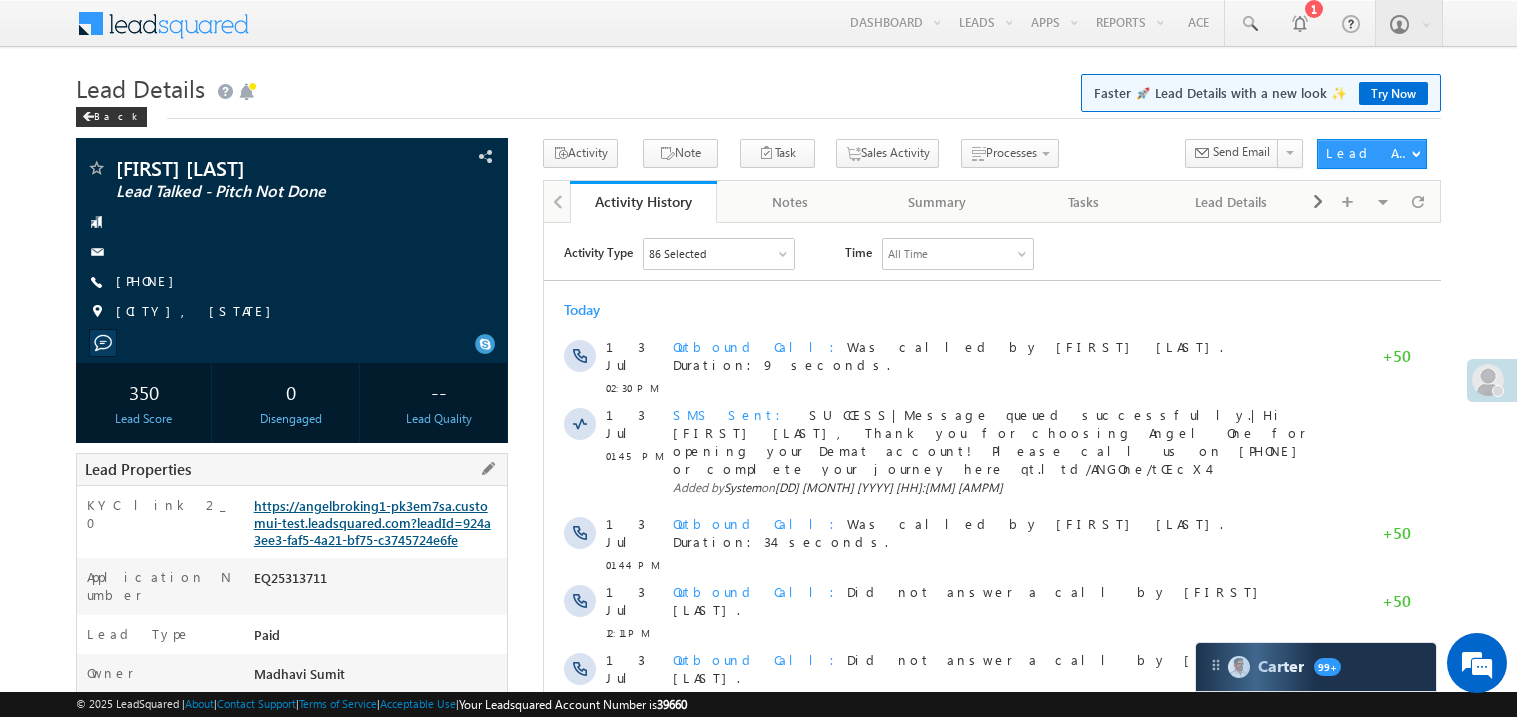 click on "https://angelbroking1-pk3em7sa.customui-test.leadsquared.com?leadId=924a3ee3-faf5-4a21-bf75-c3745724e6fe" at bounding box center (372, 522) 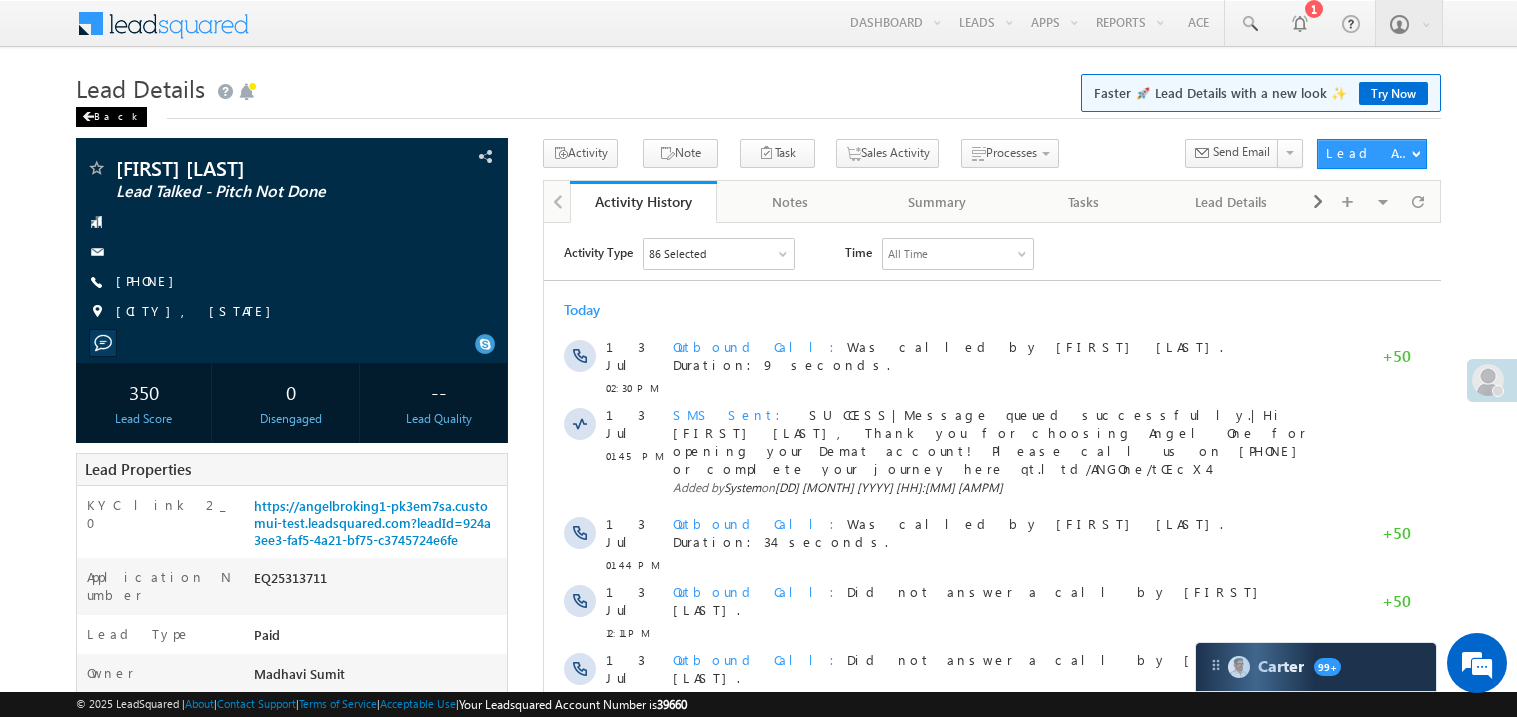 click on "Back" at bounding box center (111, 117) 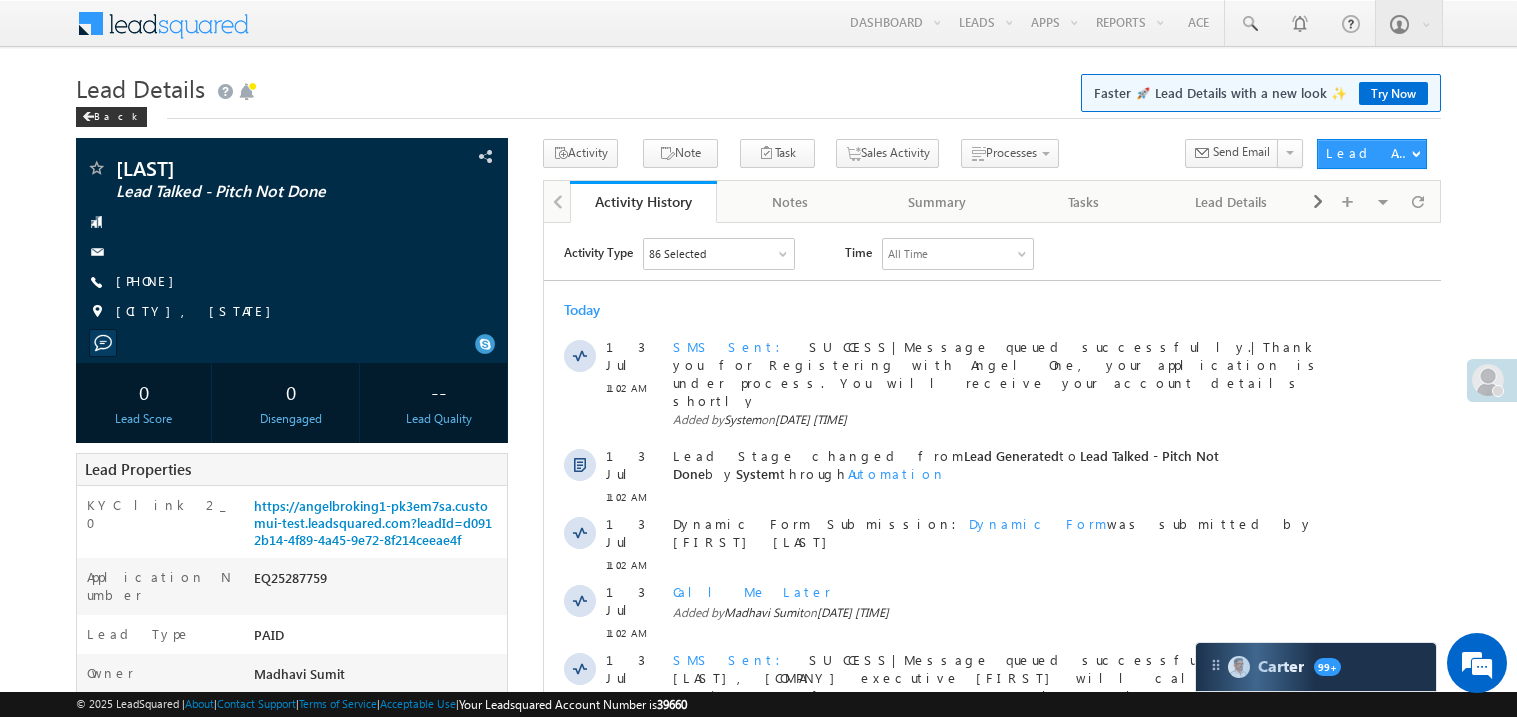 scroll, scrollTop: 0, scrollLeft: 0, axis: both 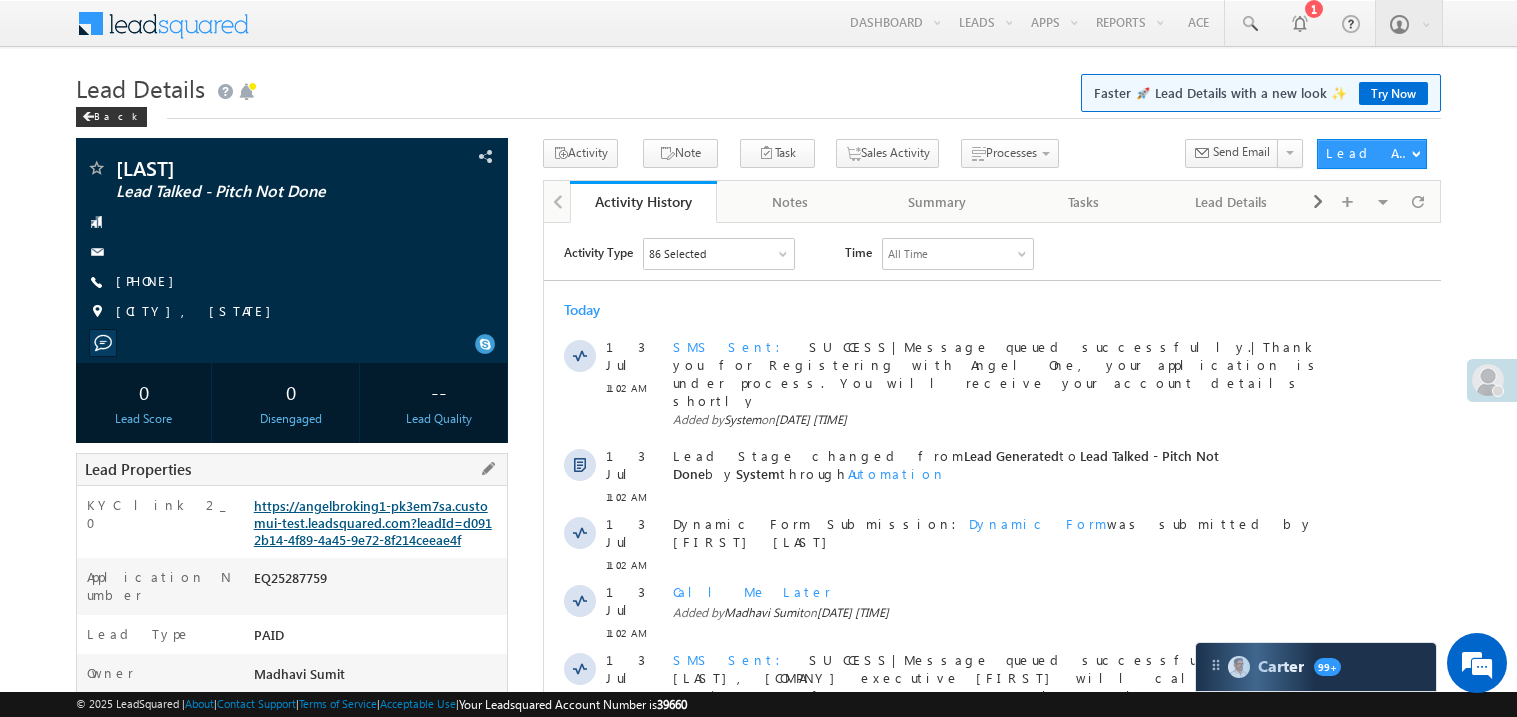 click on "https://angelbroking1-pk3em7sa.customui-test.leadsquared.com?leadId=d0912b14-4f89-4a45-9e72-8f214ceeae4f" at bounding box center (373, 522) 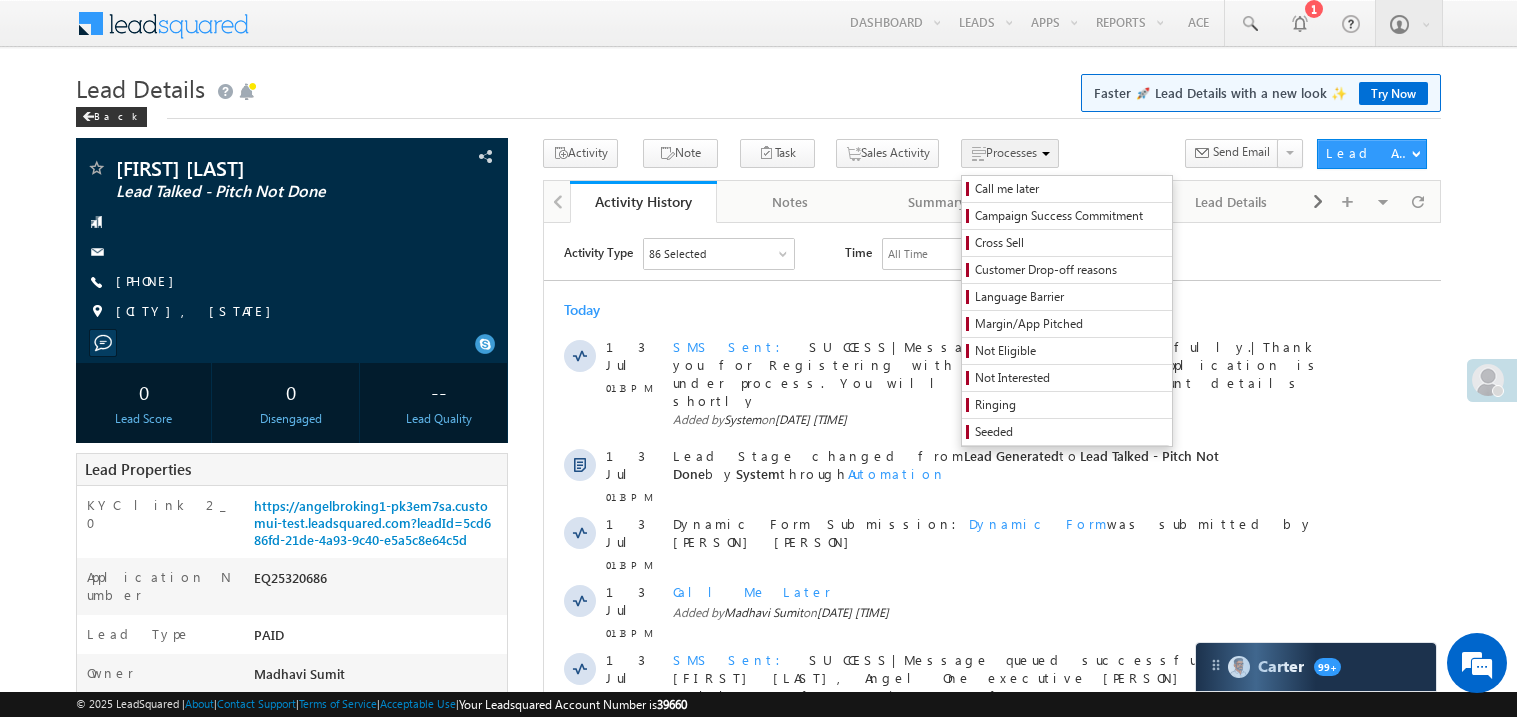 scroll, scrollTop: 0, scrollLeft: 0, axis: both 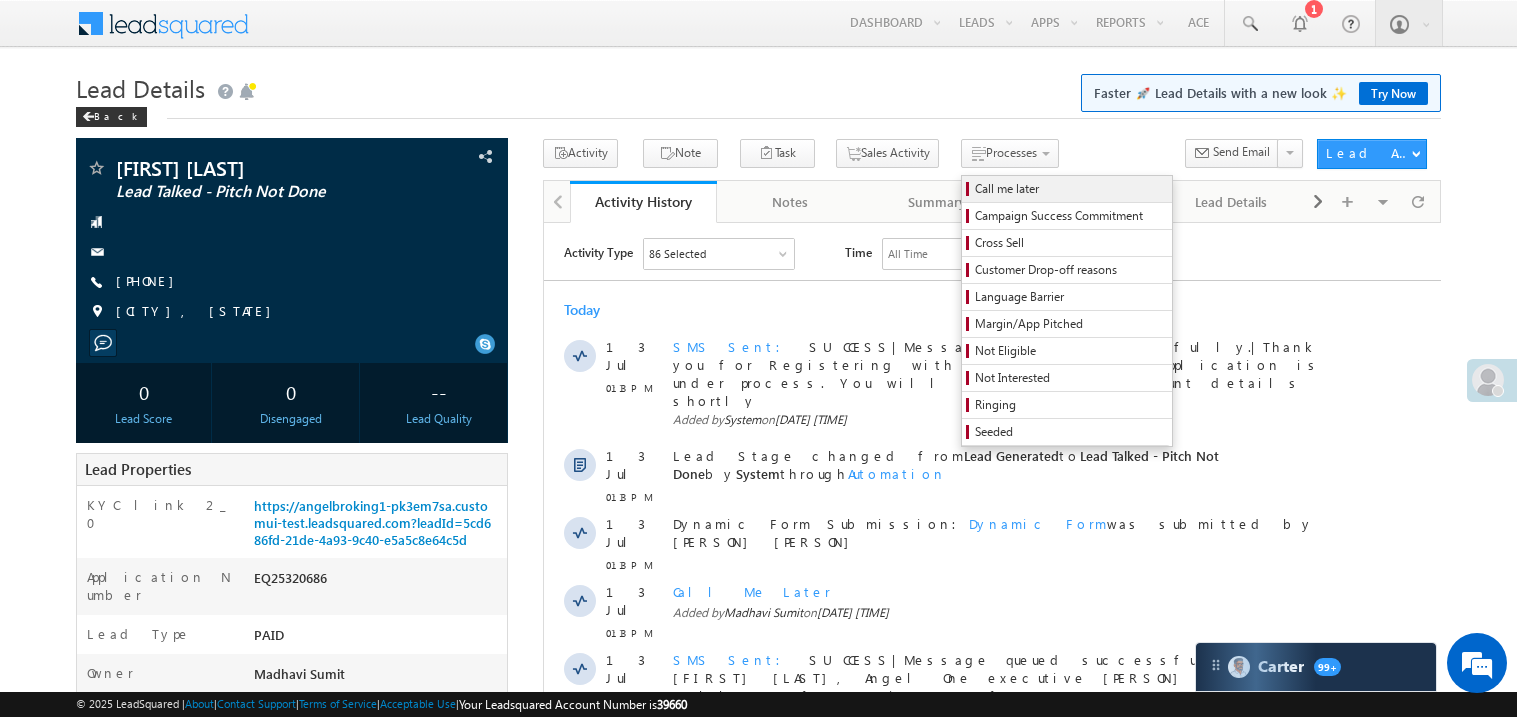 click on "Call me later" at bounding box center (1070, 189) 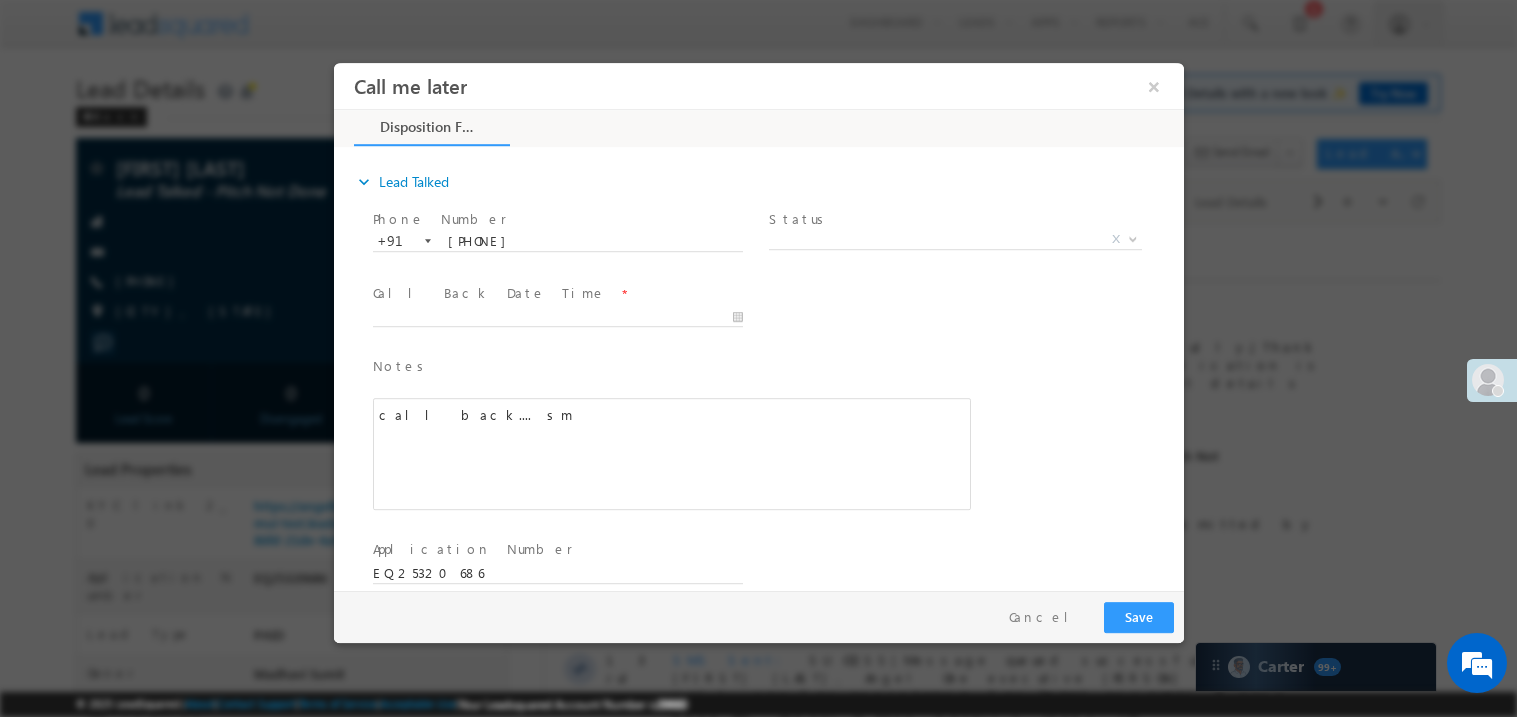 scroll, scrollTop: 0, scrollLeft: 0, axis: both 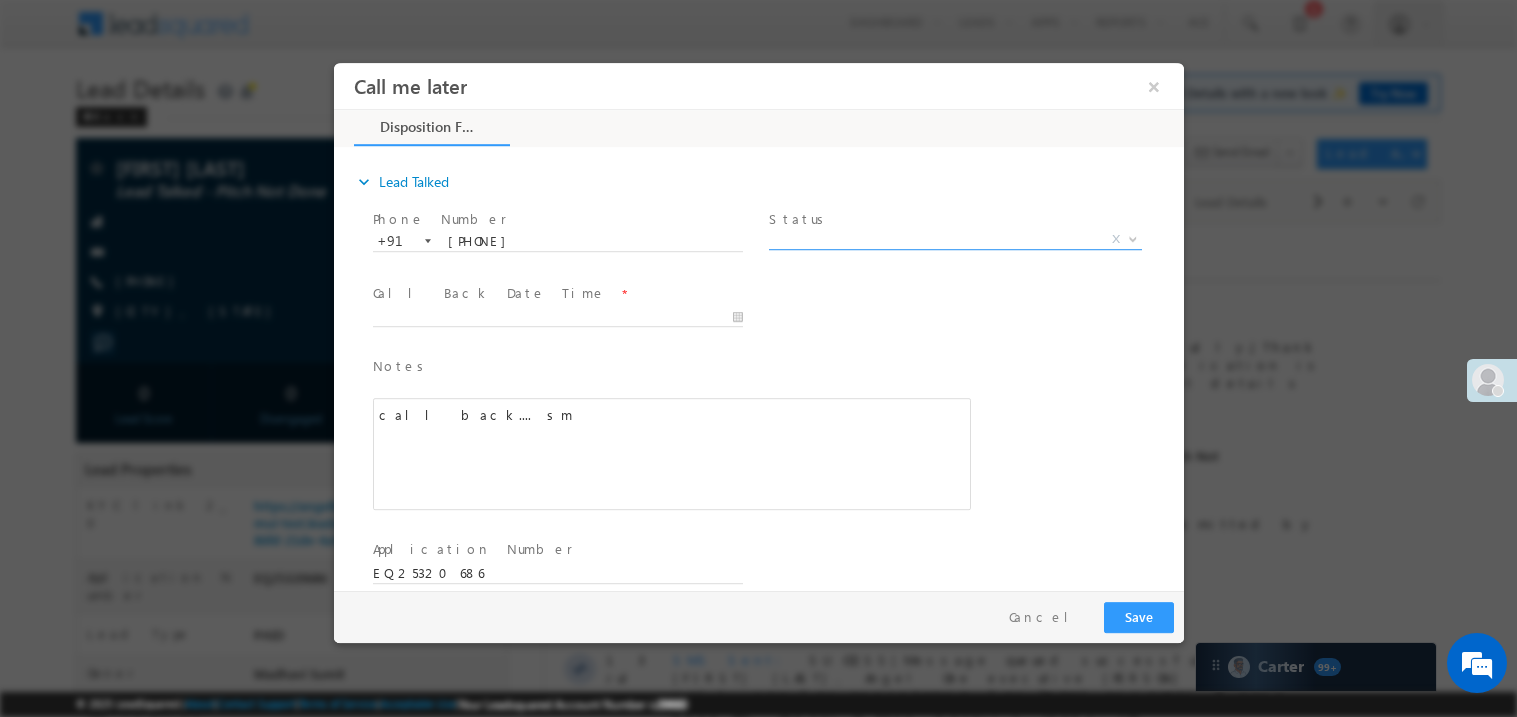 click on "X" at bounding box center [954, 239] 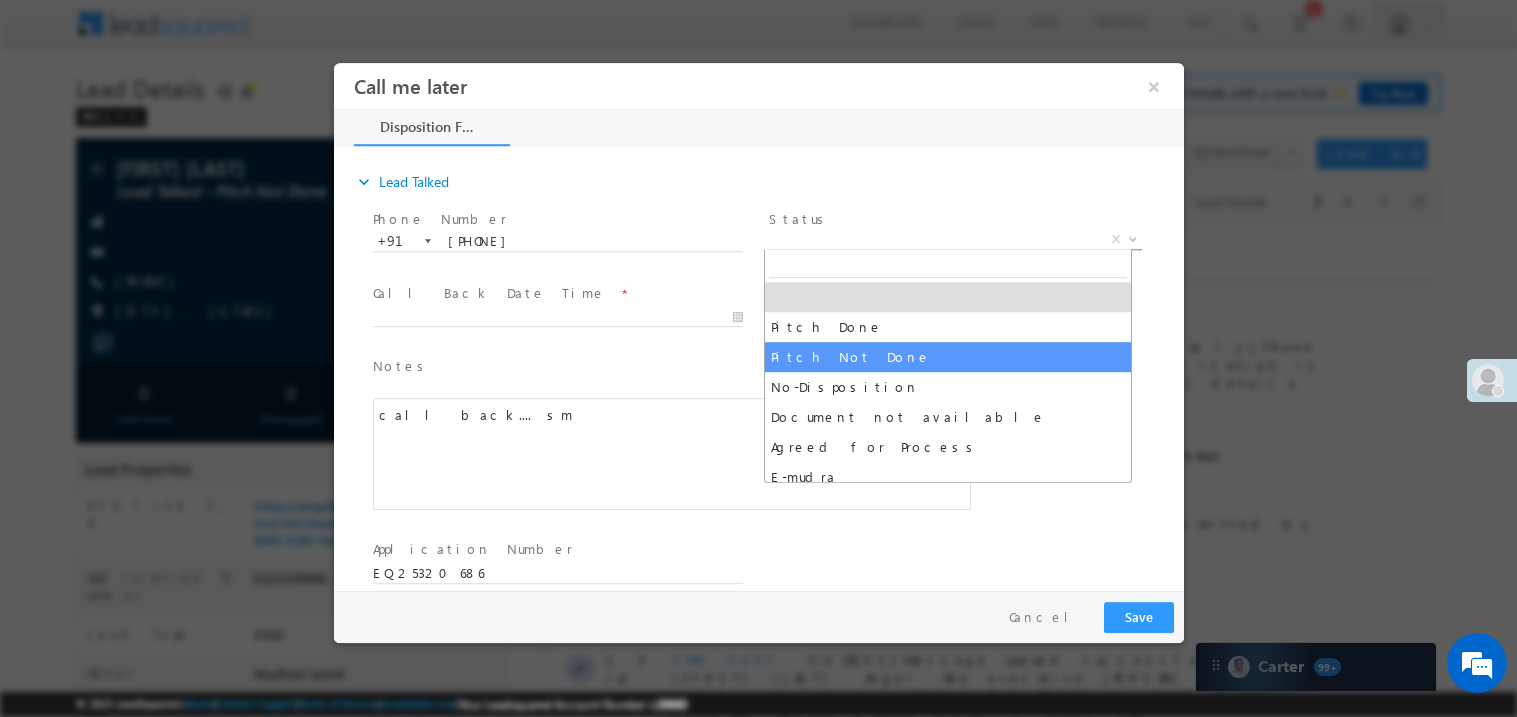 select on "Pitch Not Done" 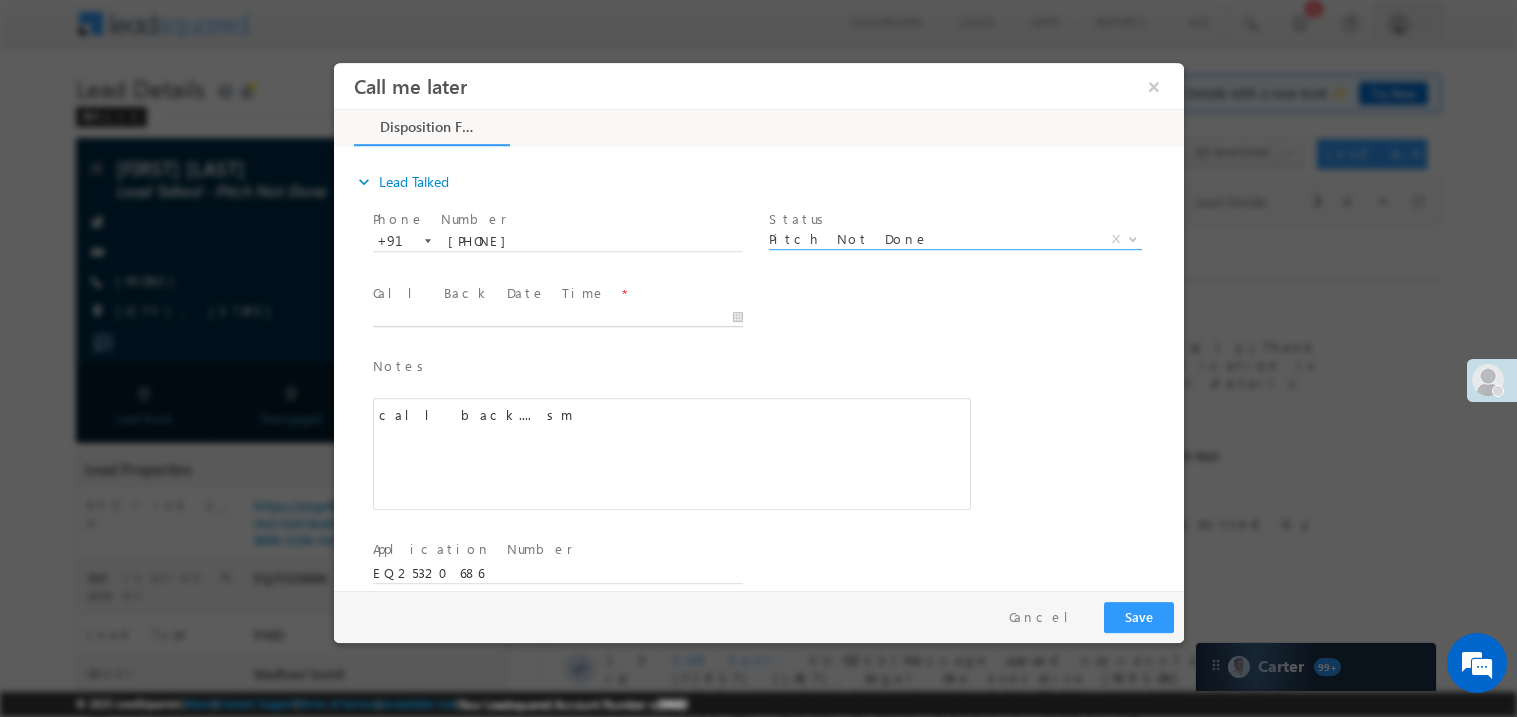 click on "Call me later
×" at bounding box center (758, 325) 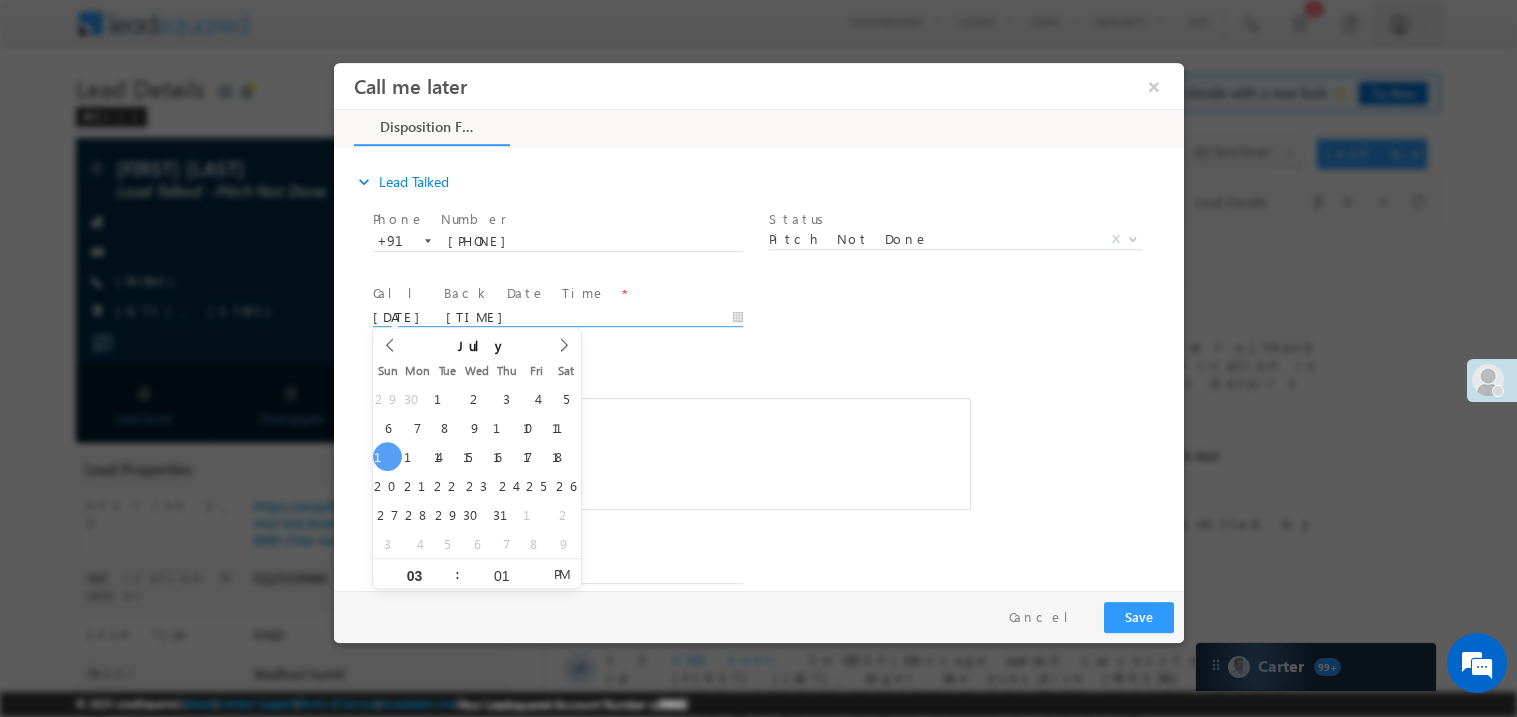 click on "call back.... sm" at bounding box center [671, 453] 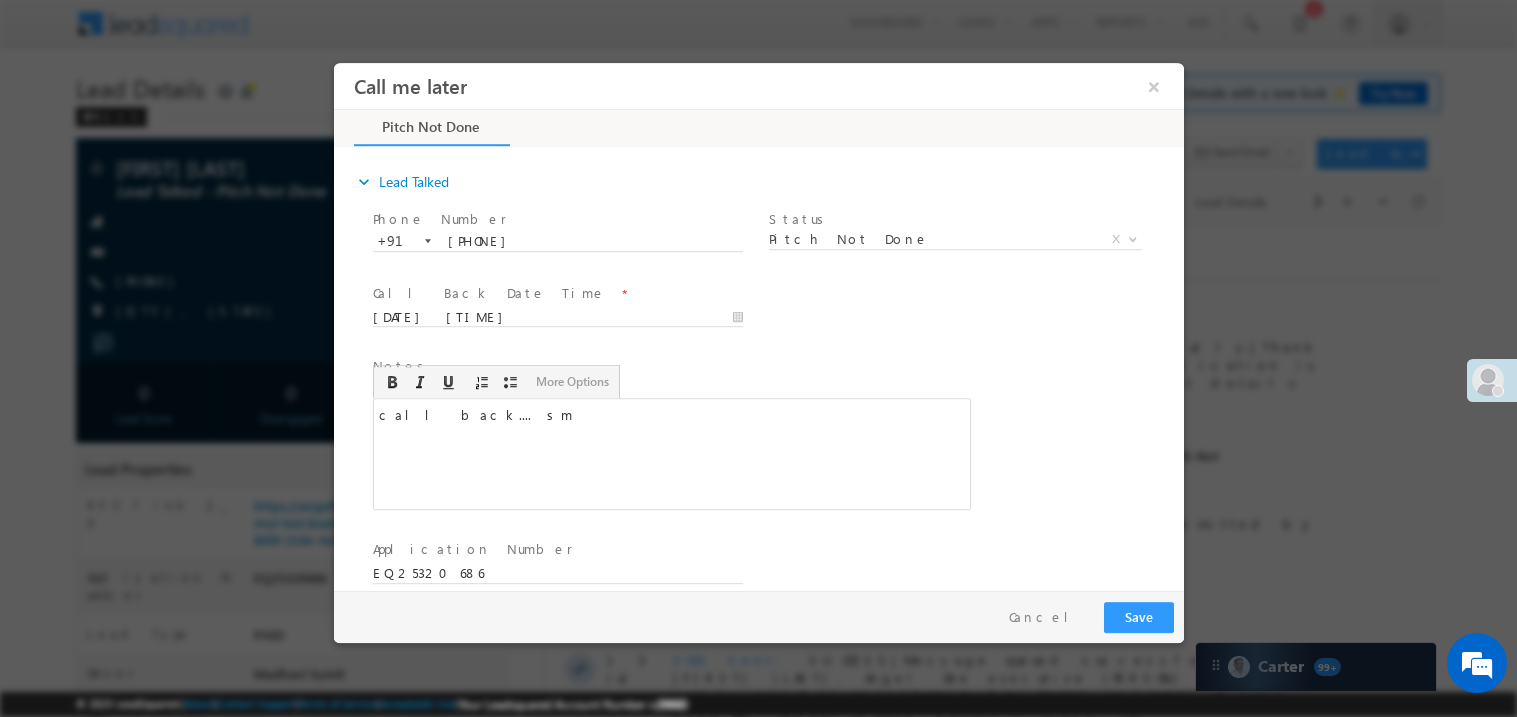 click on "call back.... sm" at bounding box center [671, 453] 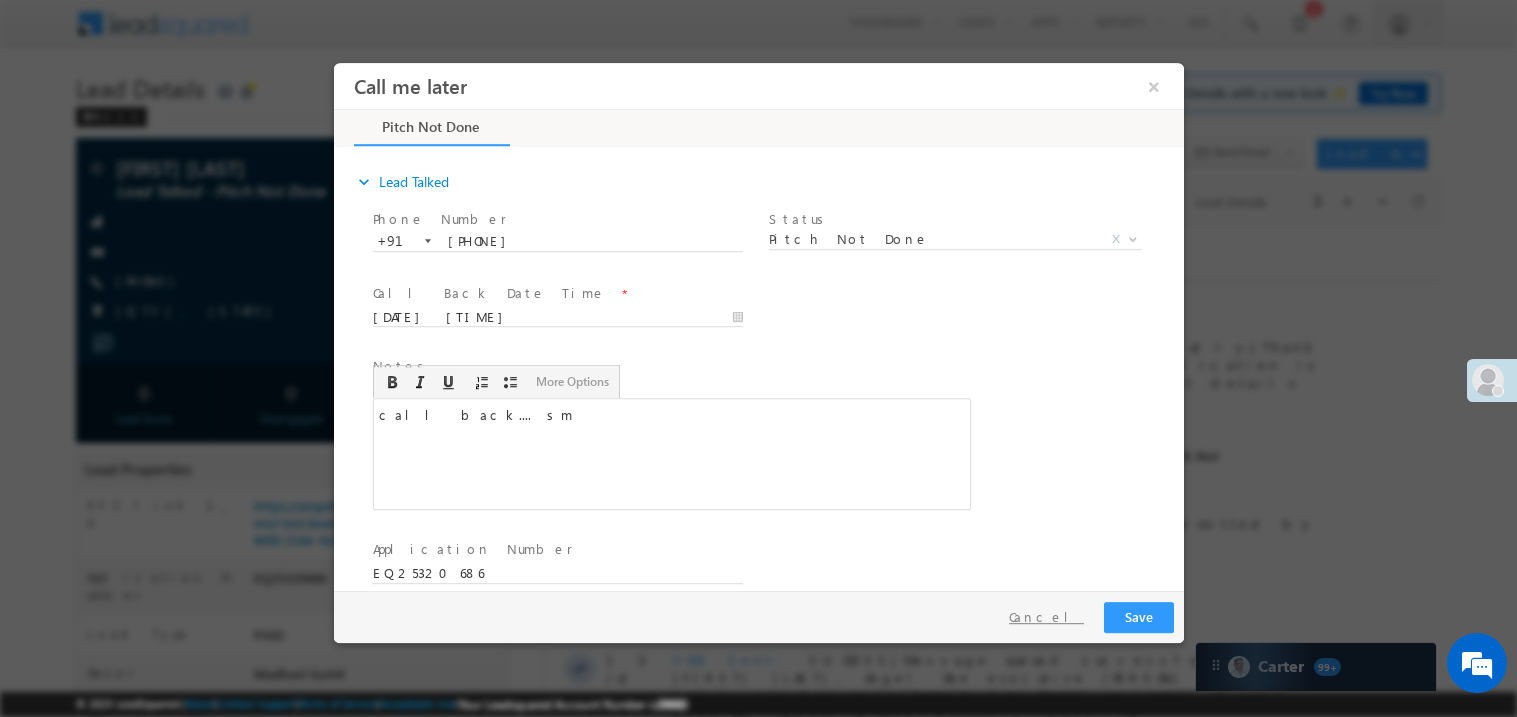scroll, scrollTop: 0, scrollLeft: 0, axis: both 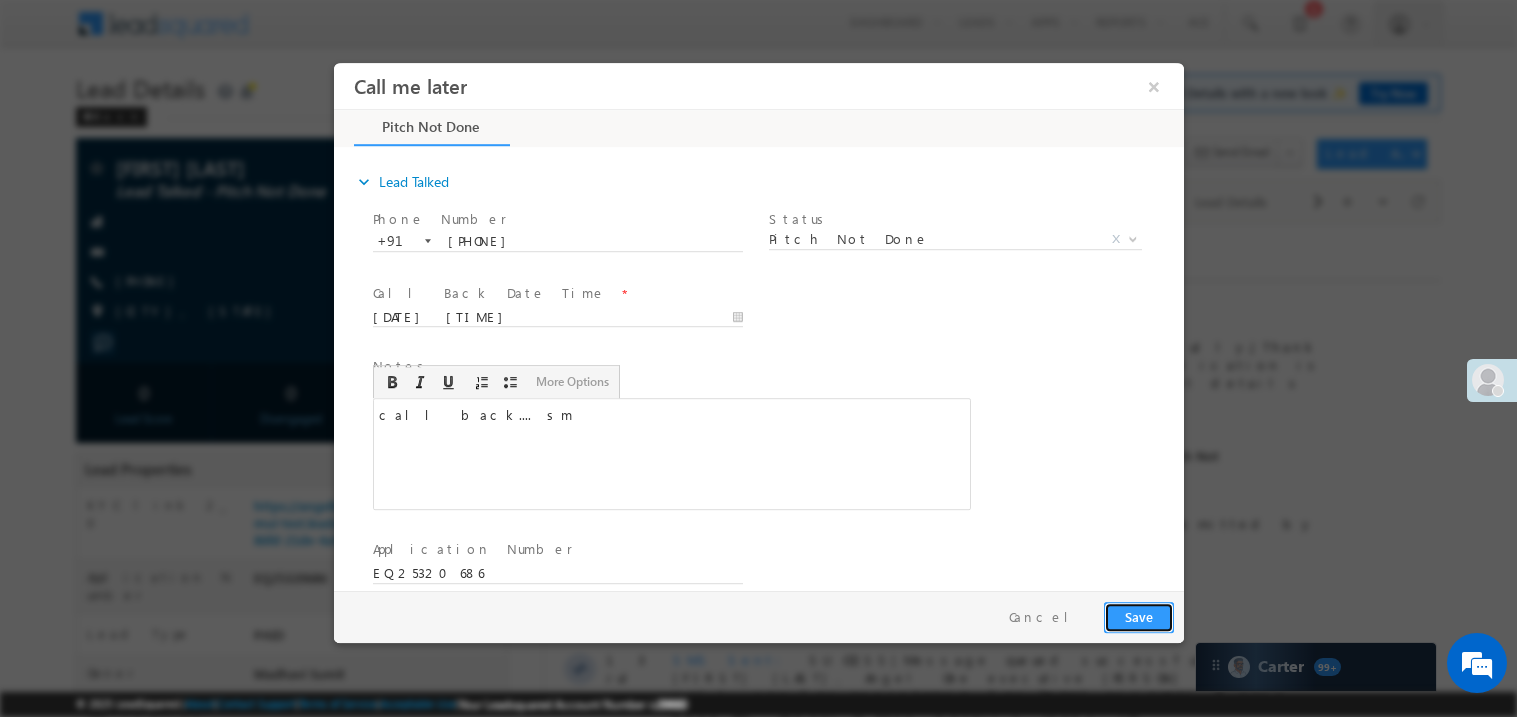 click on "Save" at bounding box center [1138, 616] 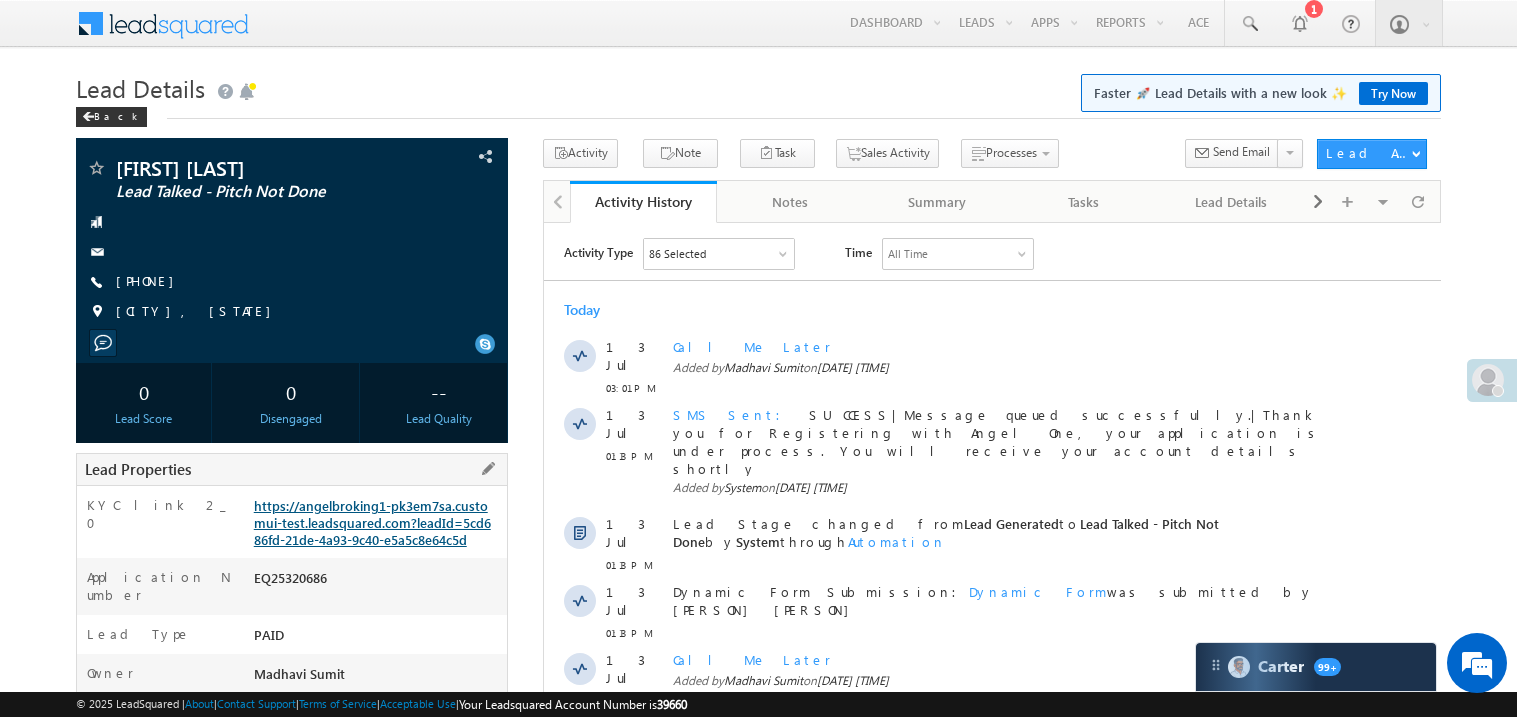 click on "https://angelbroking1-pk3em7sa.customui-test.leadsquared.com?leadId=5cd686fd-21de-4a93-9c40-e5a5c8e64c5d" at bounding box center [372, 522] 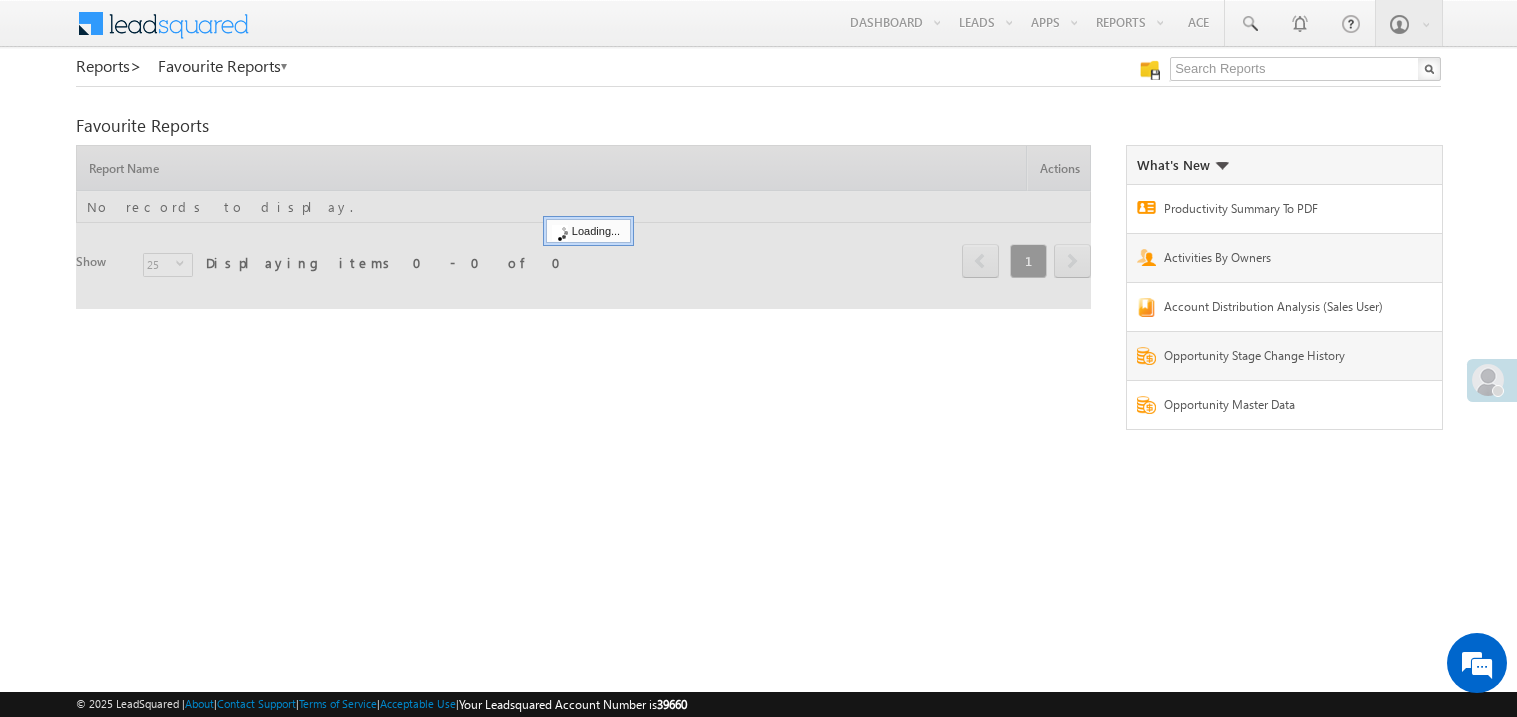 scroll, scrollTop: 0, scrollLeft: 0, axis: both 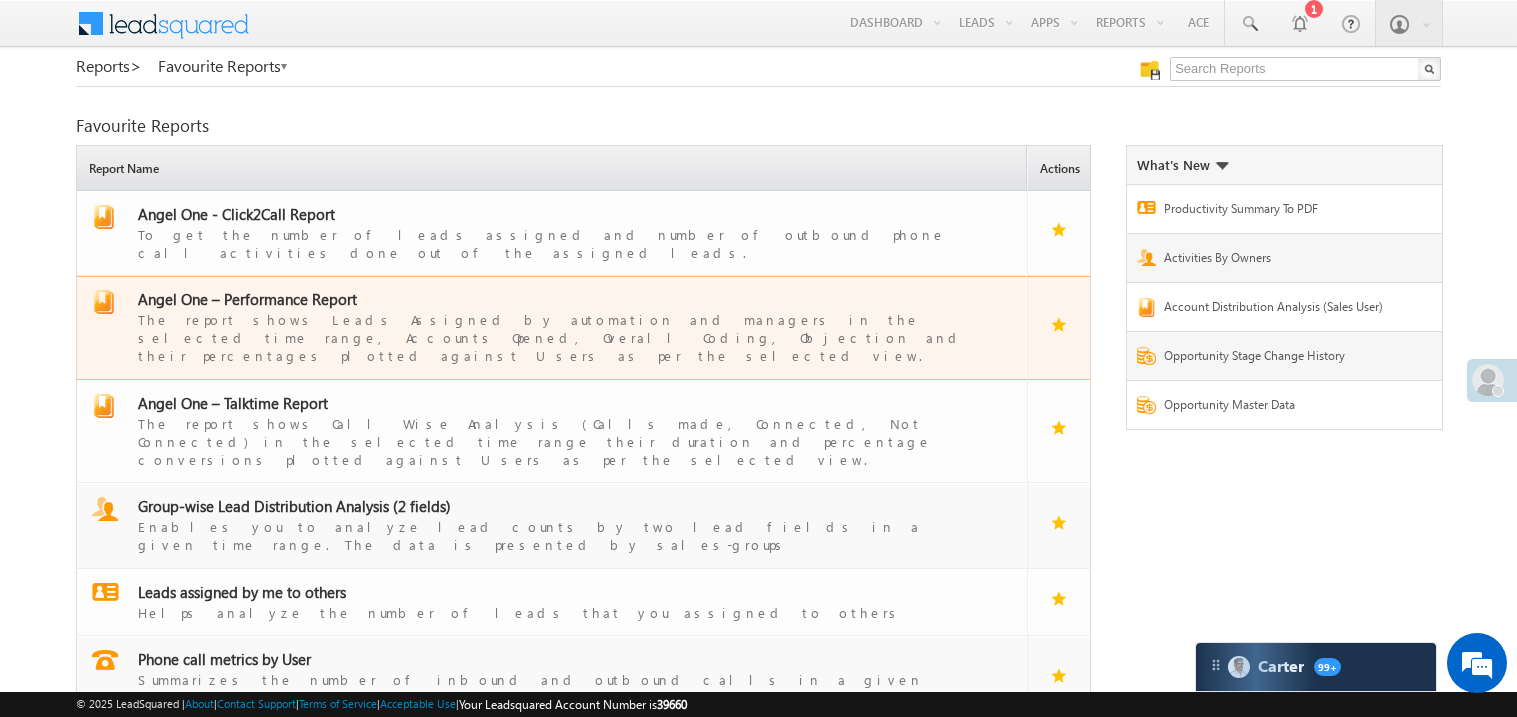 click on "Angel One – Performance Report  The report shows Leads Assigned by automation and managers in the selected time range, Accounts Opened, Overall Coding, Objection and their percentages plotted against Users as per the selected view." at bounding box center (551, 328) 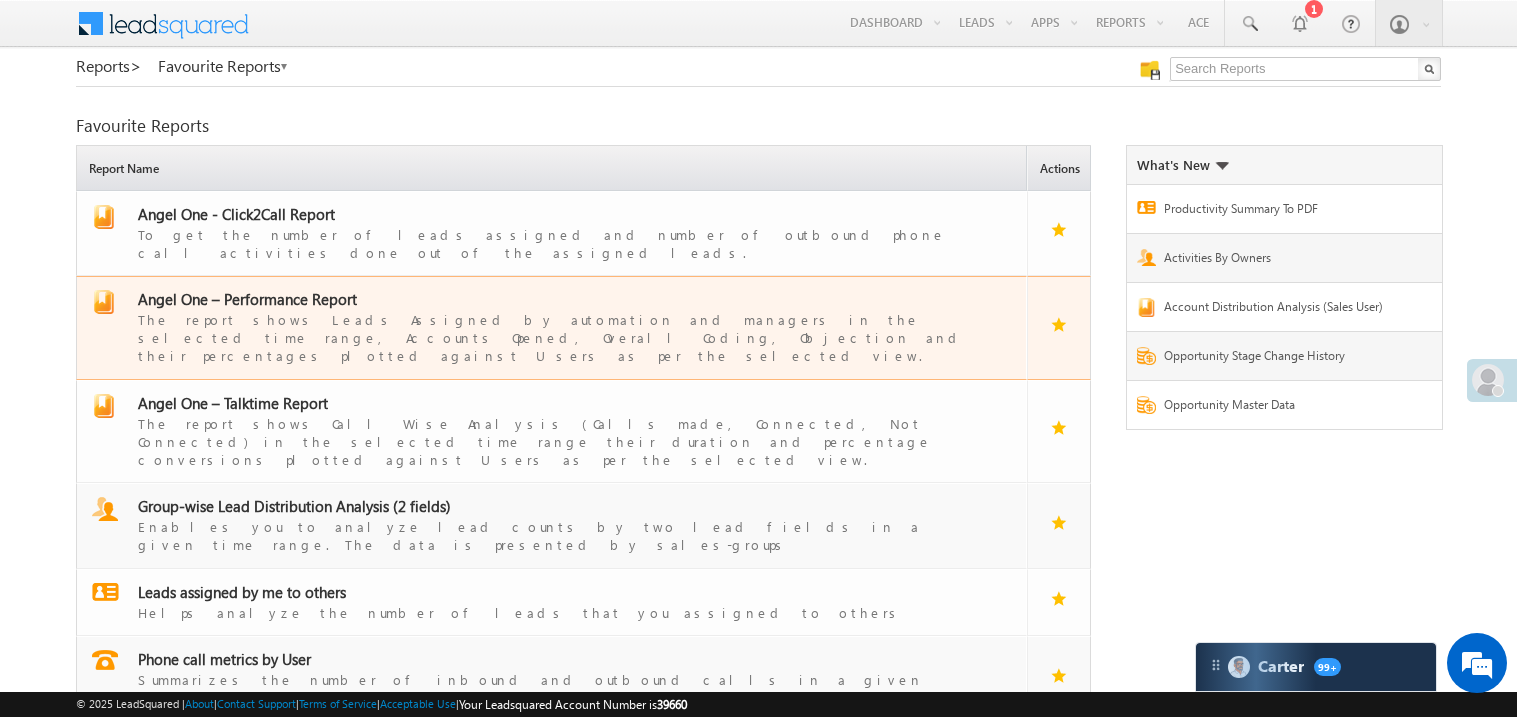 click on "Angel One – Performance Report" at bounding box center [247, 299] 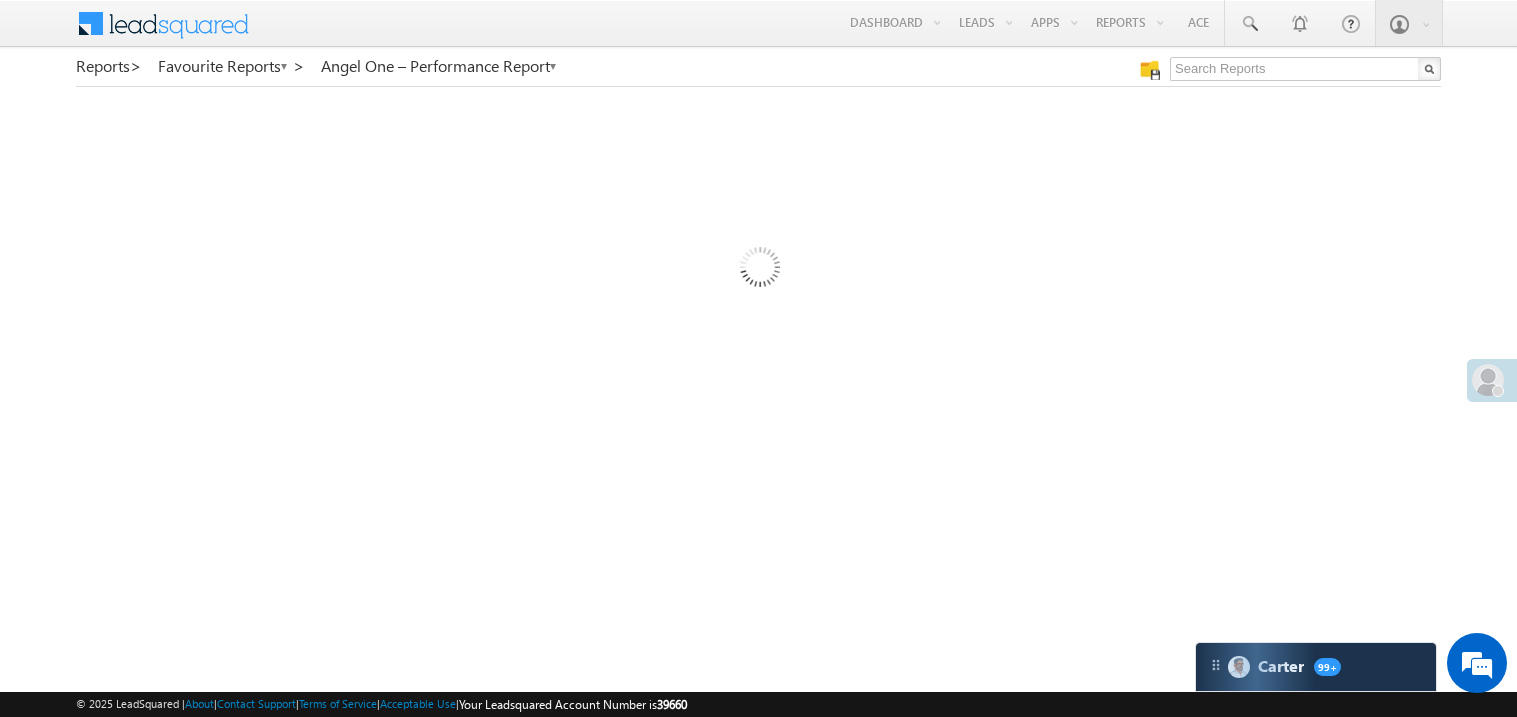 scroll, scrollTop: 0, scrollLeft: 0, axis: both 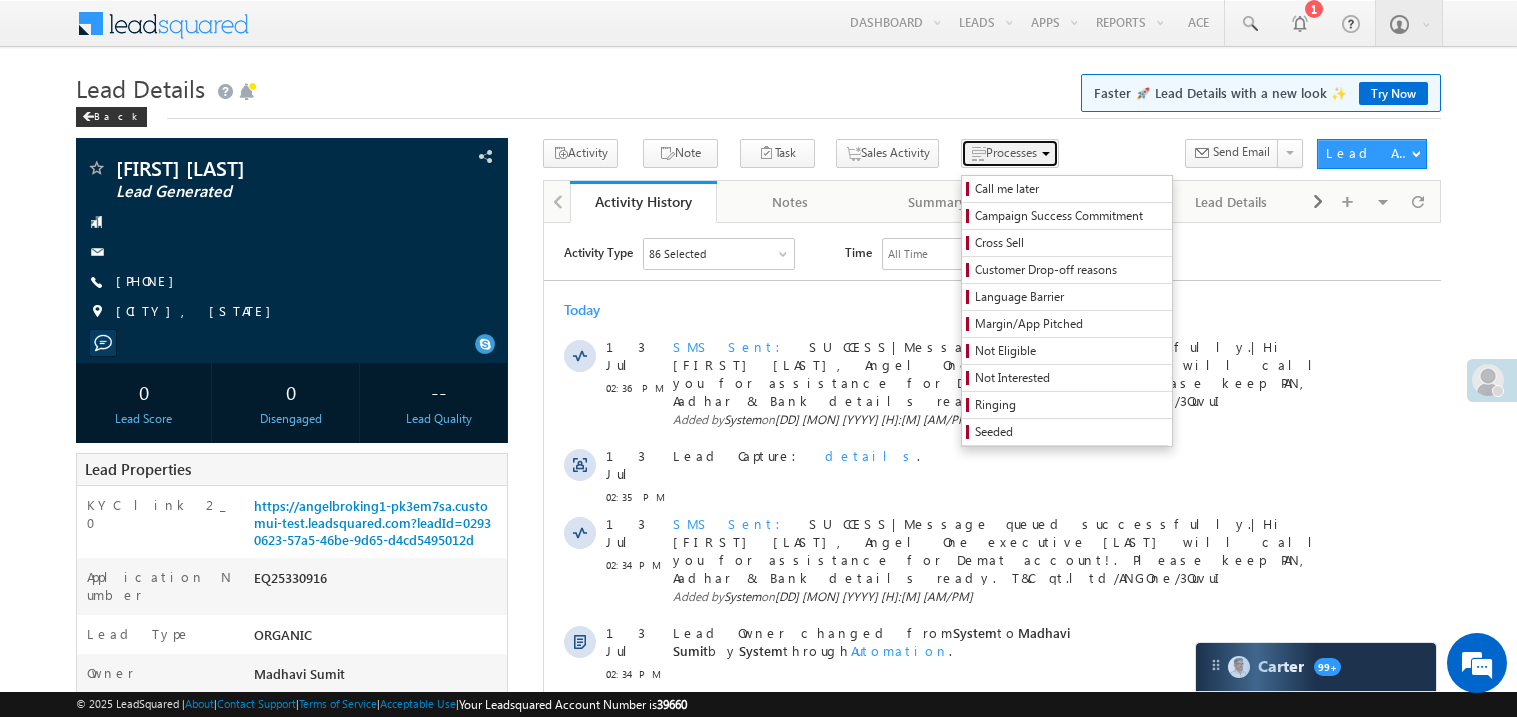 click on "Processes" at bounding box center (1011, 152) 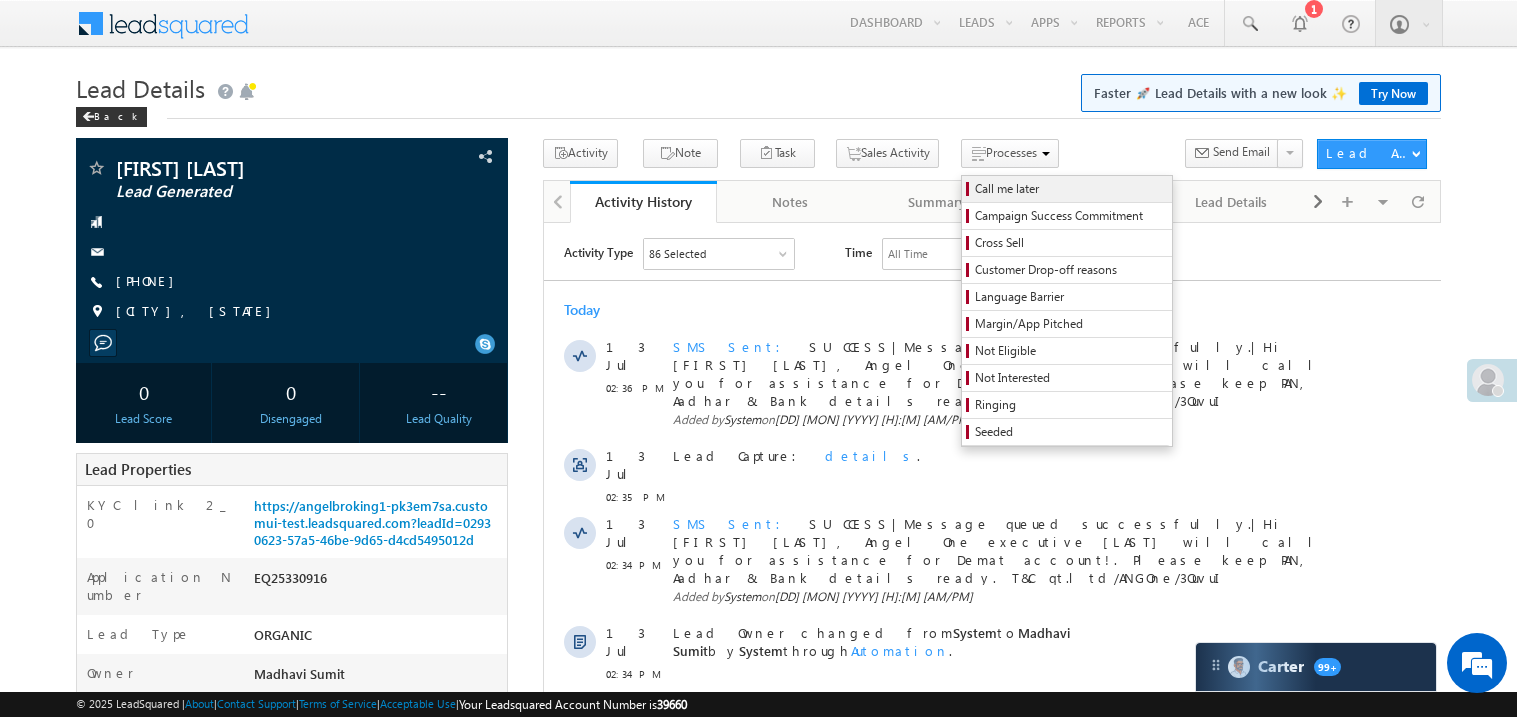 click on "Call me later" at bounding box center (1070, 189) 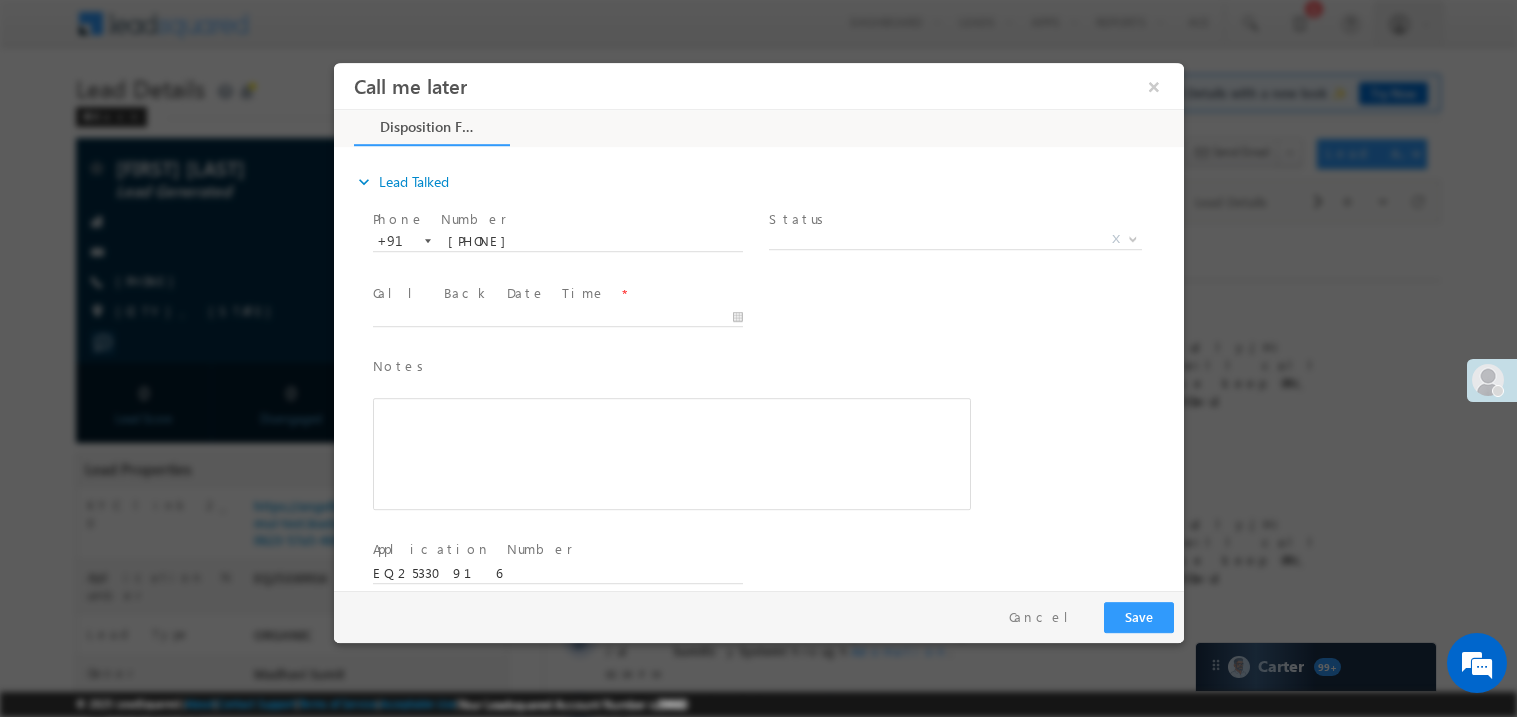 scroll, scrollTop: 0, scrollLeft: 0, axis: both 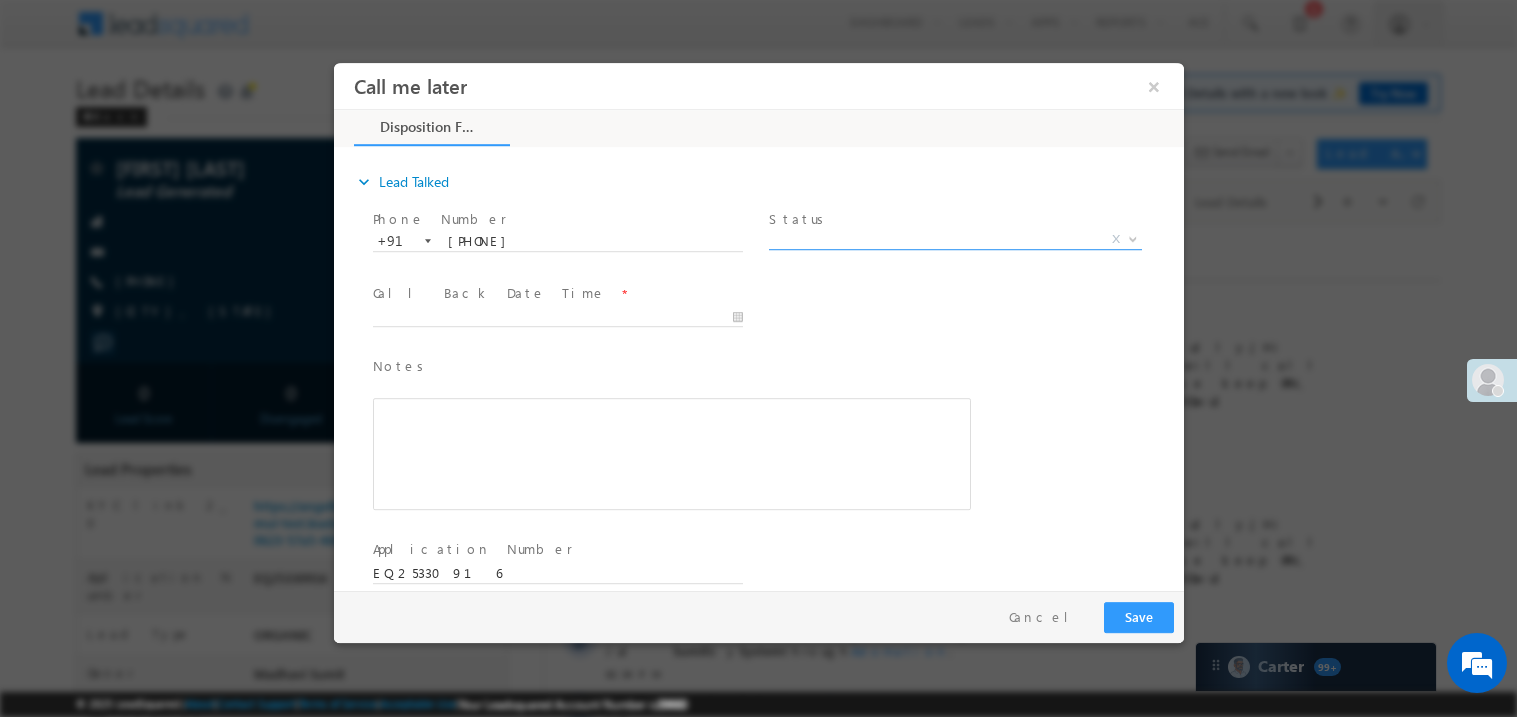 click on "X" at bounding box center [954, 239] 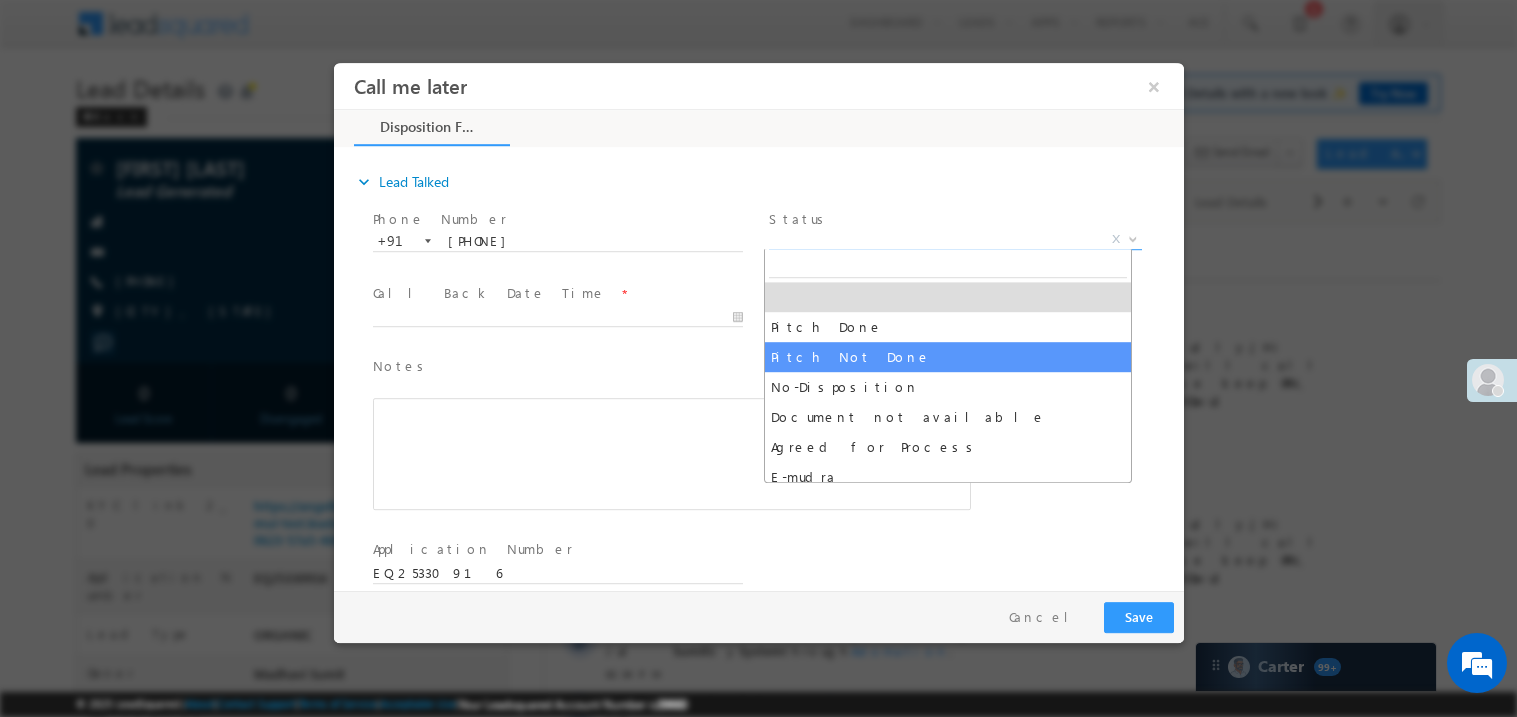 select on "Pitch Not Done" 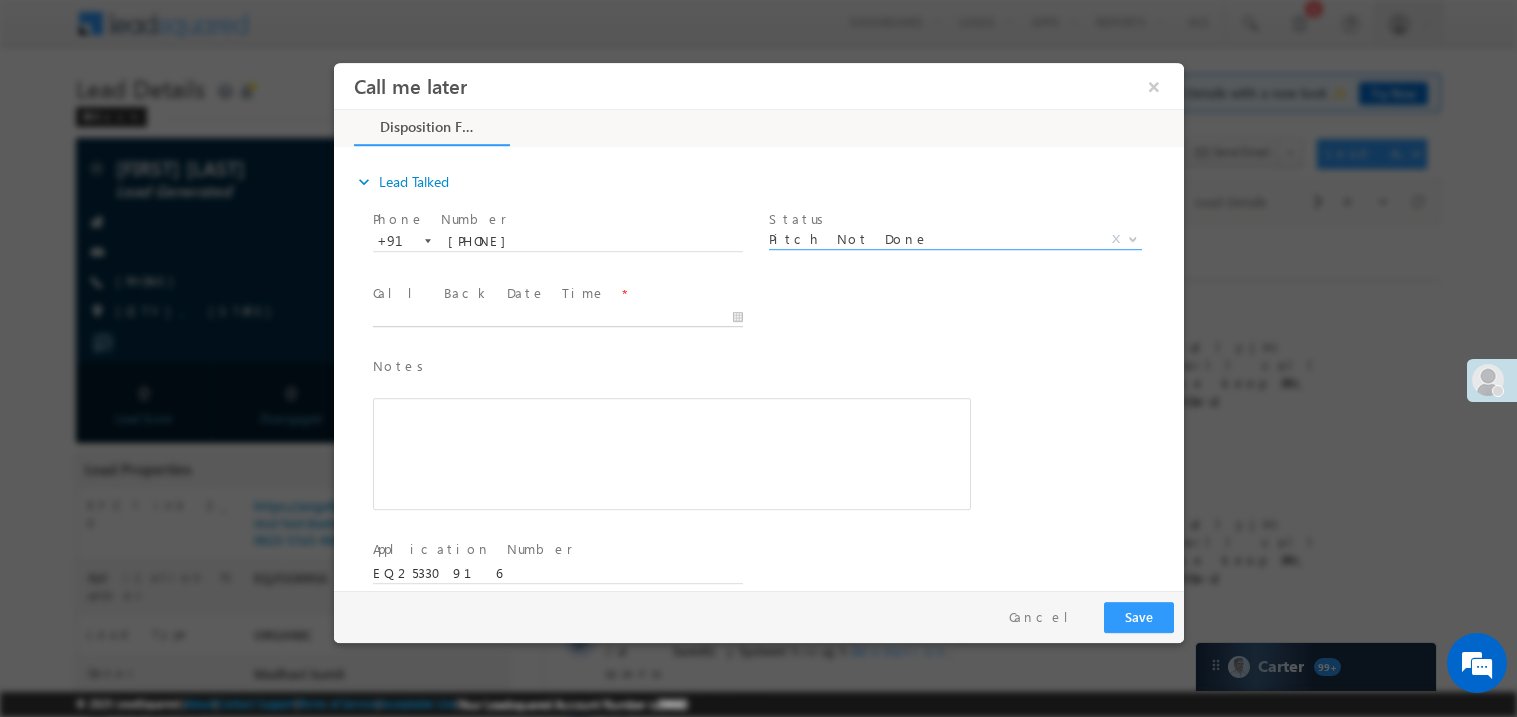 click at bounding box center (557, 317) 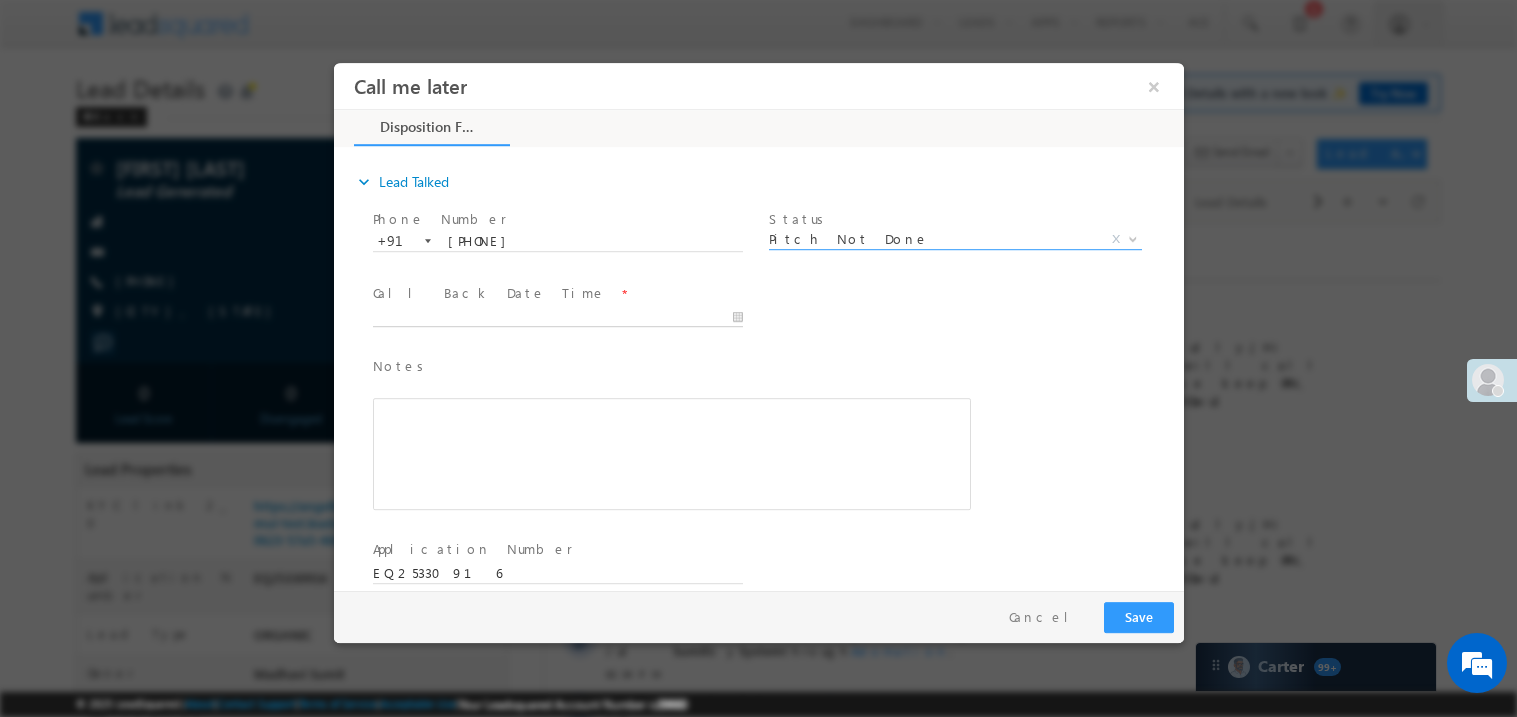 type on "07/13/25 3:03 PM" 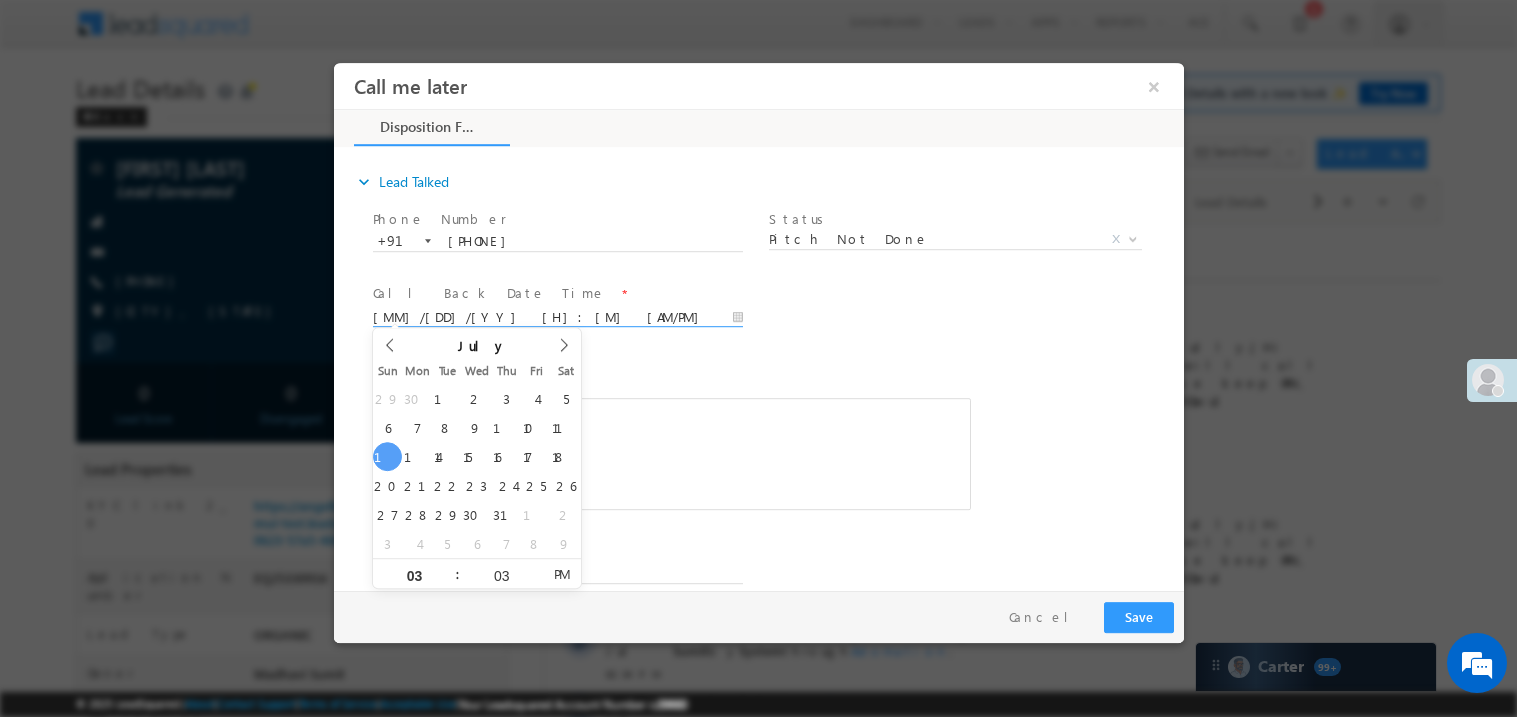 scroll, scrollTop: 0, scrollLeft: 0, axis: both 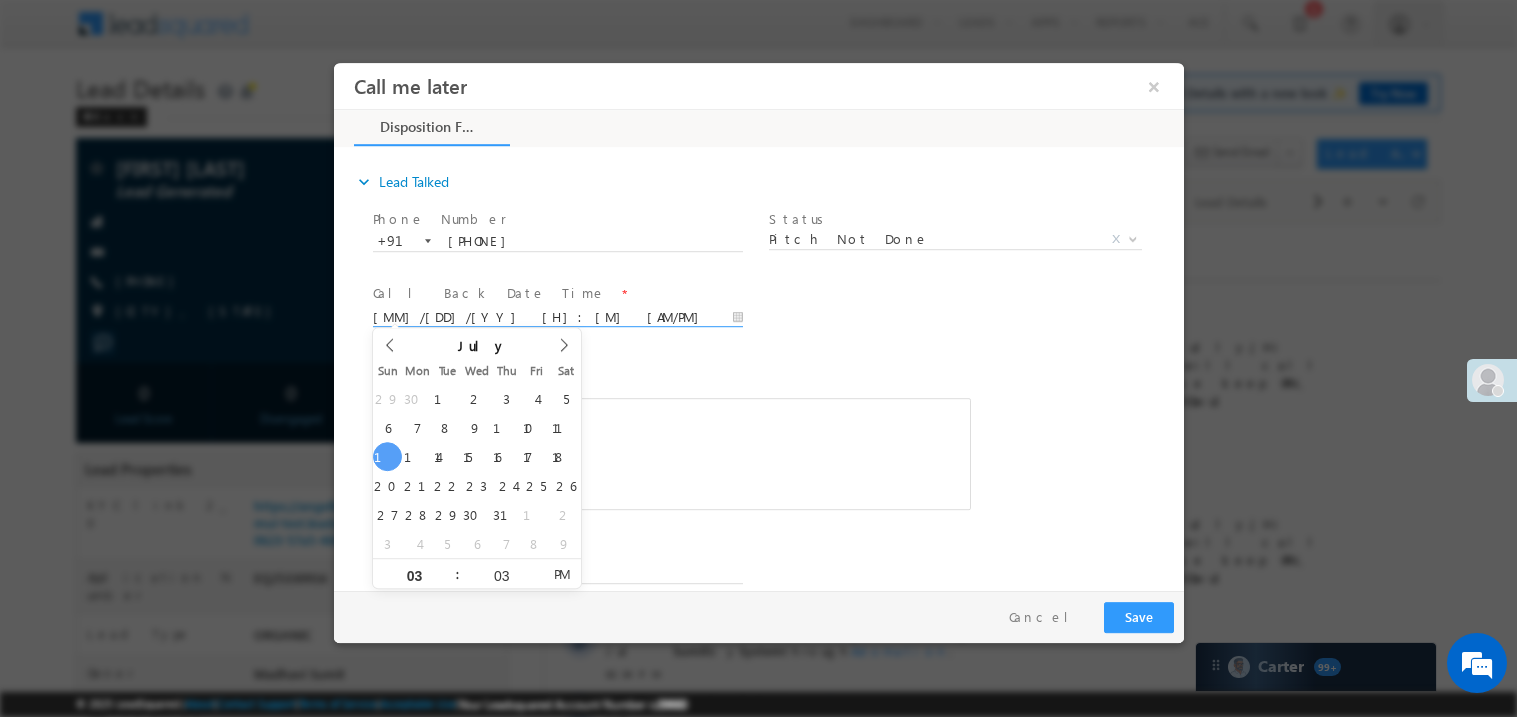 click at bounding box center (671, 453) 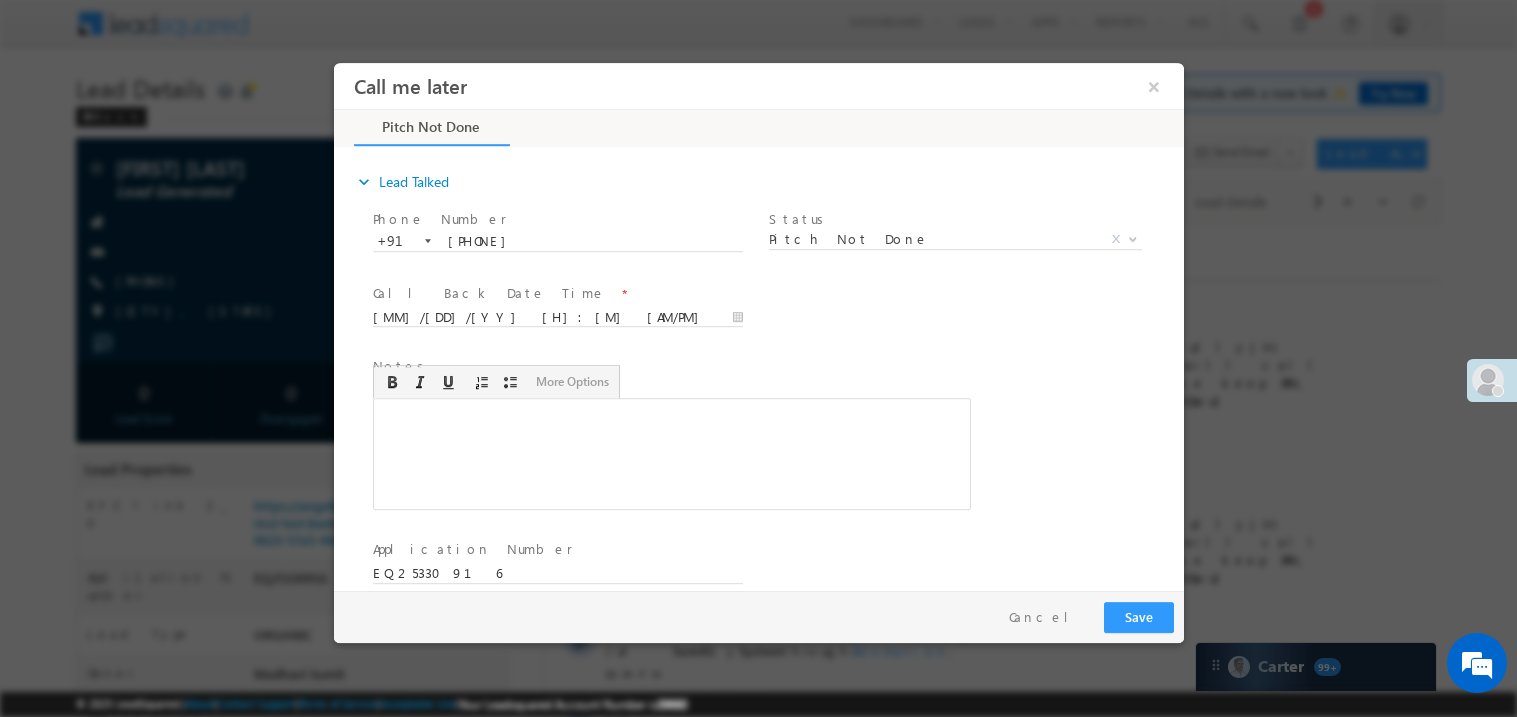 type 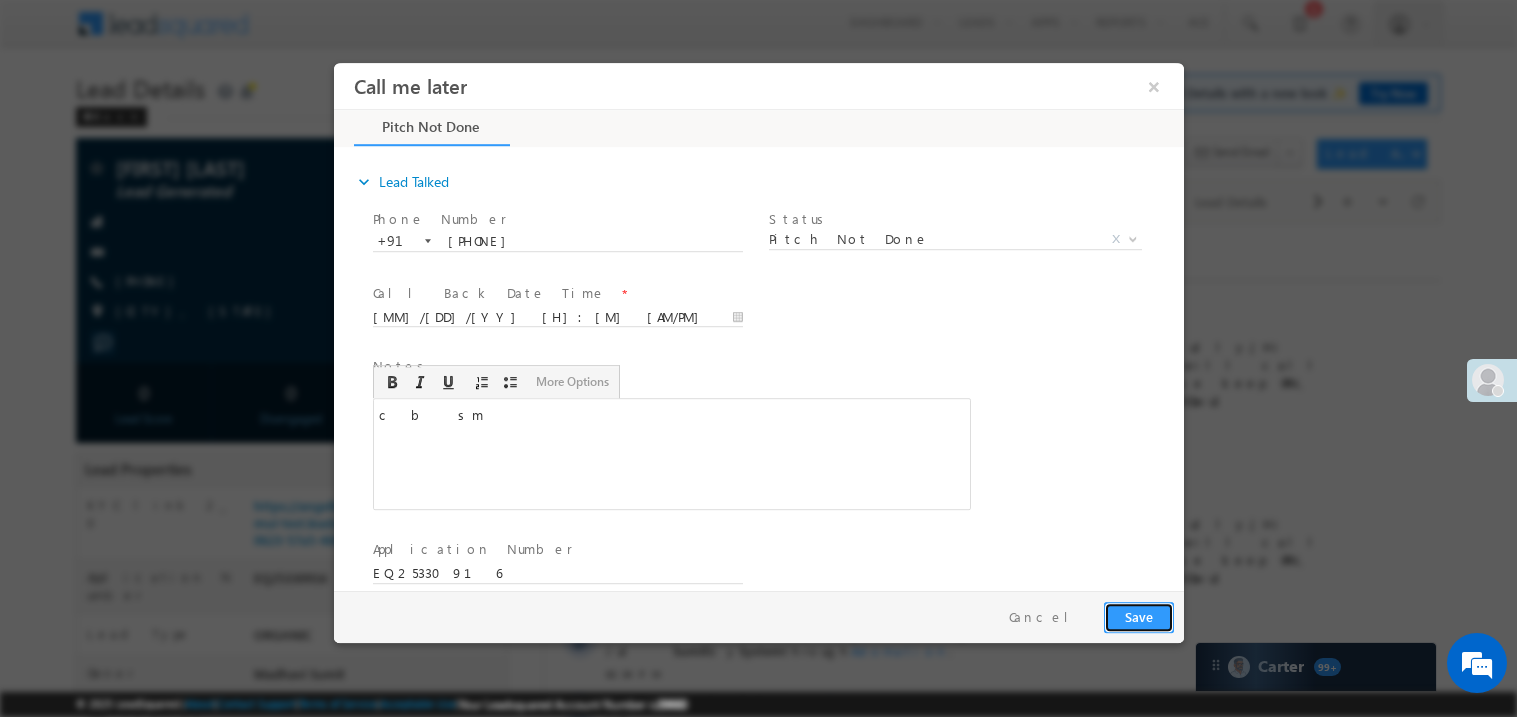 click on "Save" at bounding box center [1138, 616] 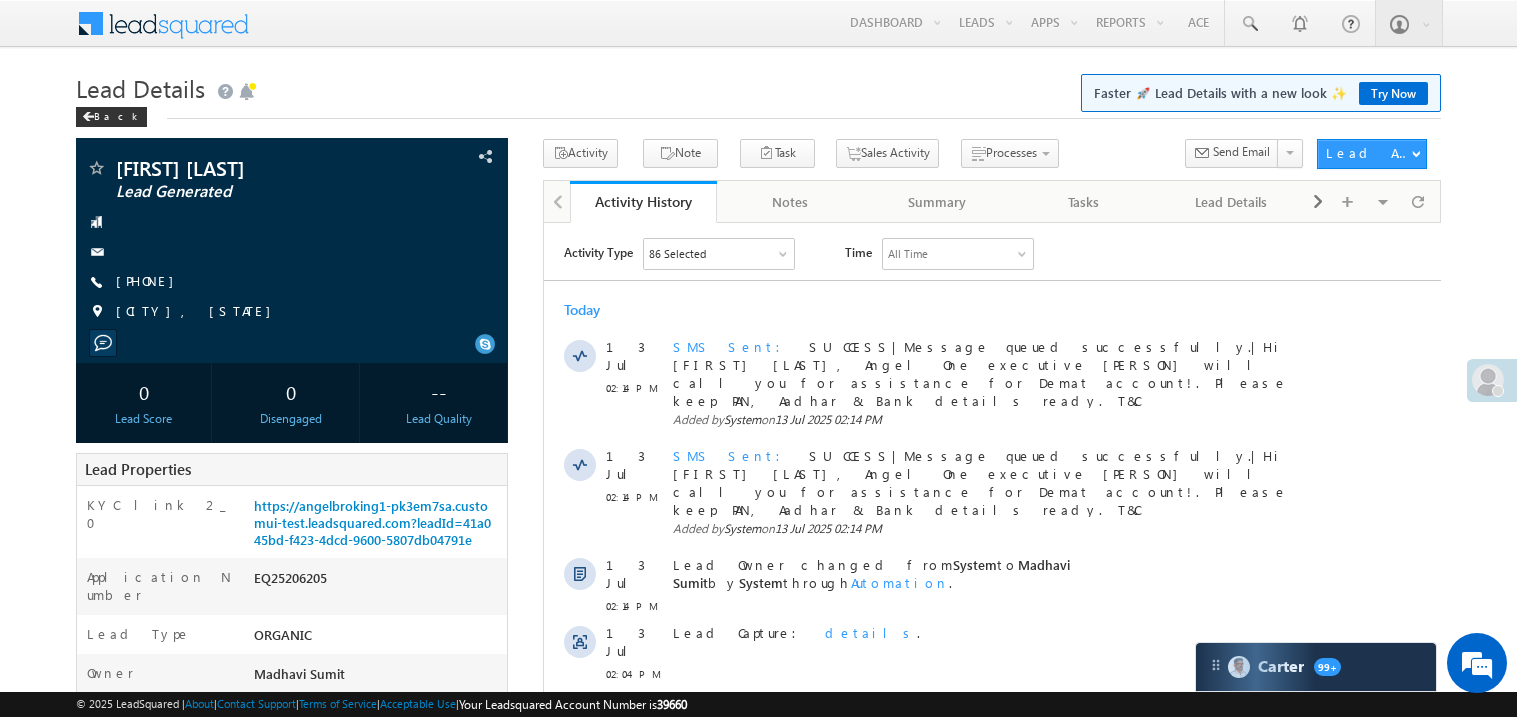 scroll, scrollTop: 0, scrollLeft: 0, axis: both 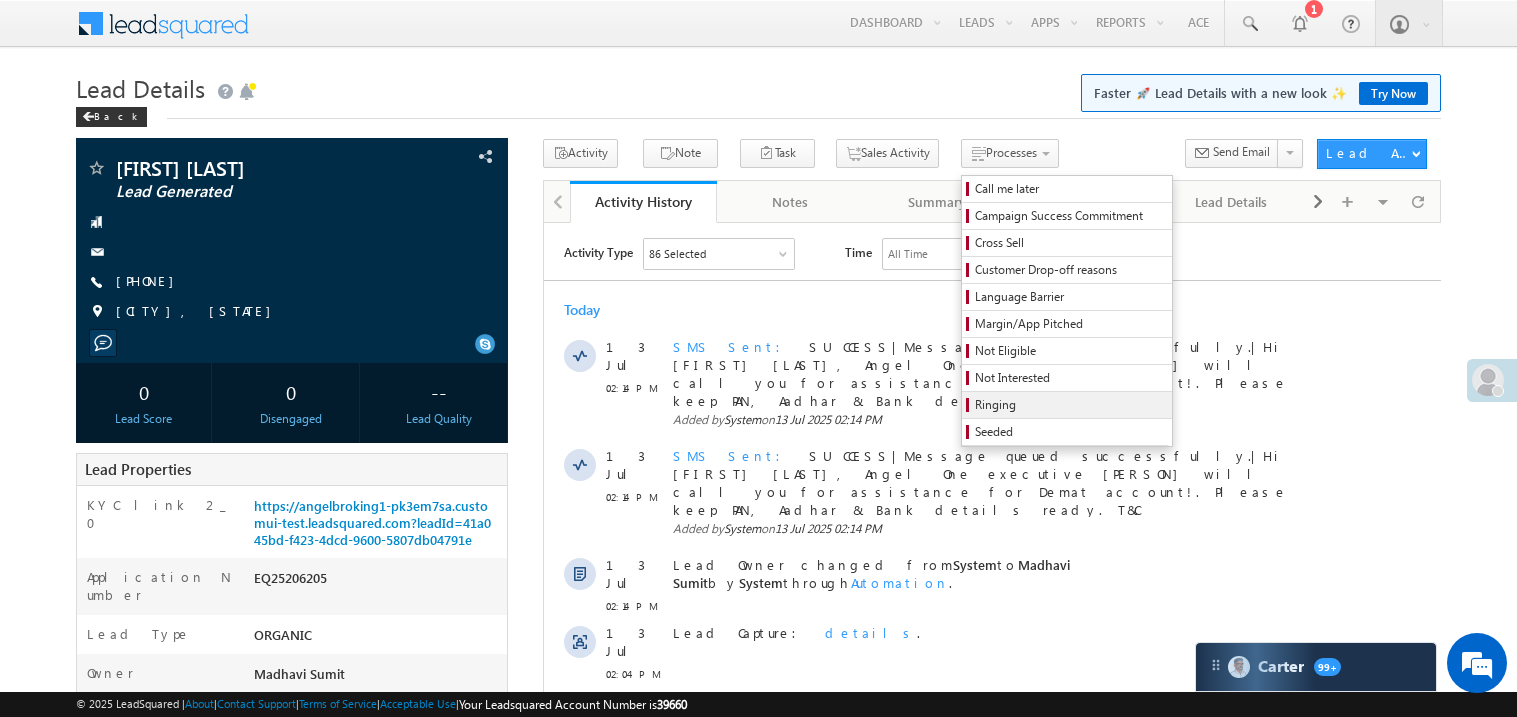 click on "Ringing" at bounding box center [1070, 405] 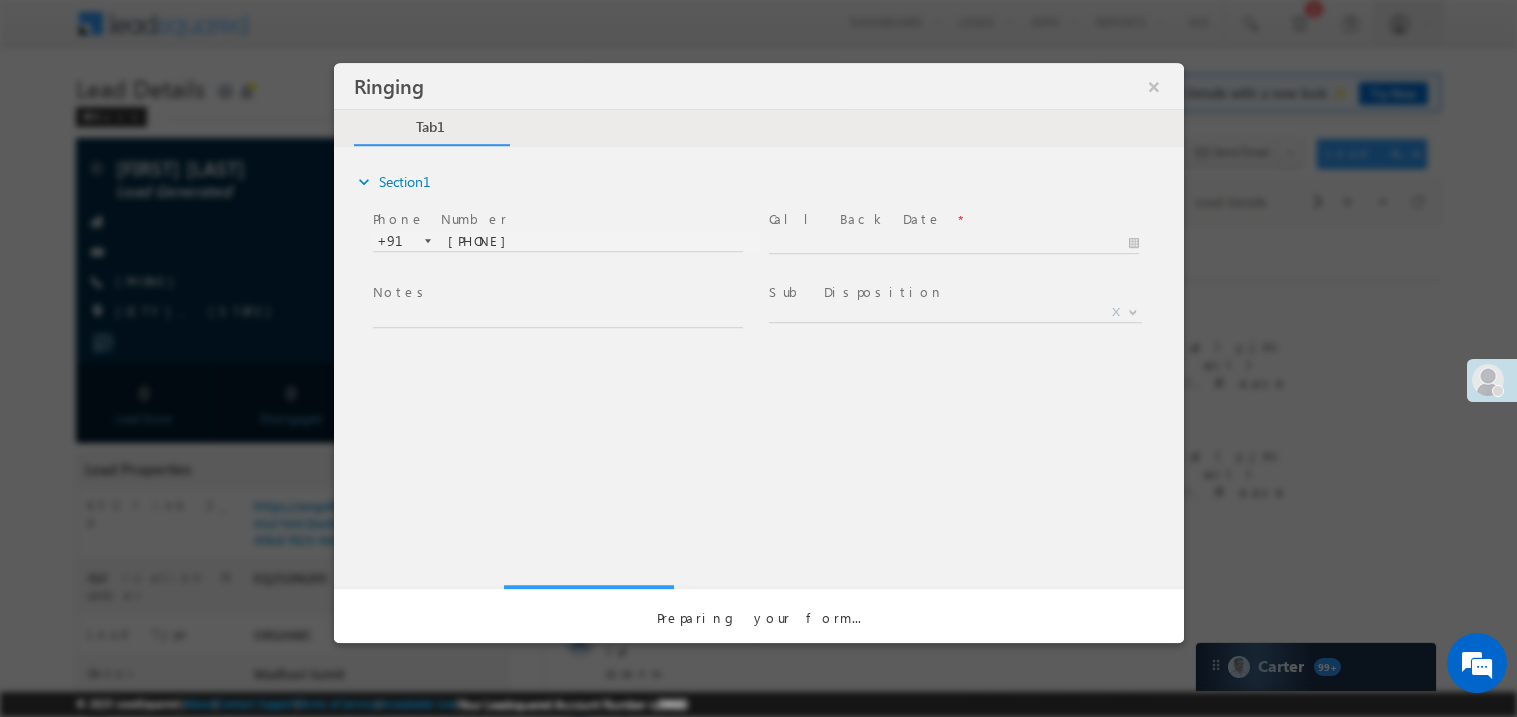 scroll, scrollTop: 0, scrollLeft: 0, axis: both 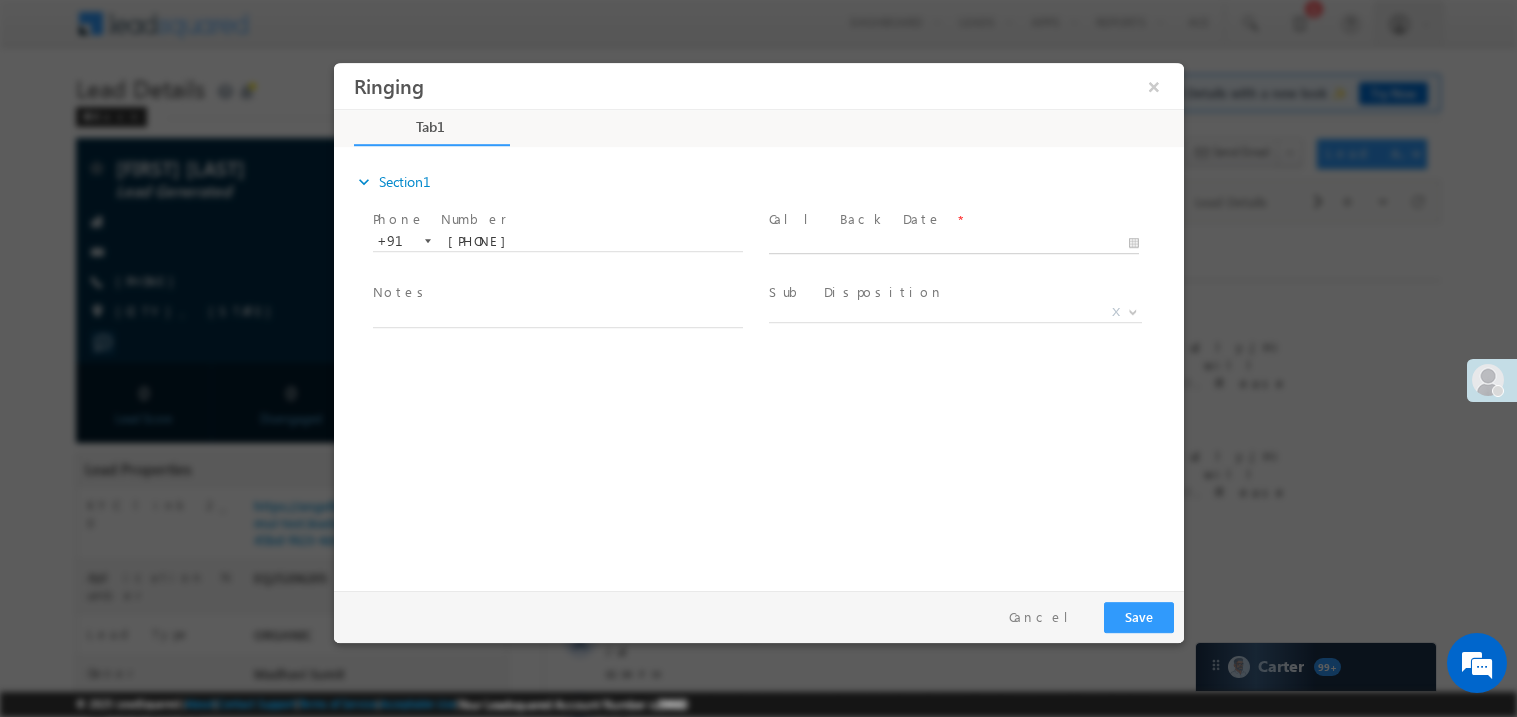 click on "Ringing
×" at bounding box center (758, 321) 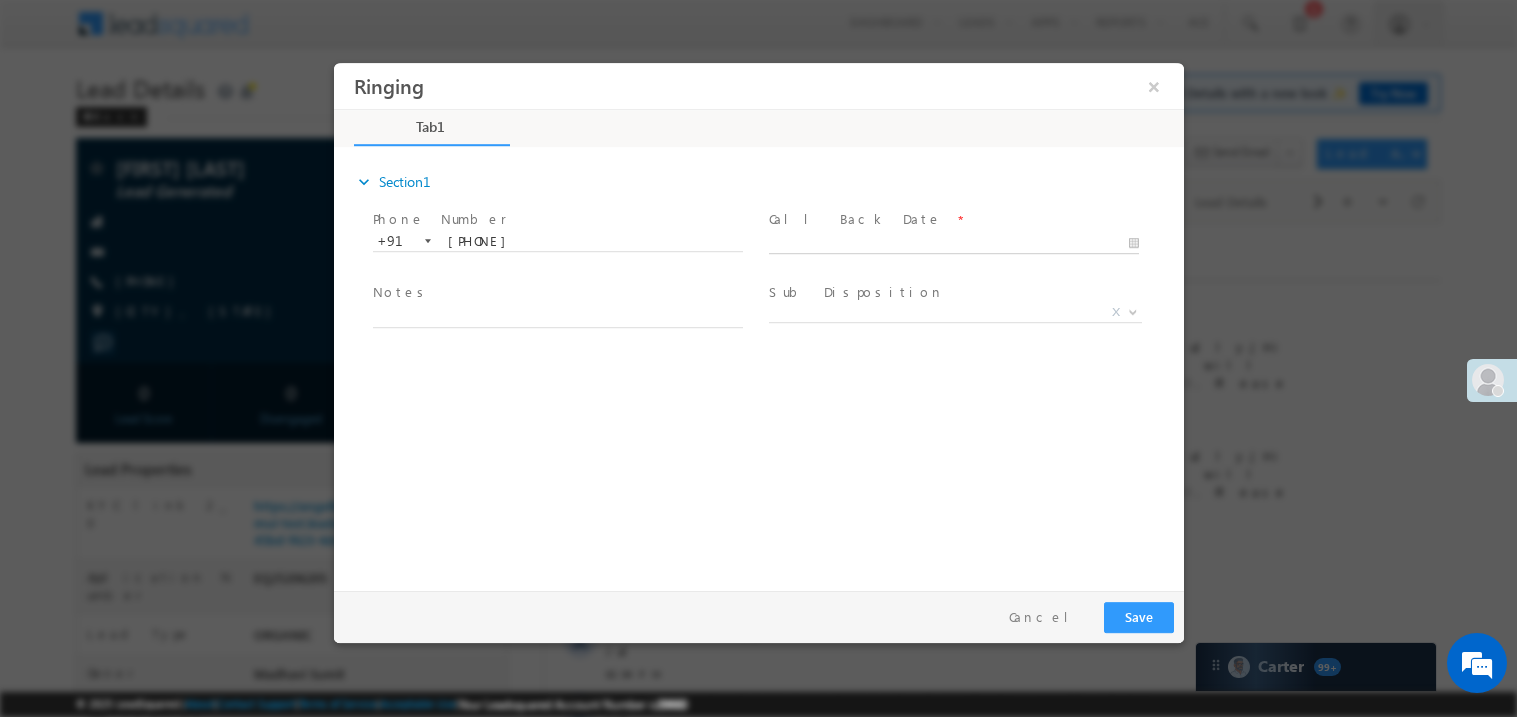type on "[DATE] [TIME]" 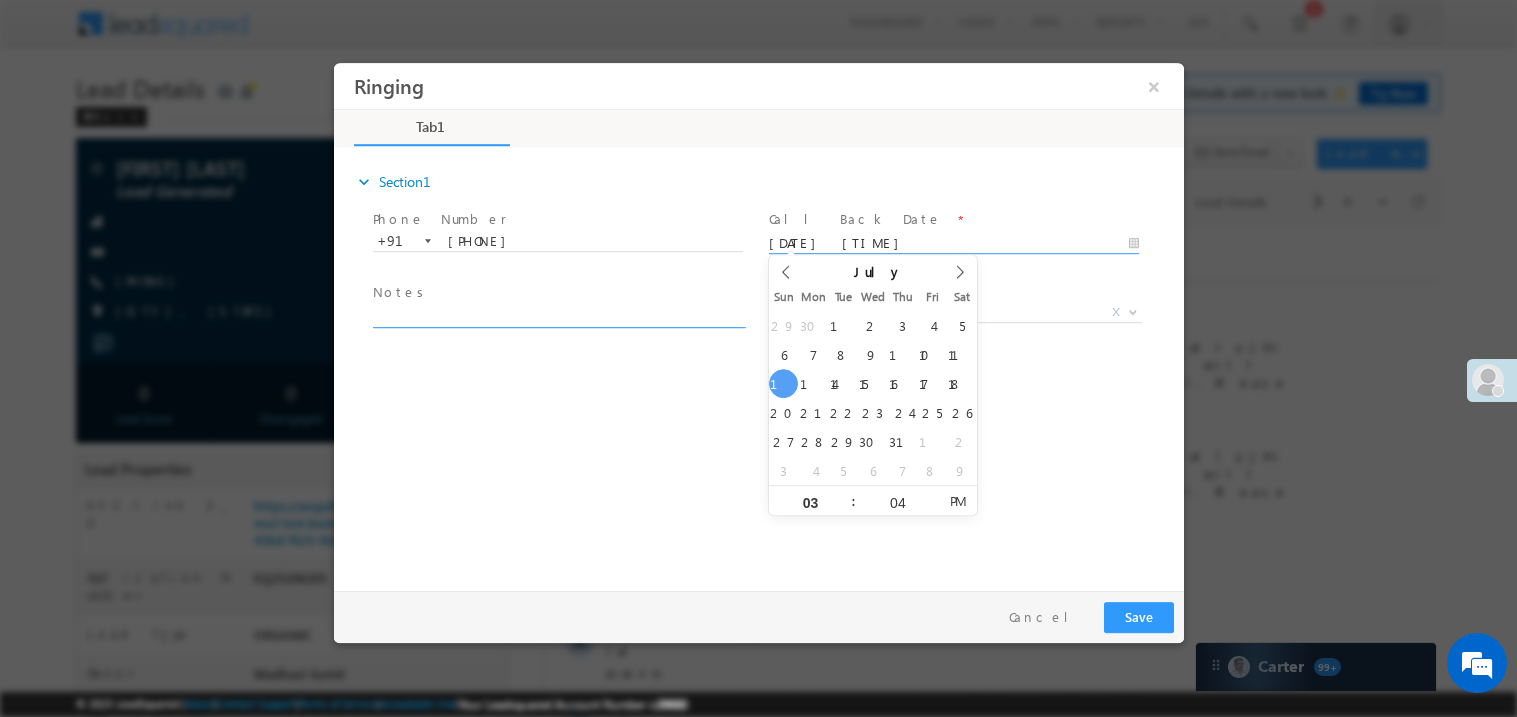 click at bounding box center (557, 315) 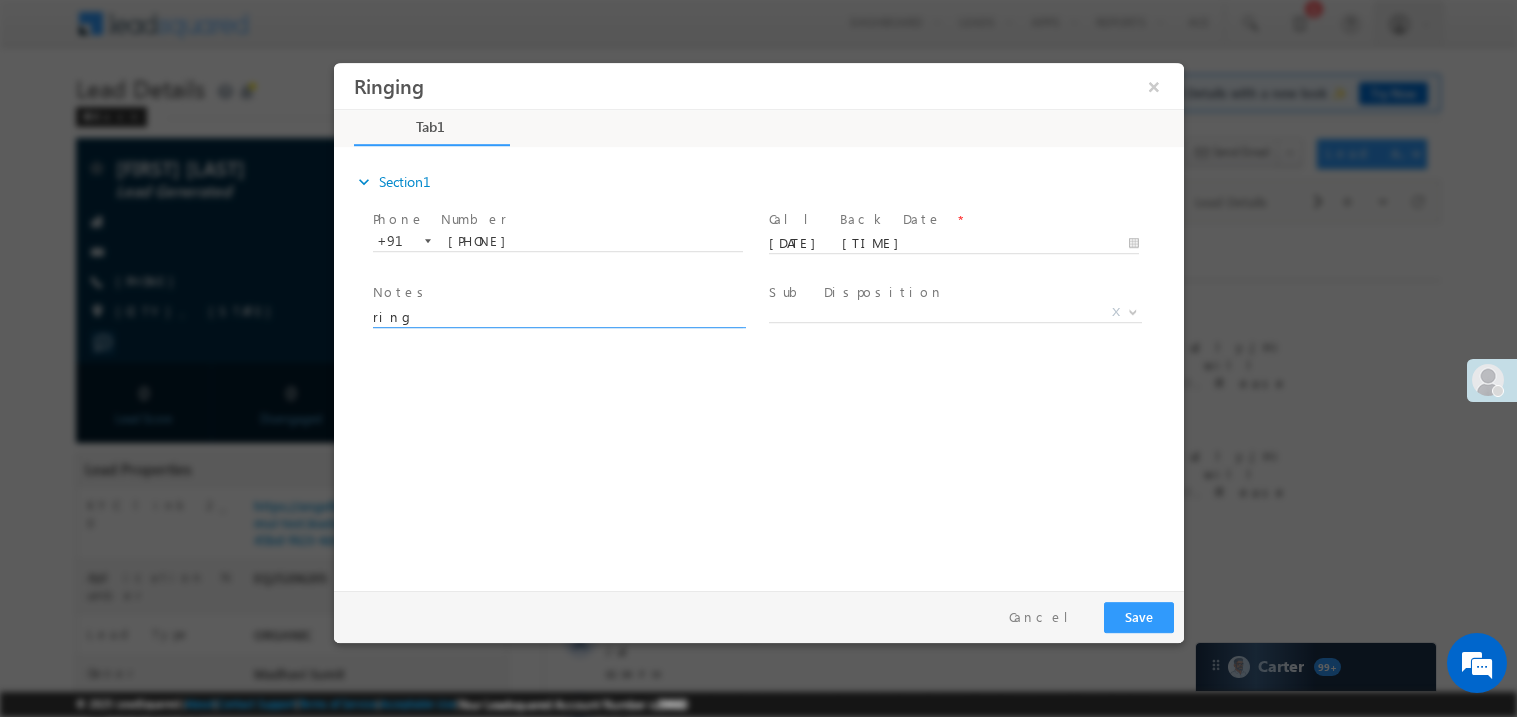 scroll, scrollTop: 0, scrollLeft: 0, axis: both 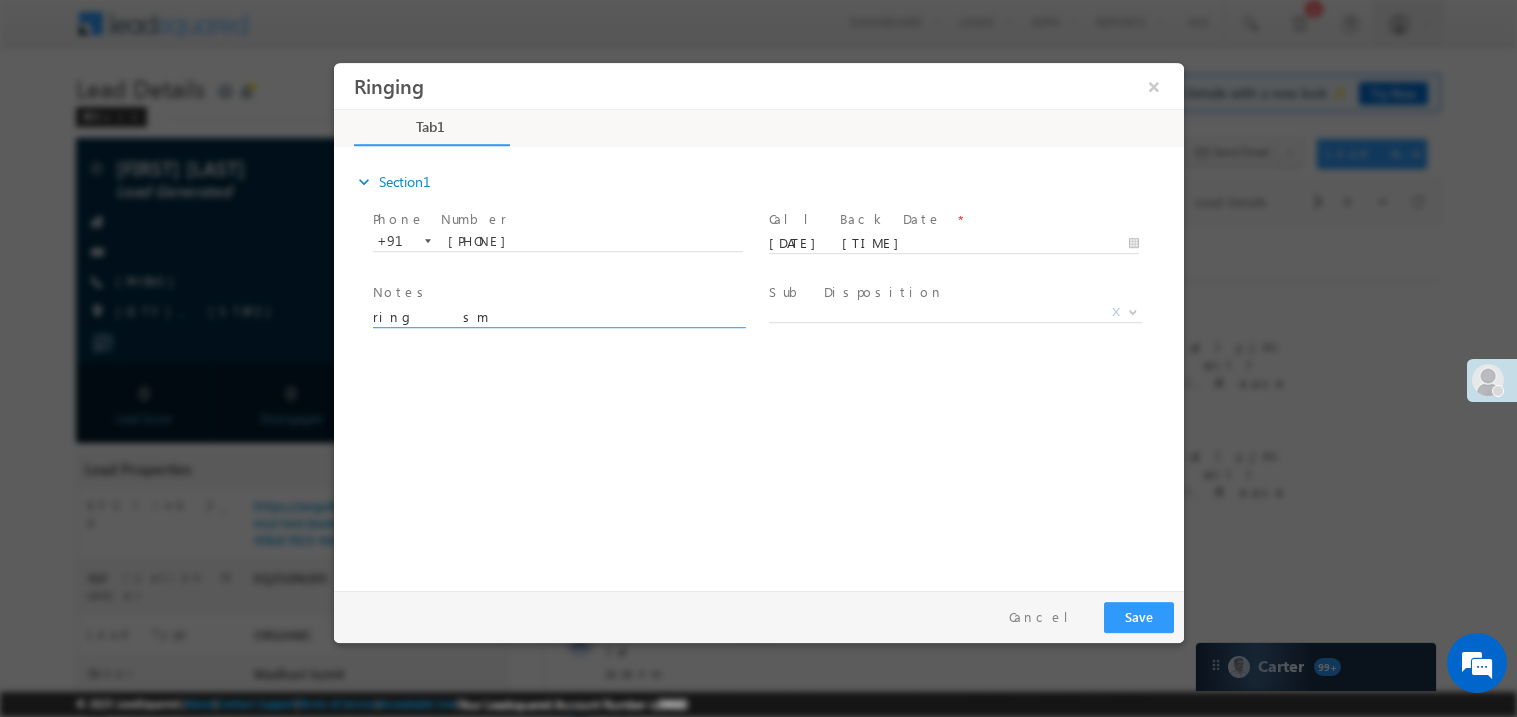 type on "ring   sm" 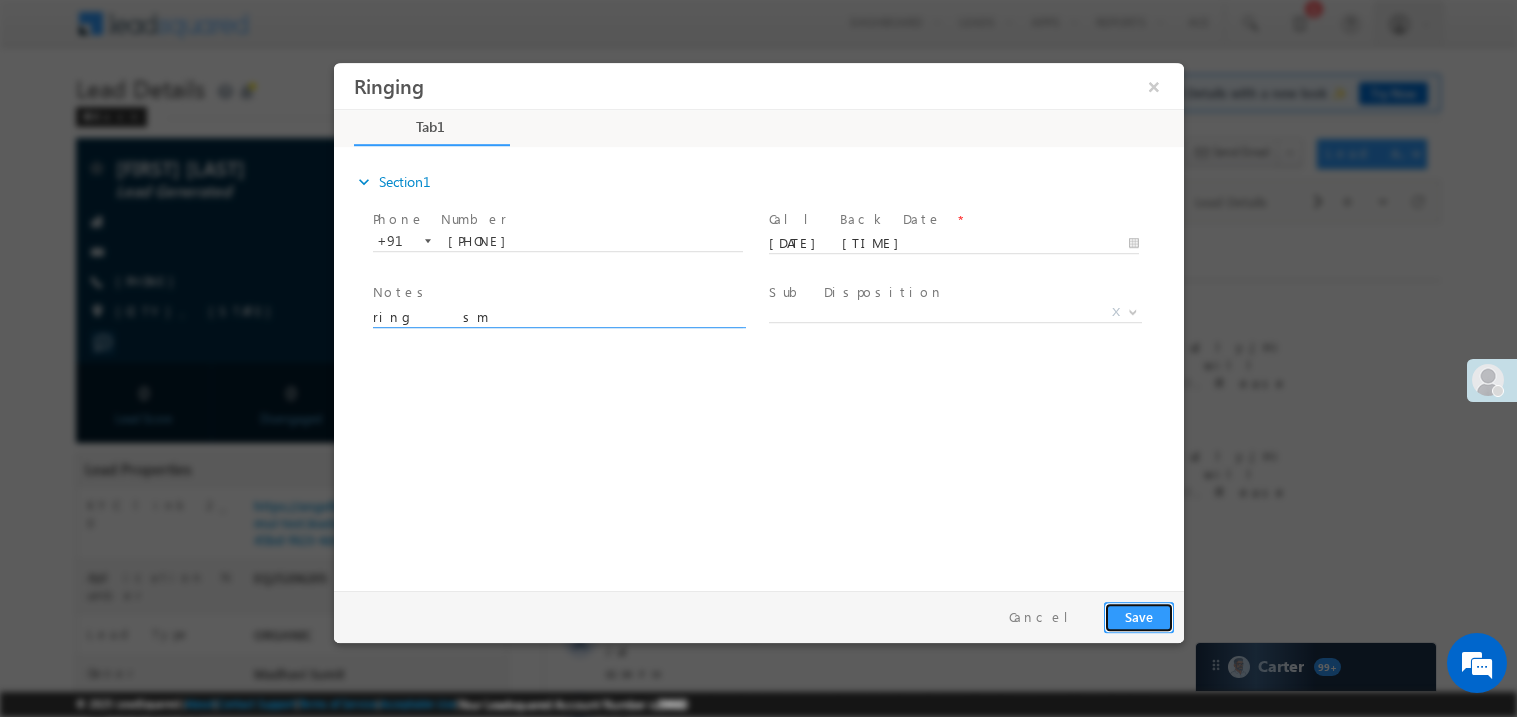 click on "Save" at bounding box center [1138, 616] 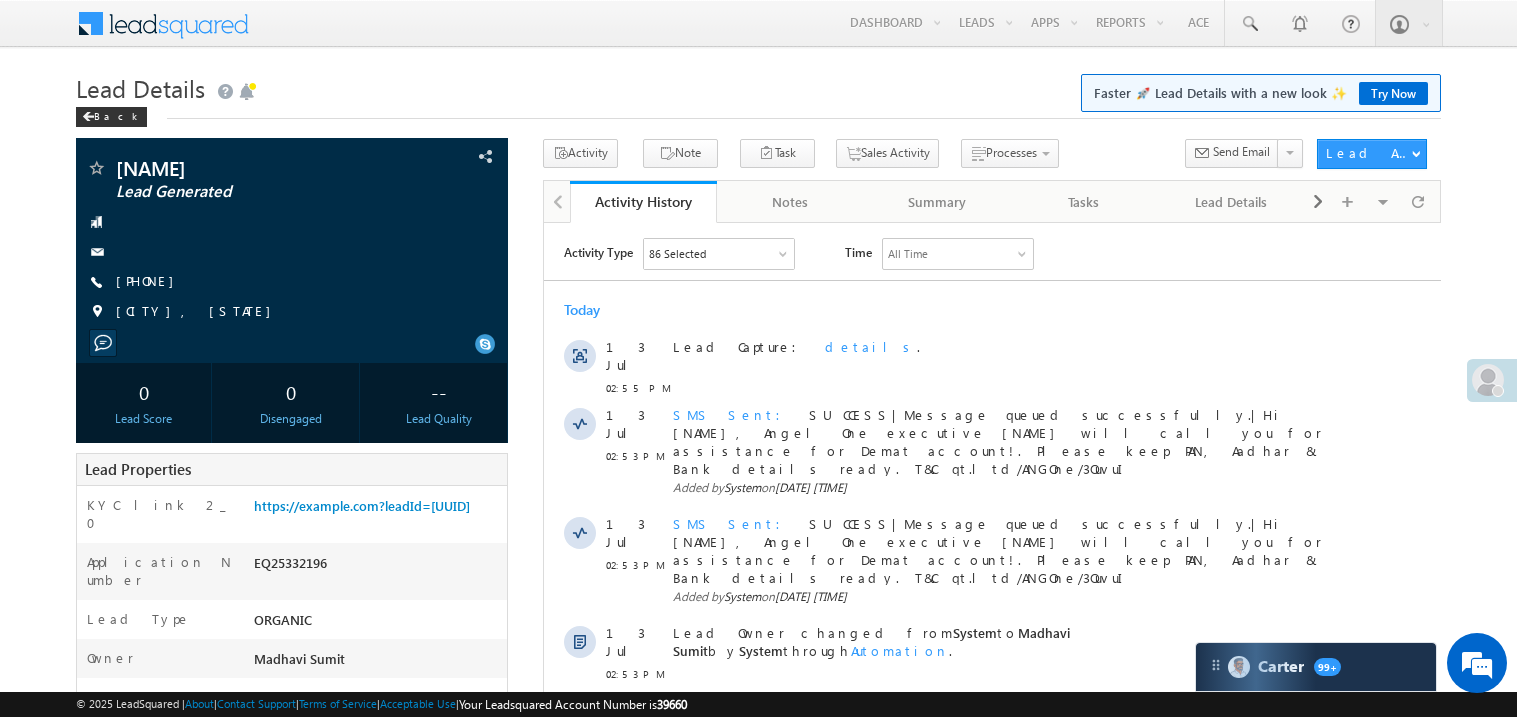 scroll, scrollTop: 0, scrollLeft: 0, axis: both 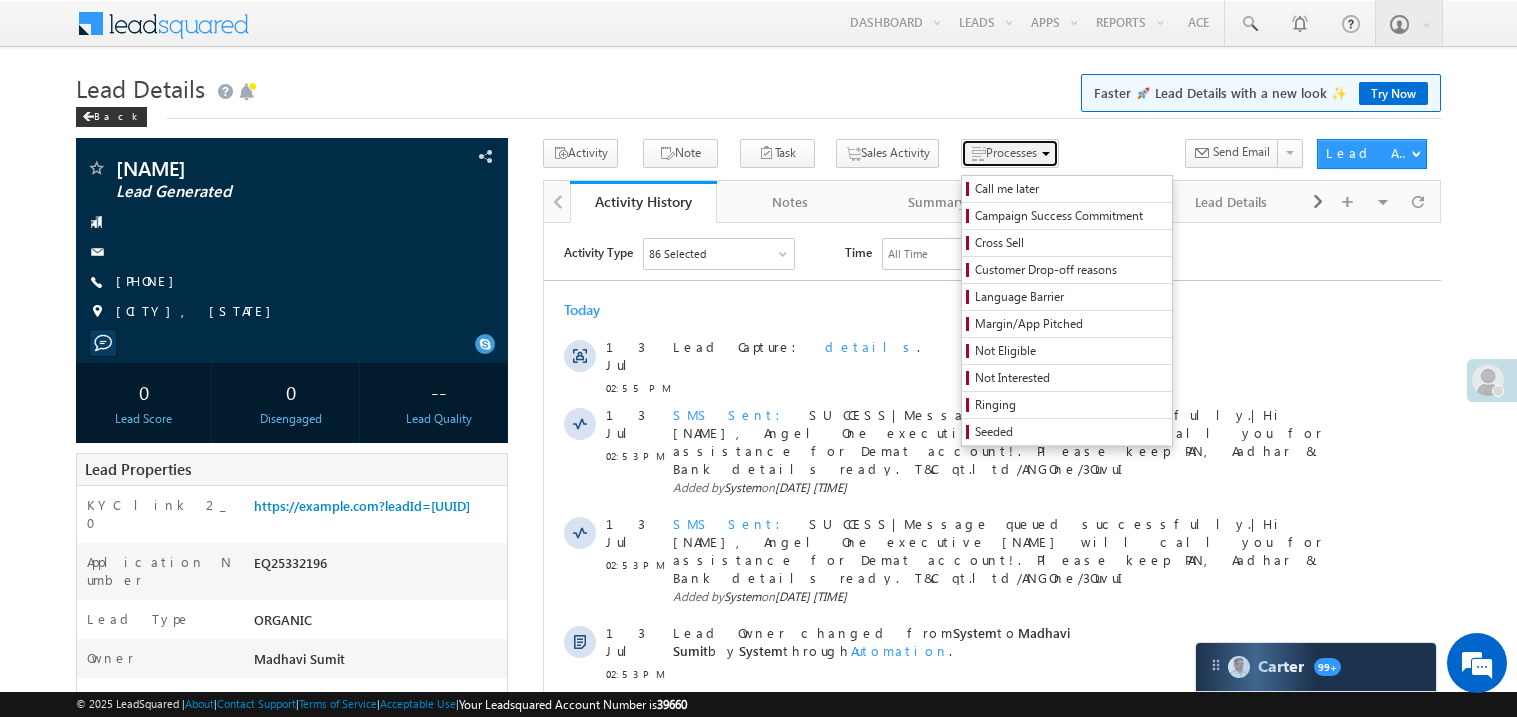 click on "Processes" at bounding box center [1011, 152] 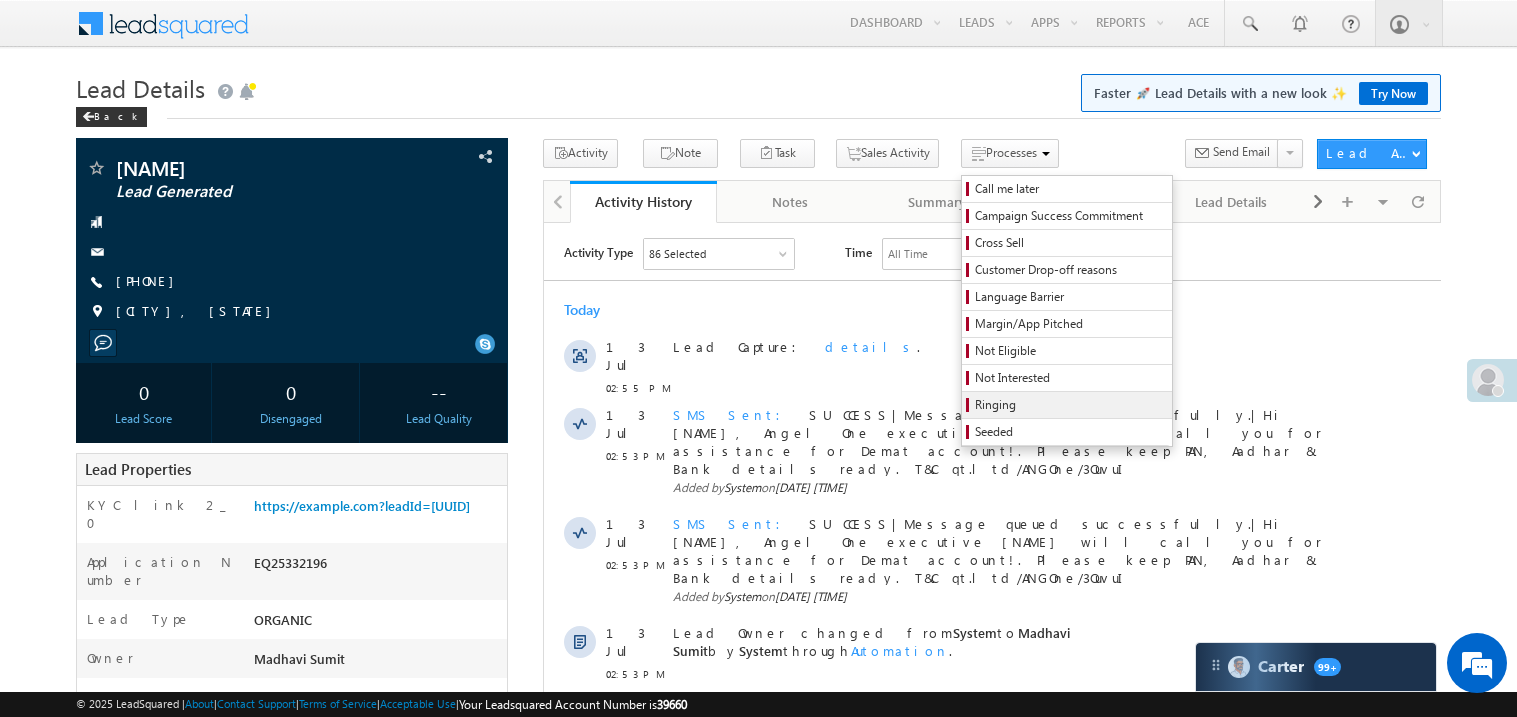 click on "Ringing" at bounding box center [1070, 405] 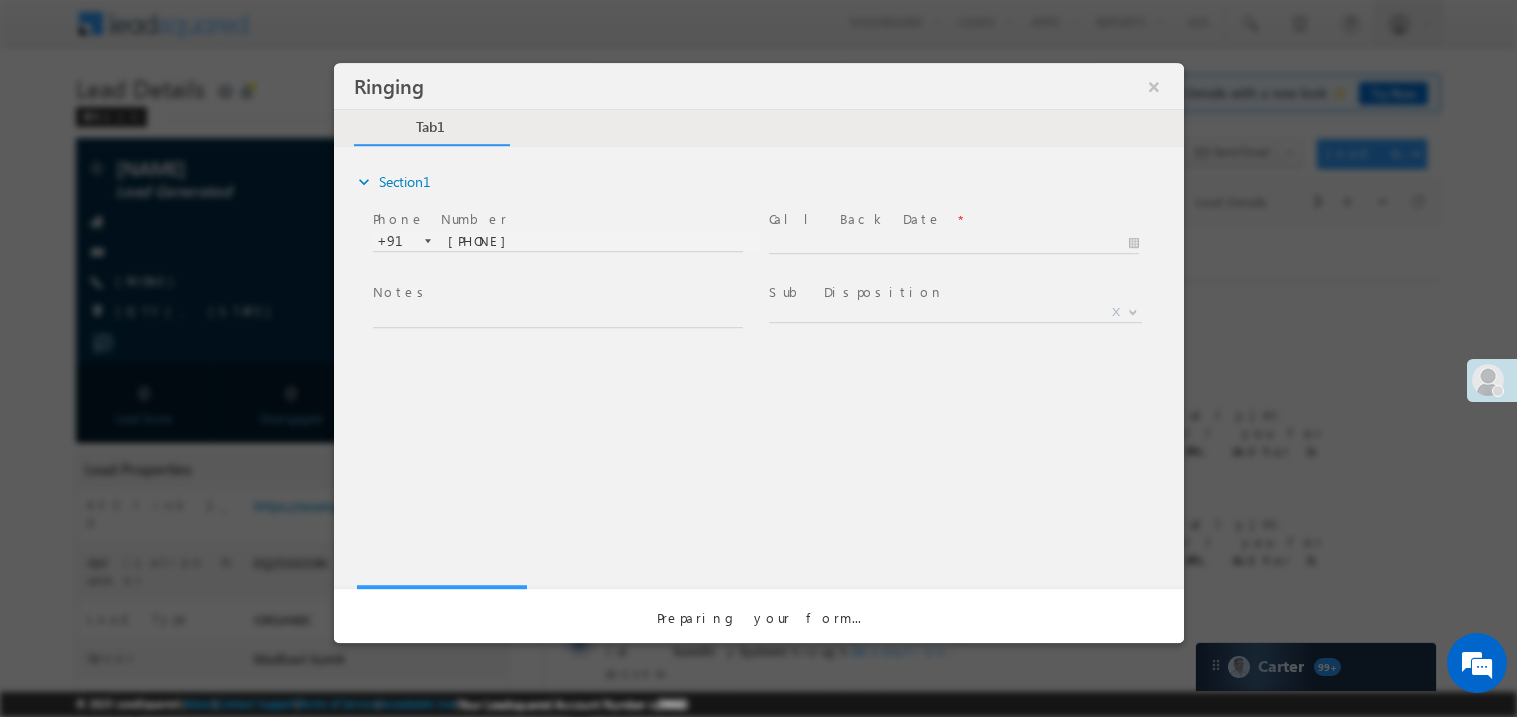 scroll, scrollTop: 0, scrollLeft: 0, axis: both 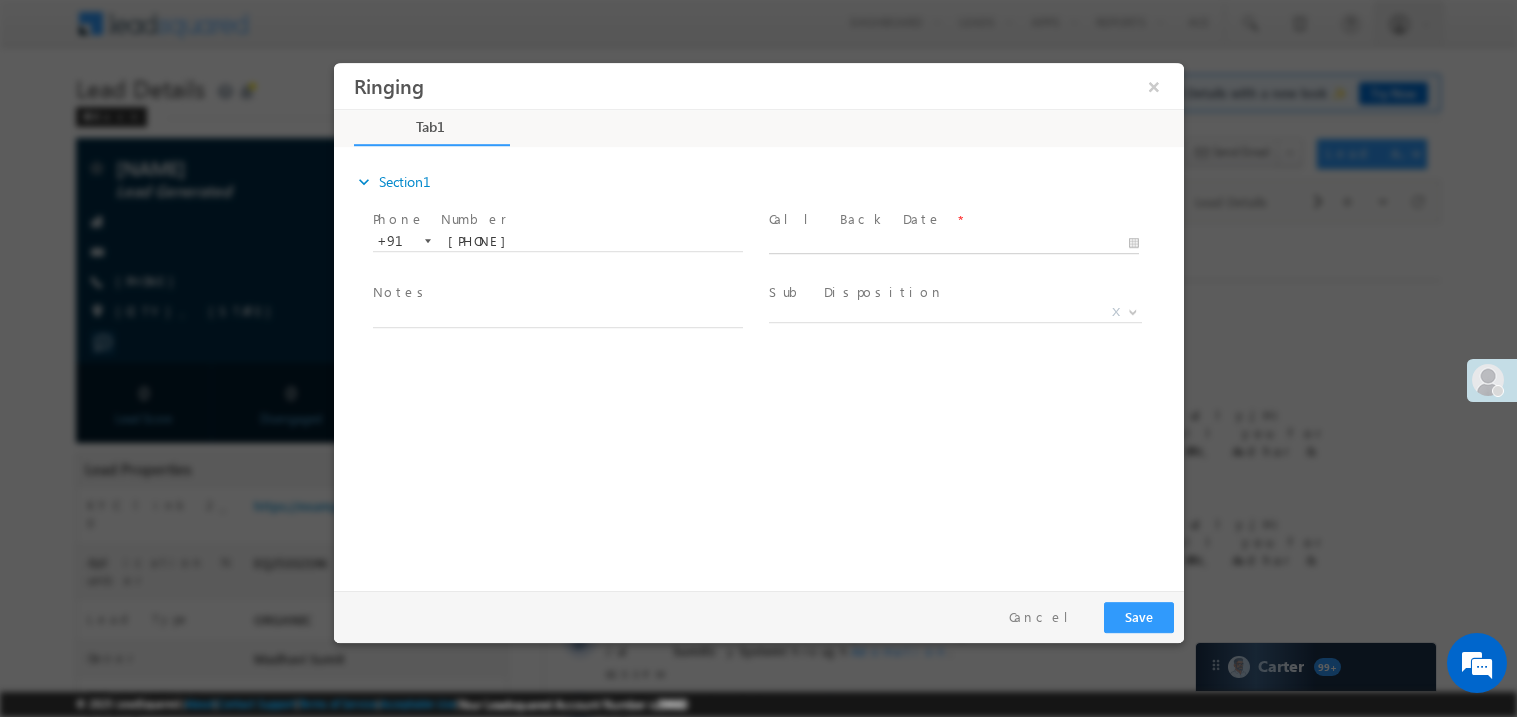 click on "Ringing
×" at bounding box center (758, 321) 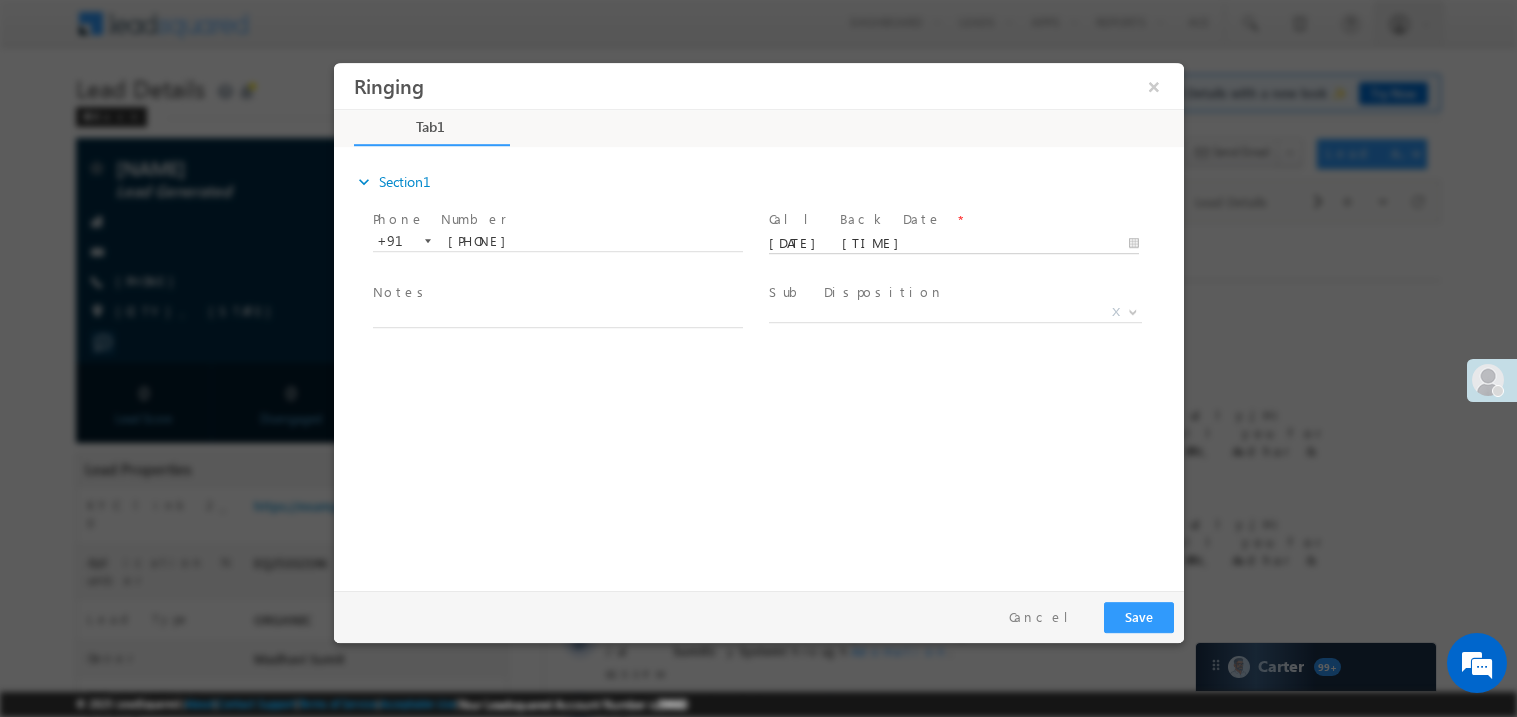 scroll, scrollTop: 0, scrollLeft: 0, axis: both 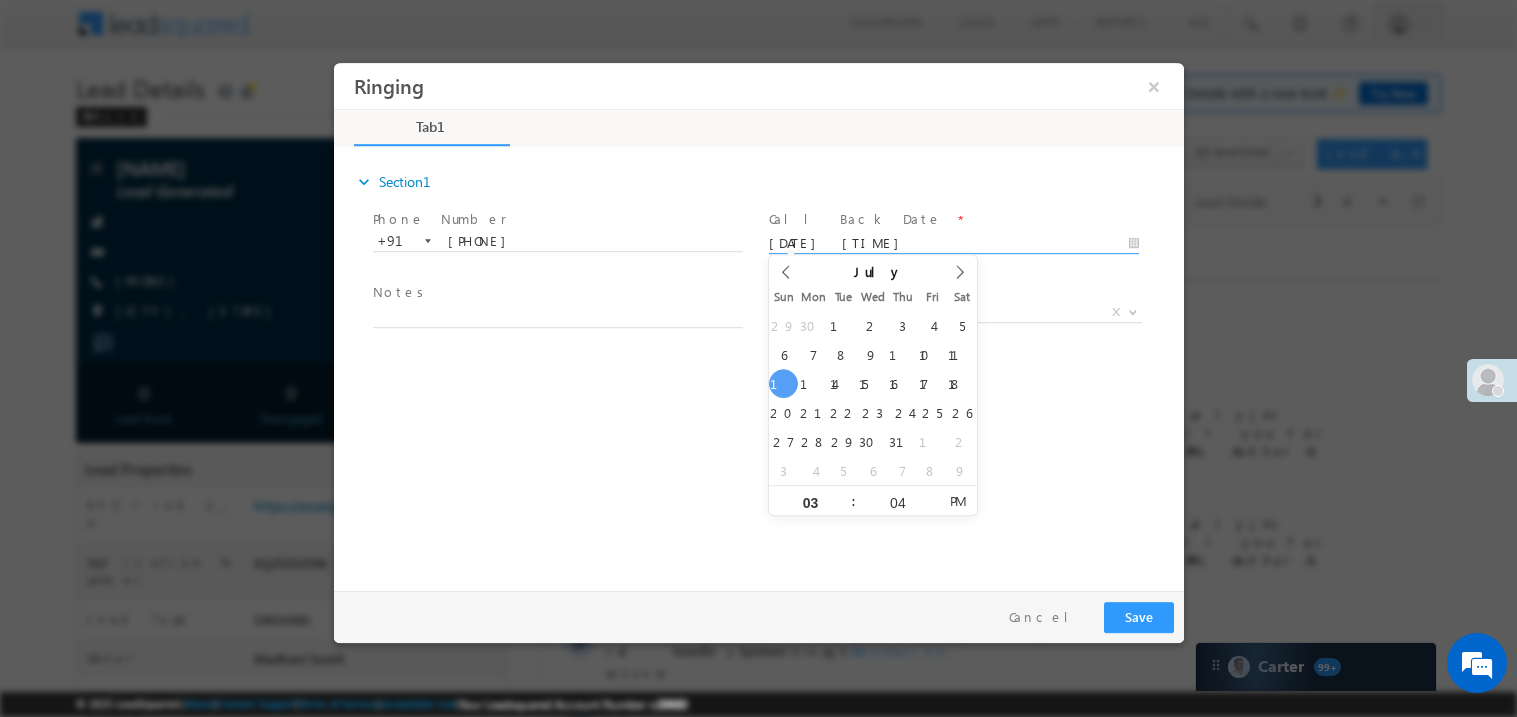 click at bounding box center [556, 337] 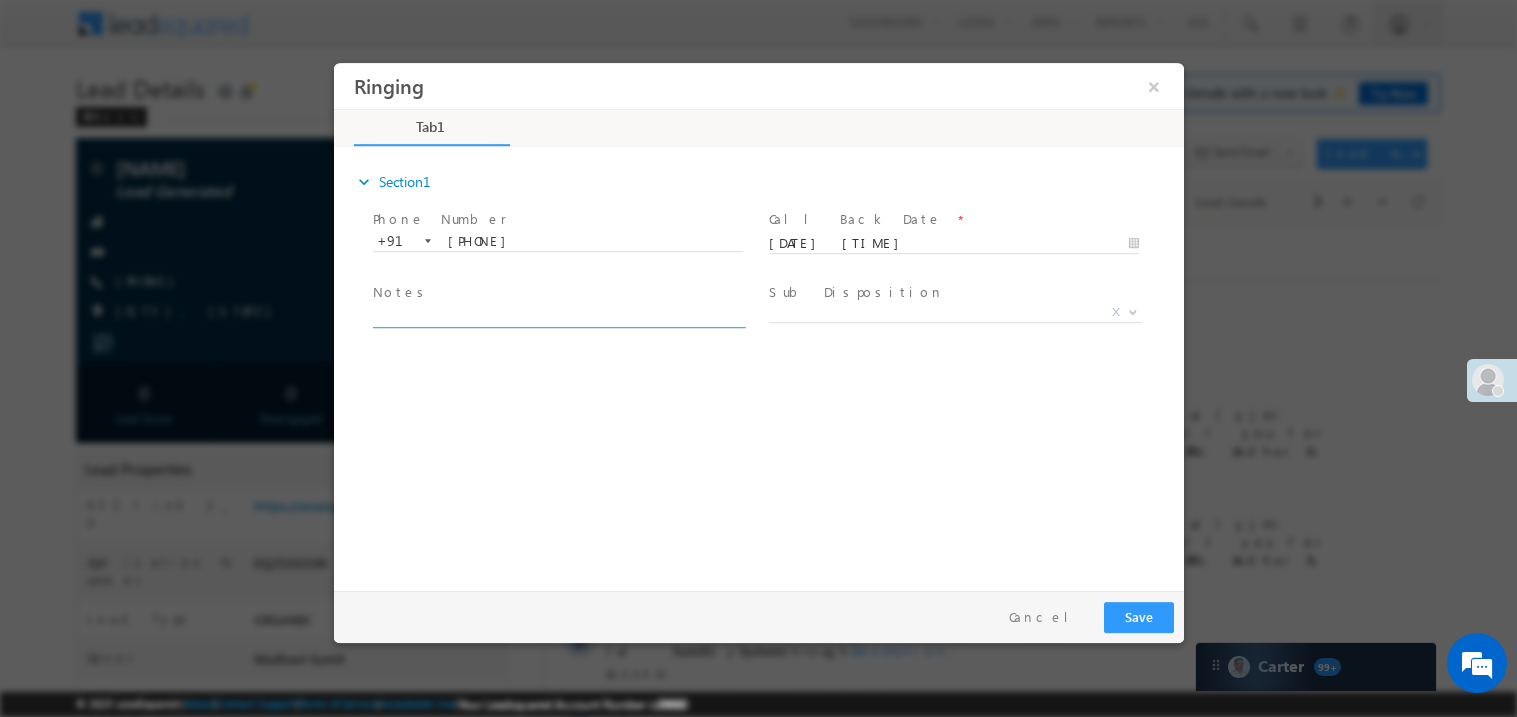 click at bounding box center (557, 315) 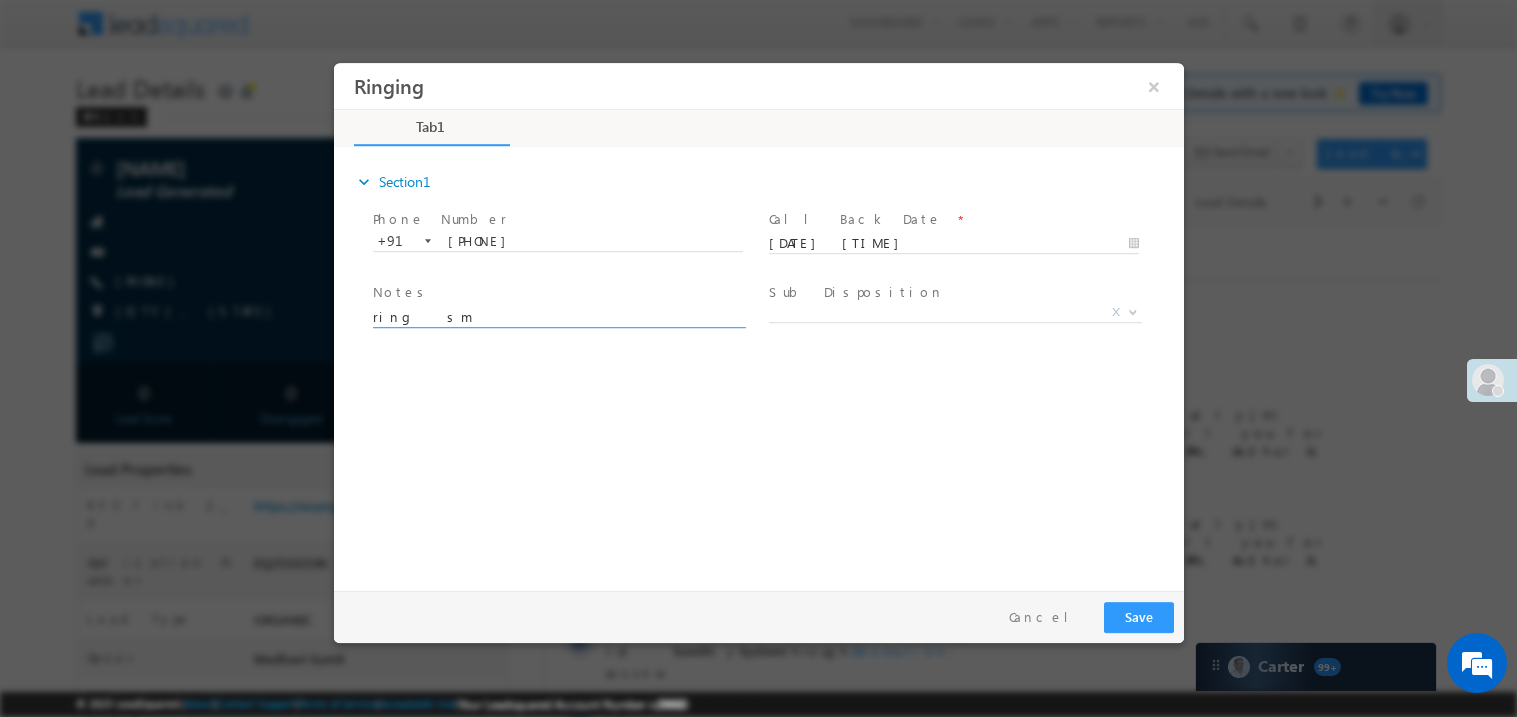 type on "ring  sm" 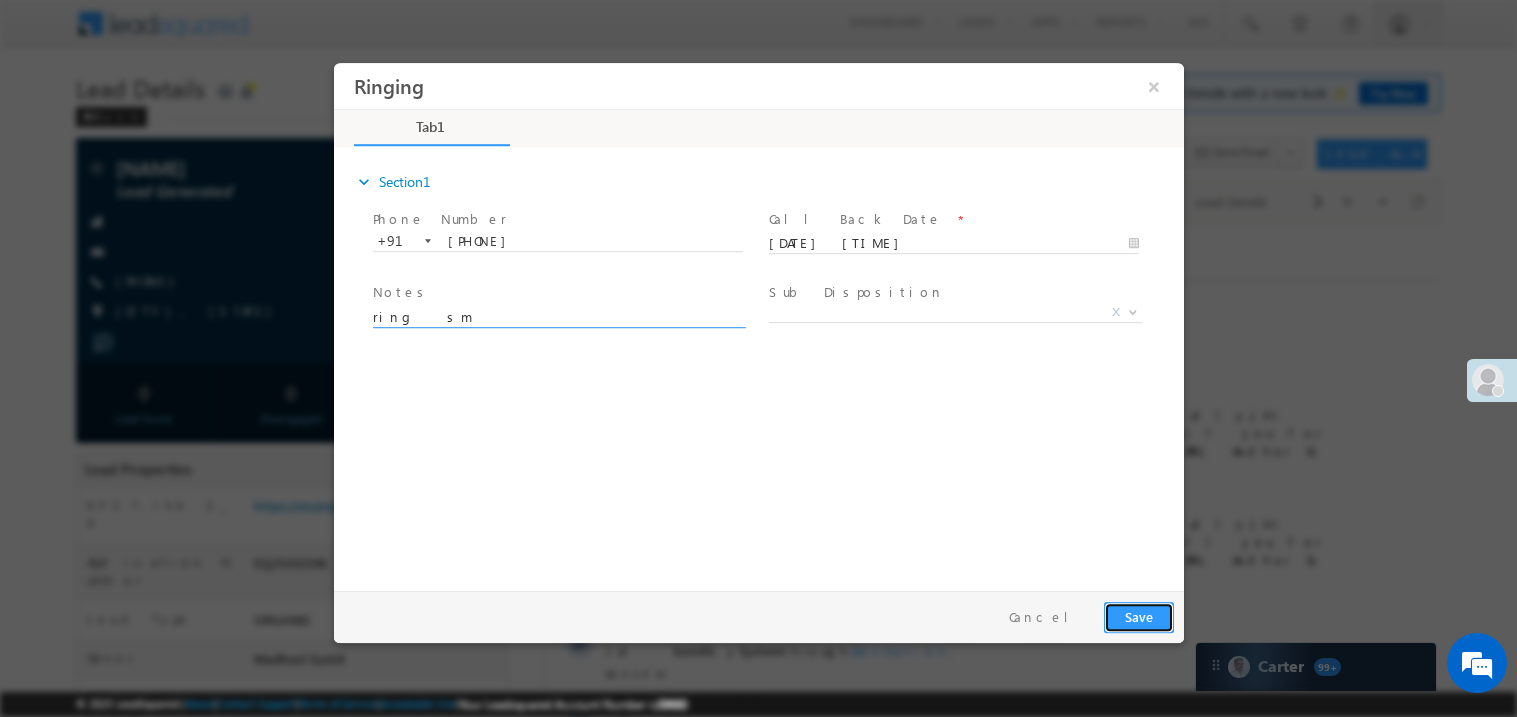 click on "Save" at bounding box center [1138, 616] 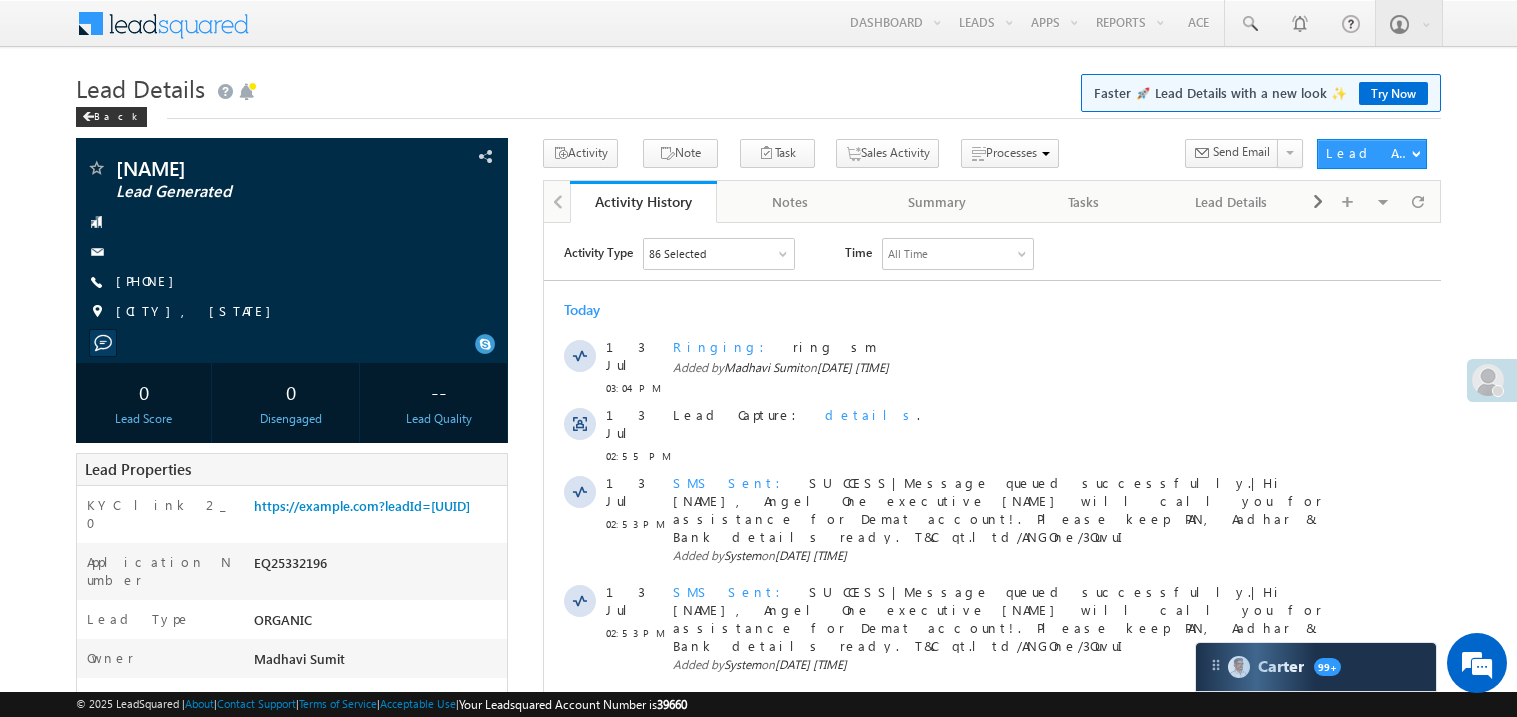 click on "Lead Details Faster 🚀 Lead Details with a new look ✨ Try Now    Back" at bounding box center [758, 103] 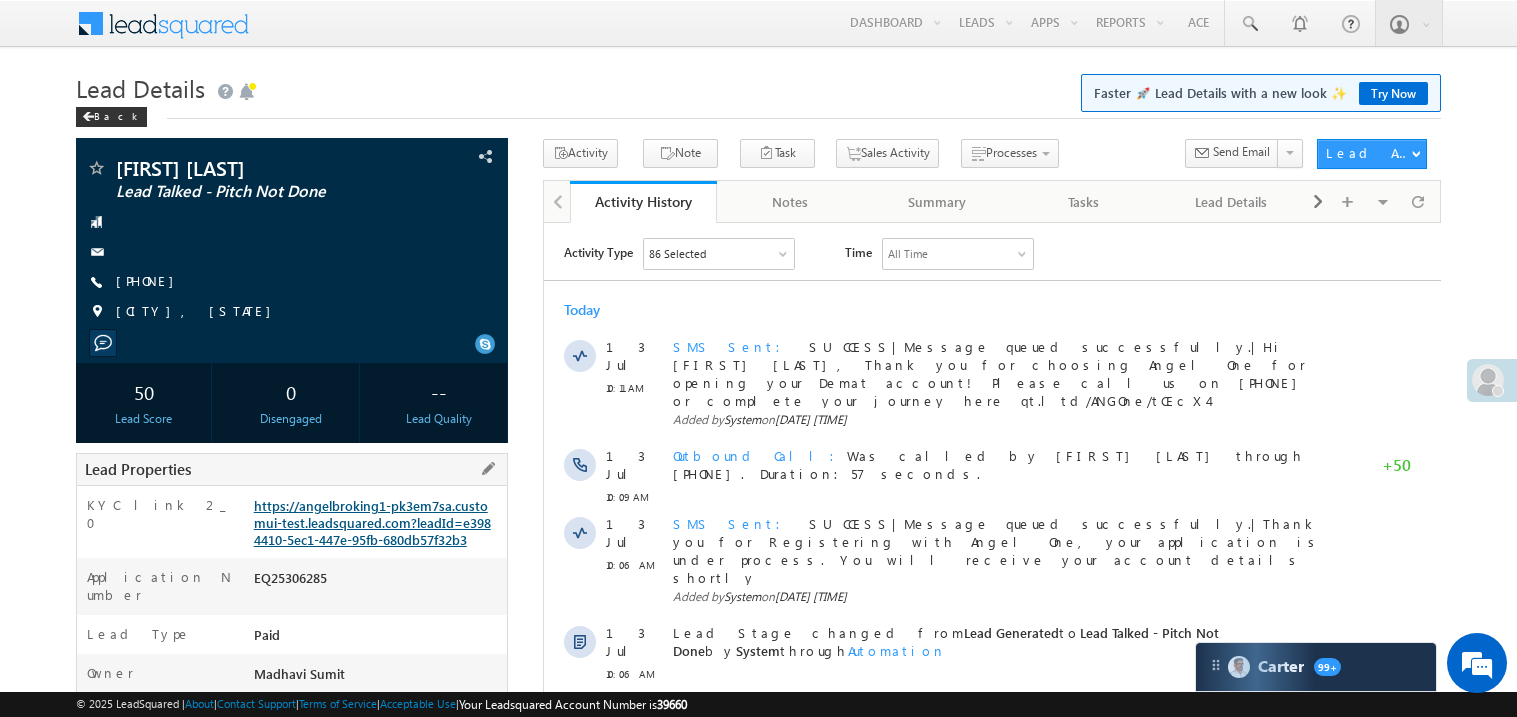 scroll, scrollTop: 0, scrollLeft: 0, axis: both 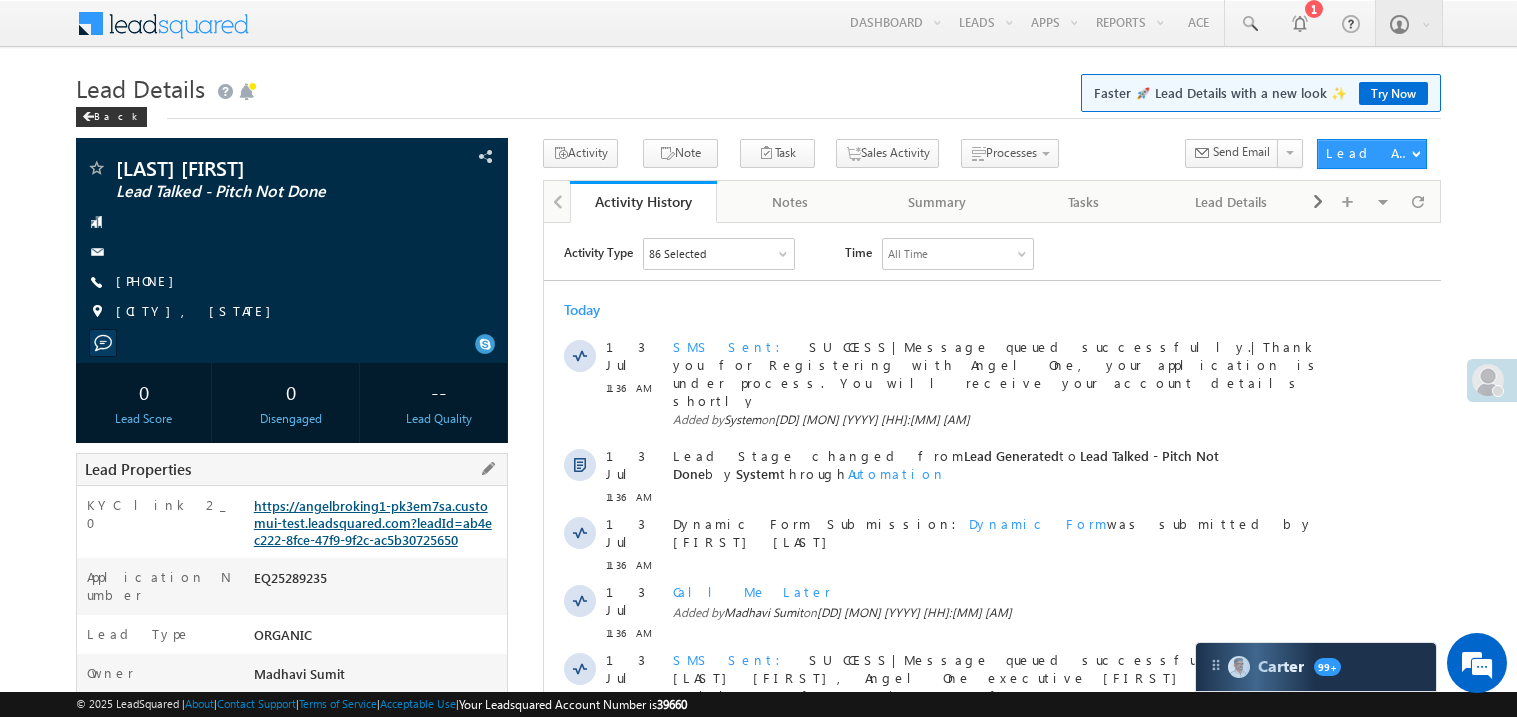 click on "https://angelbroking1-pk3em7sa.customui-test.leadsquared.com?leadId=ab4ec222-8fce-47f9-9f2c-ac5b30725650" at bounding box center (373, 522) 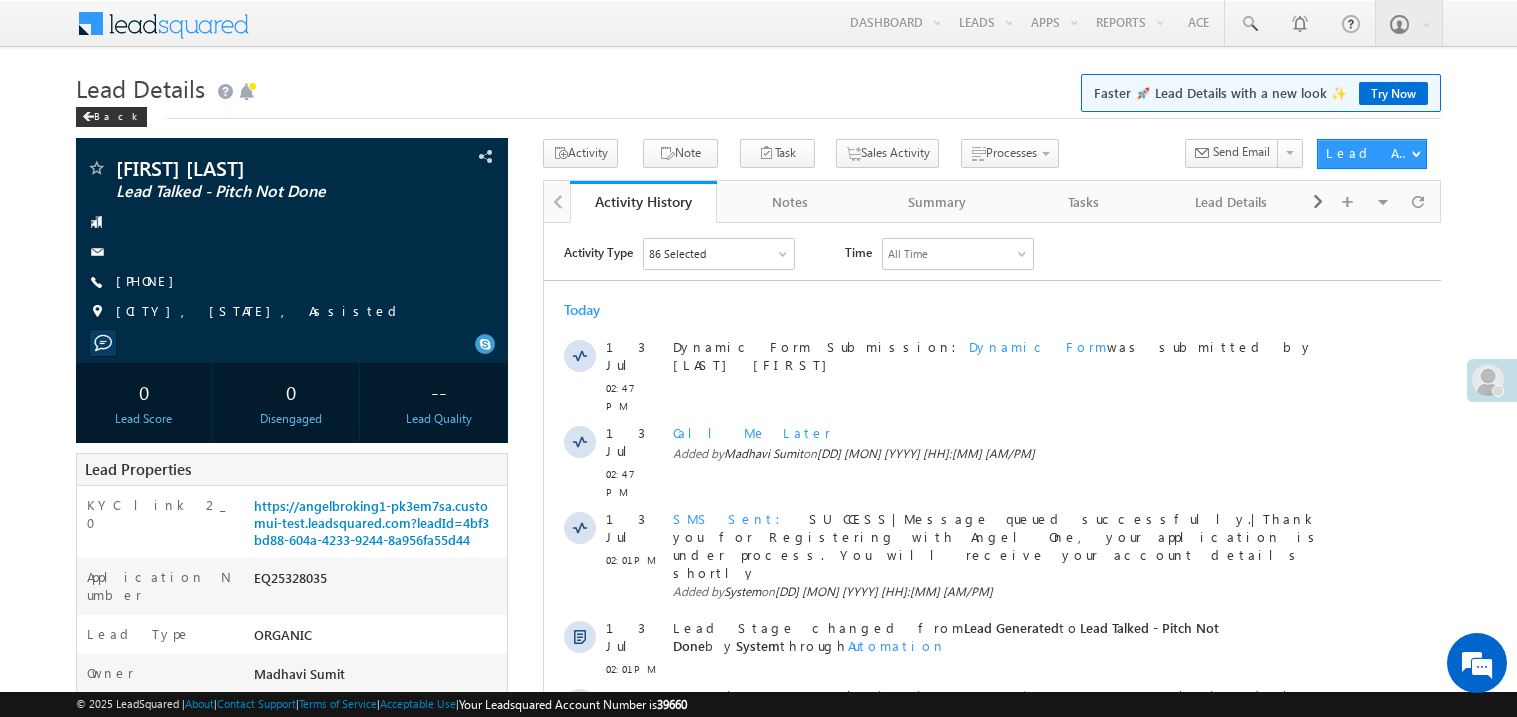 scroll, scrollTop: 0, scrollLeft: 0, axis: both 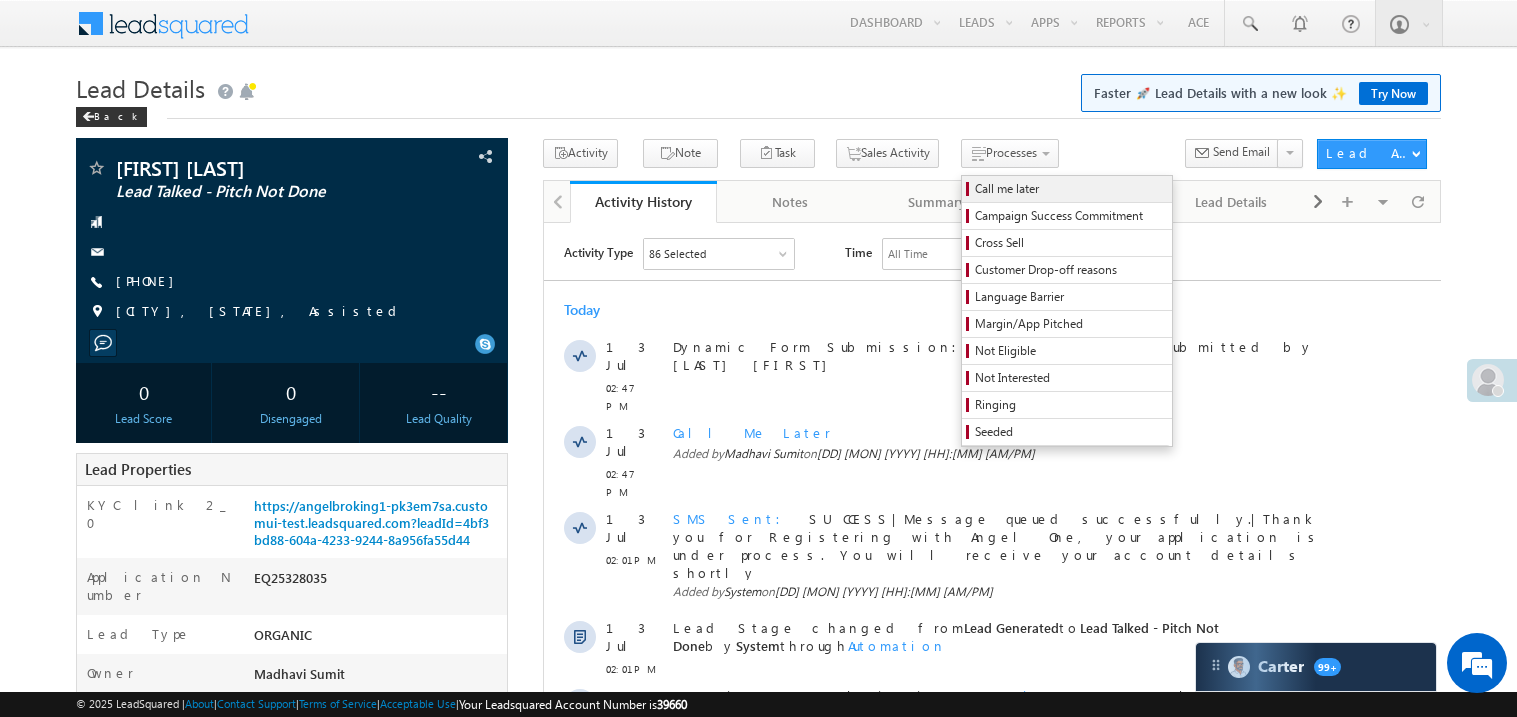 click on "Call me later" at bounding box center (1070, 189) 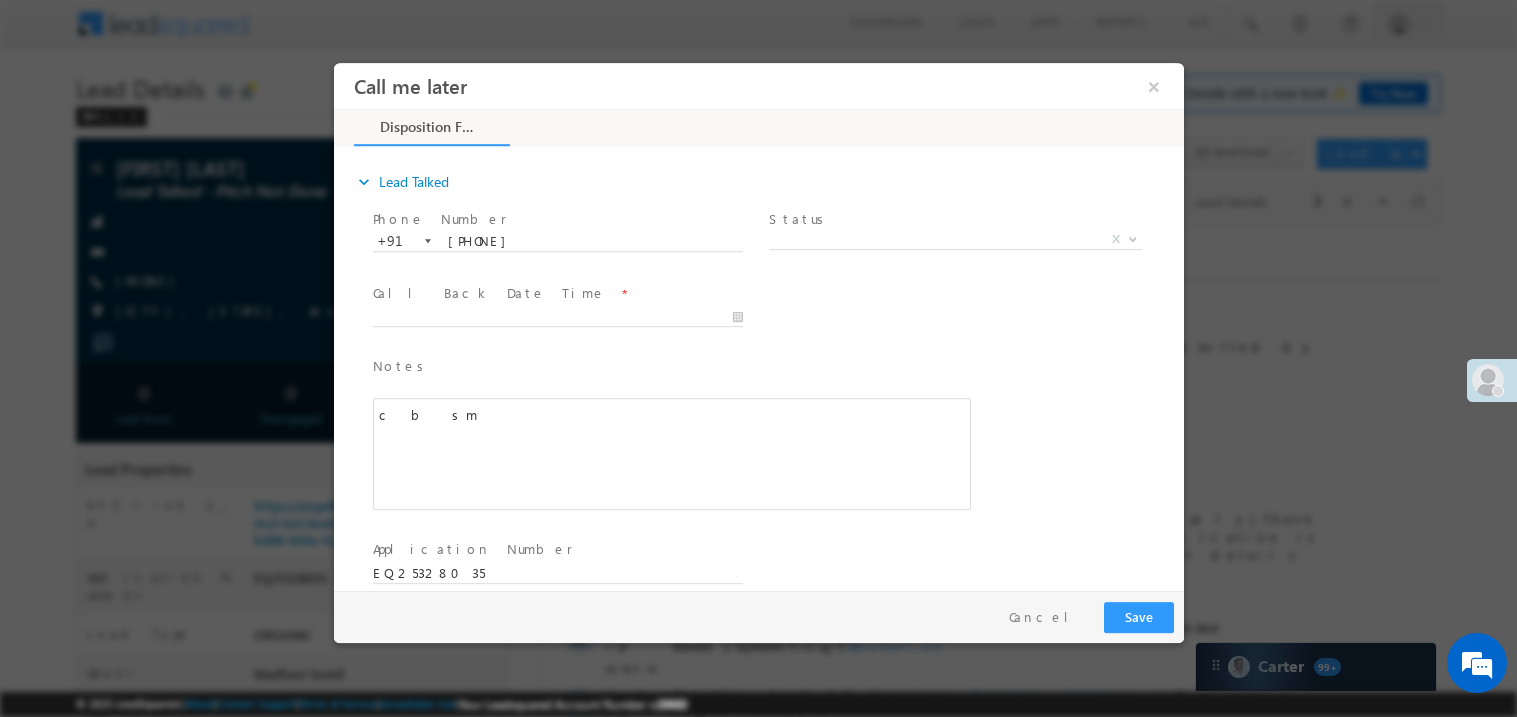 scroll, scrollTop: 0, scrollLeft: 0, axis: both 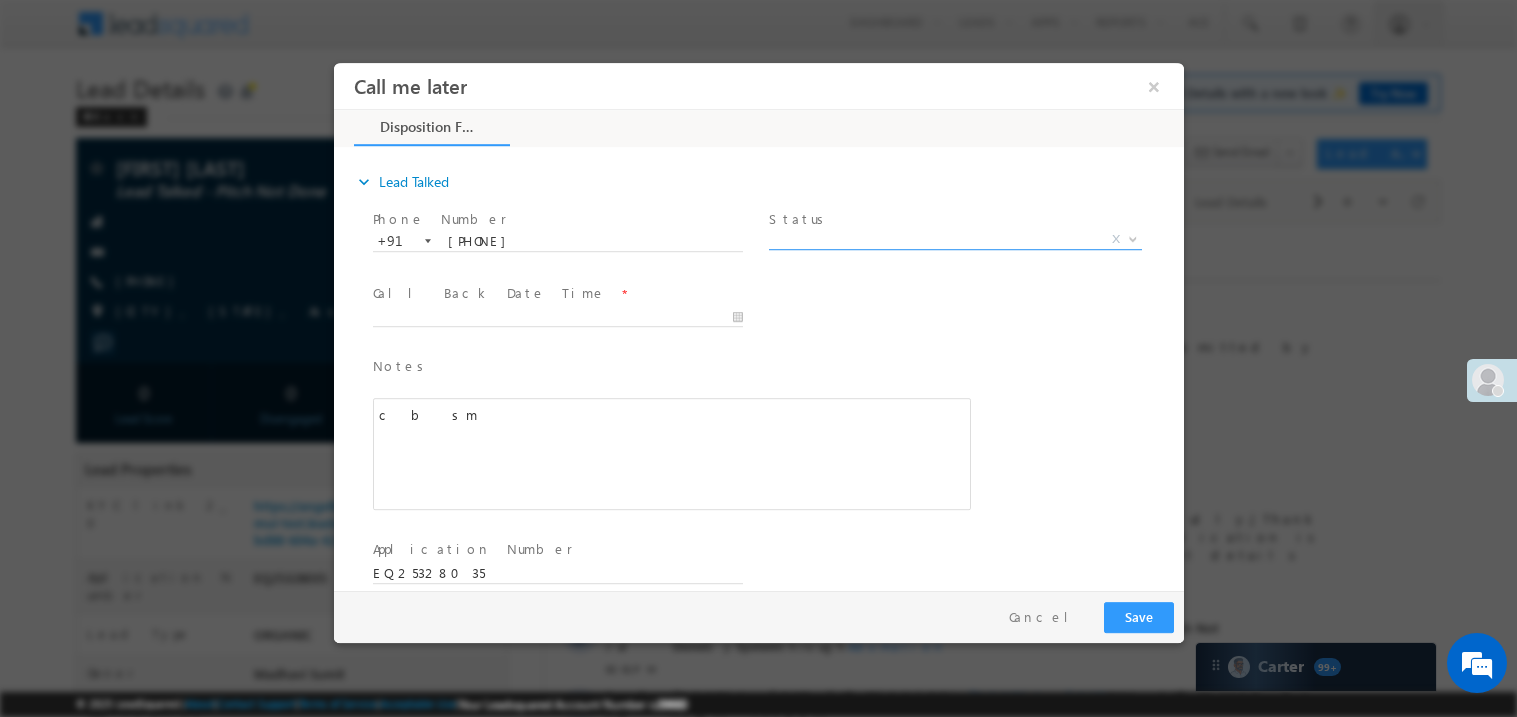 click on "X" at bounding box center [954, 239] 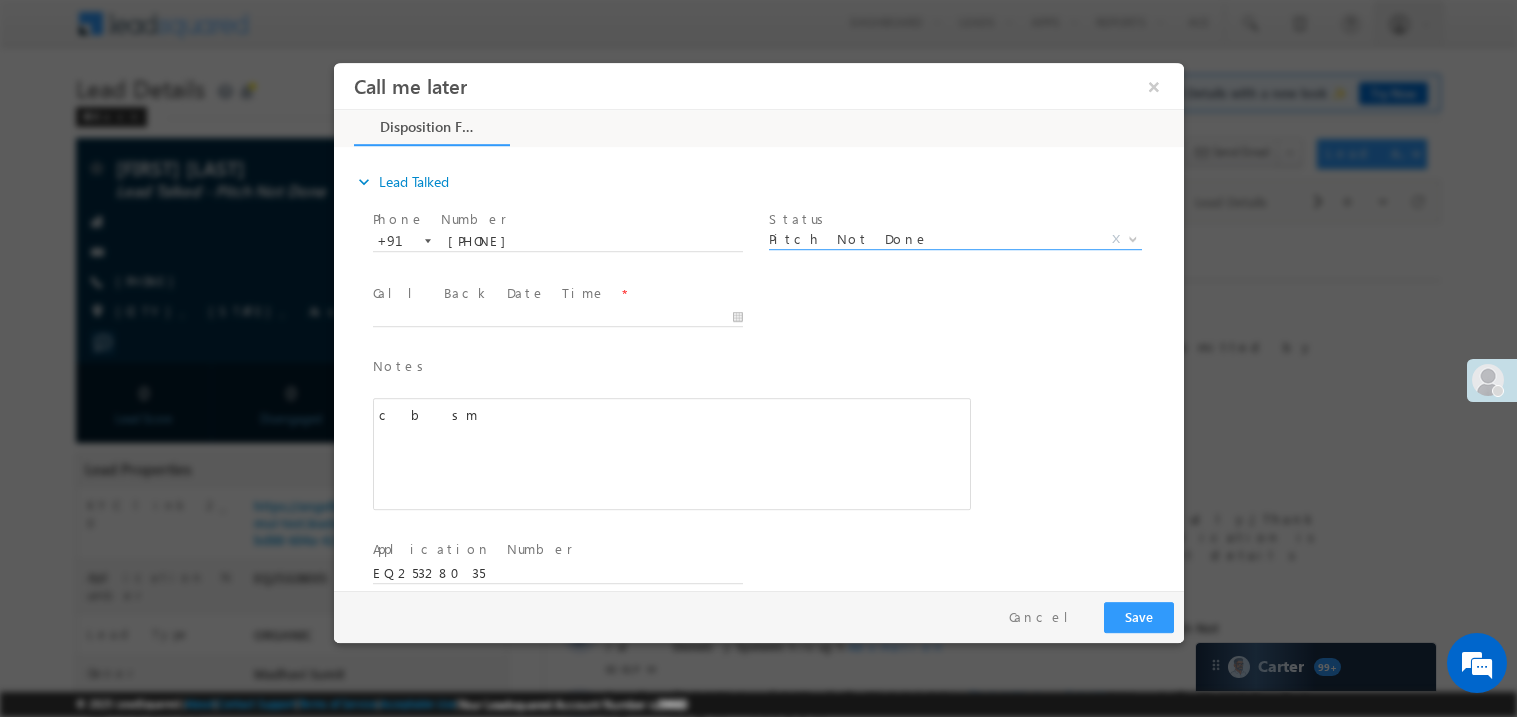 select on "Pitch Not Done" 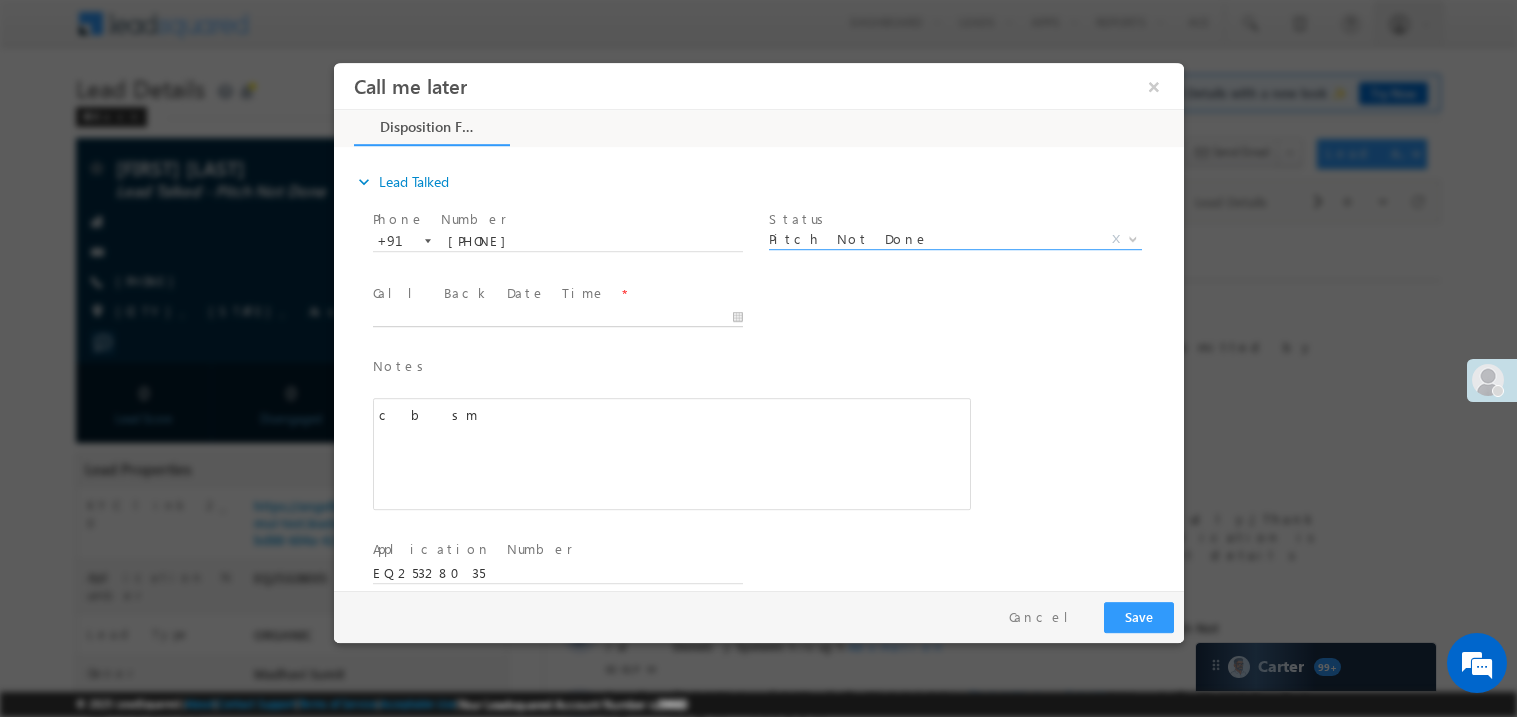 click on "Call me later
×" at bounding box center [758, 325] 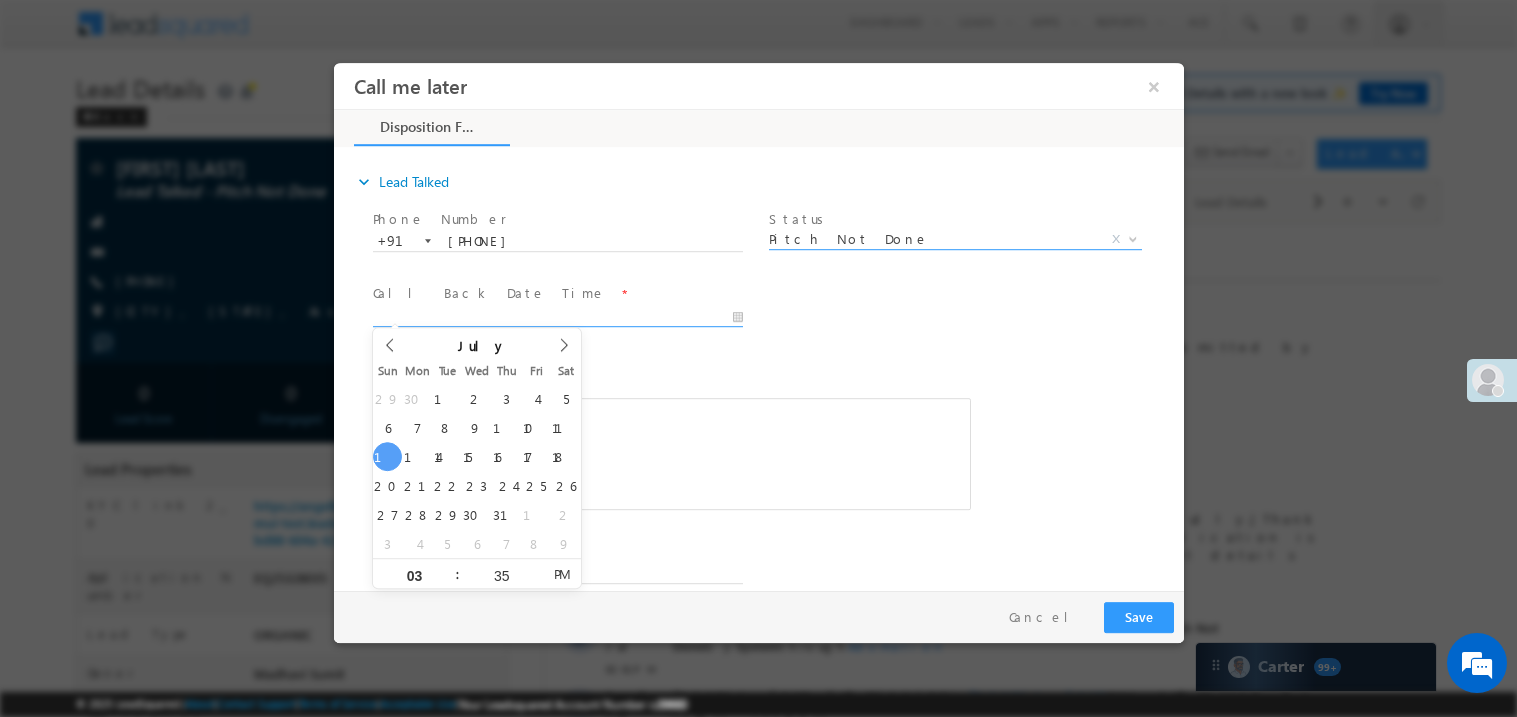 type on "07/13/25 3:35 PM" 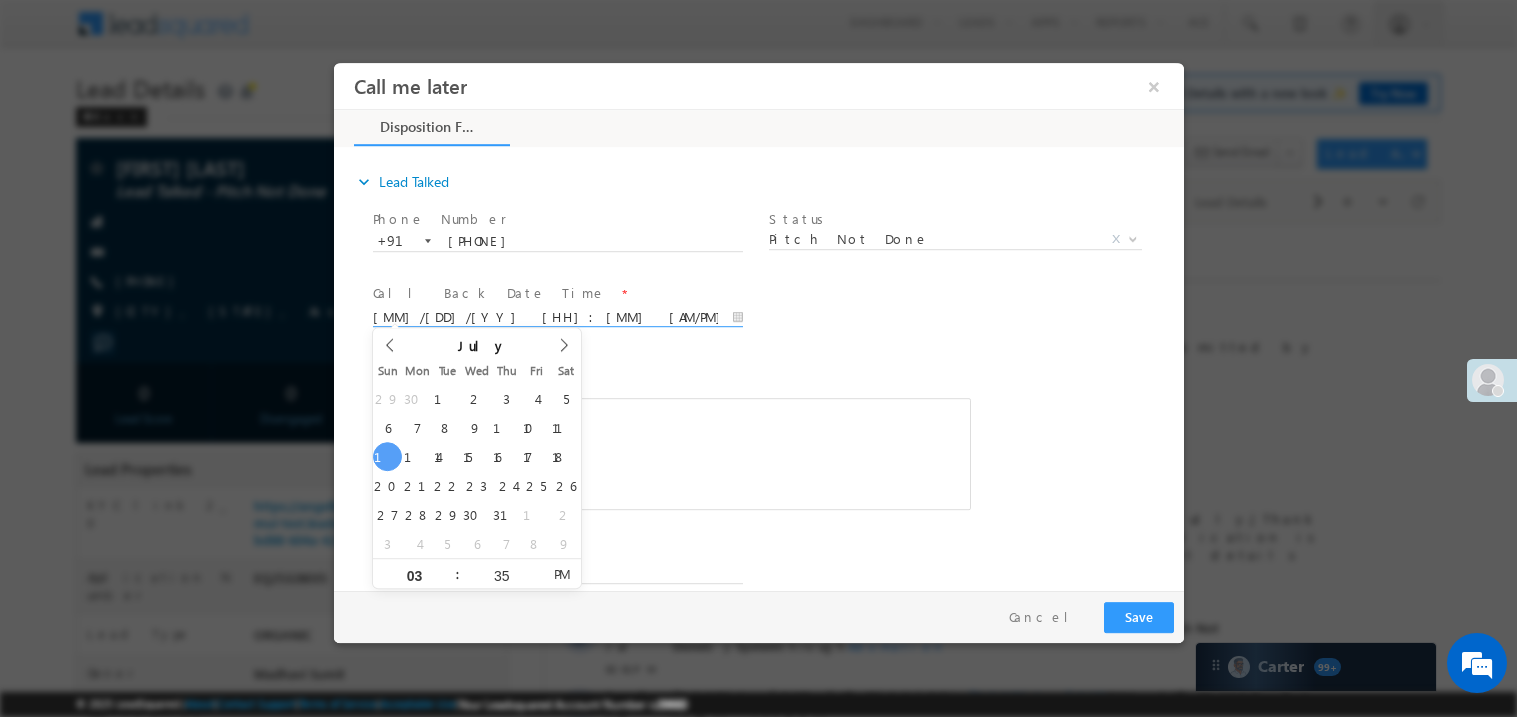 click on "c b  sm" at bounding box center (671, 453) 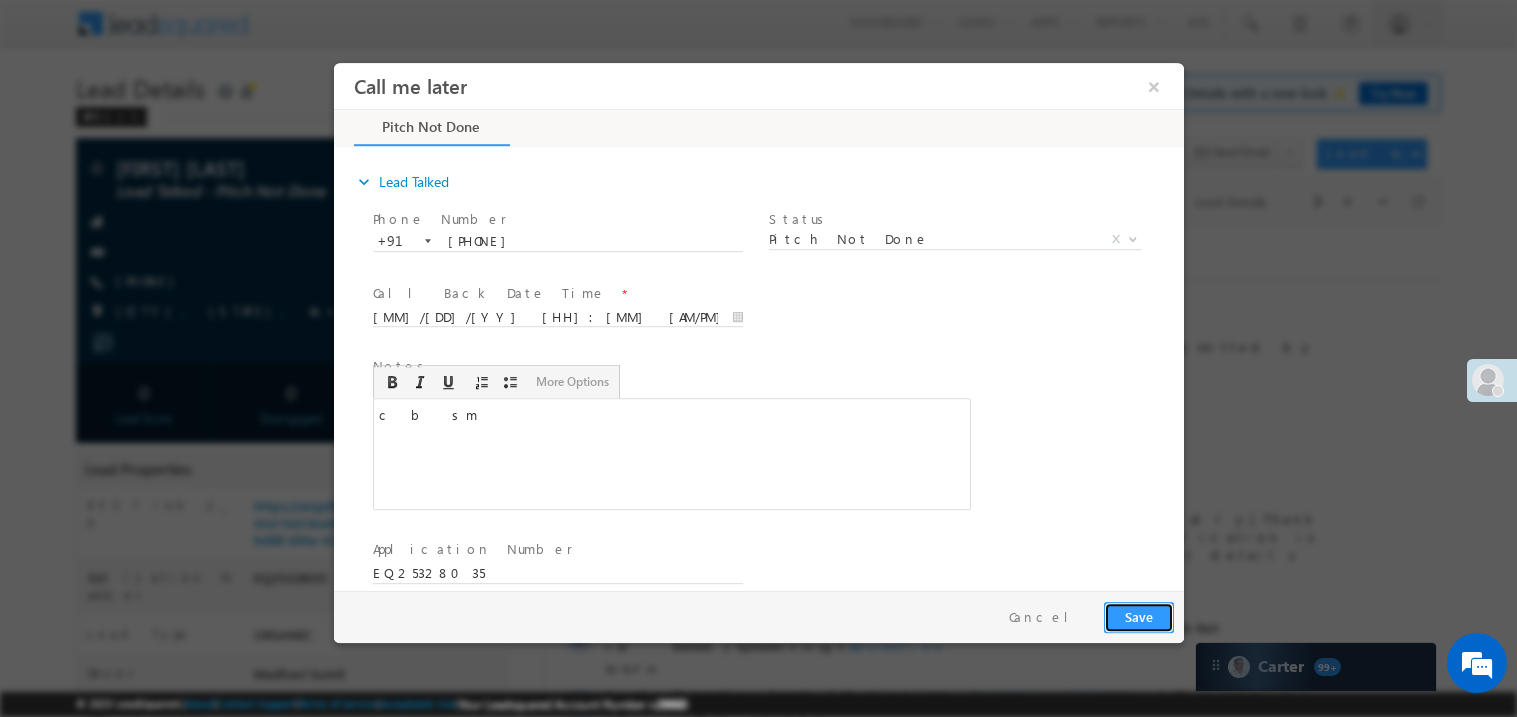 click on "Save" at bounding box center (1138, 616) 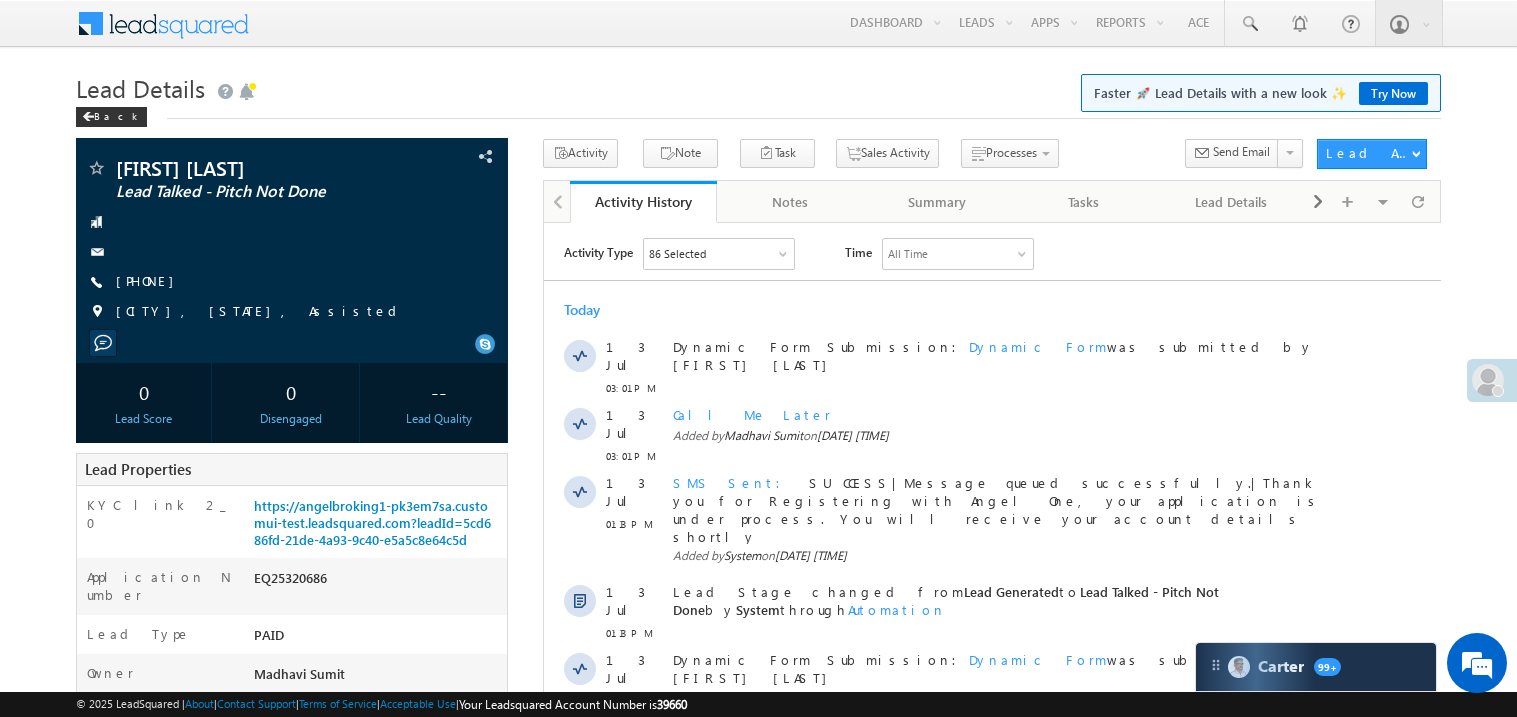 scroll, scrollTop: 0, scrollLeft: 0, axis: both 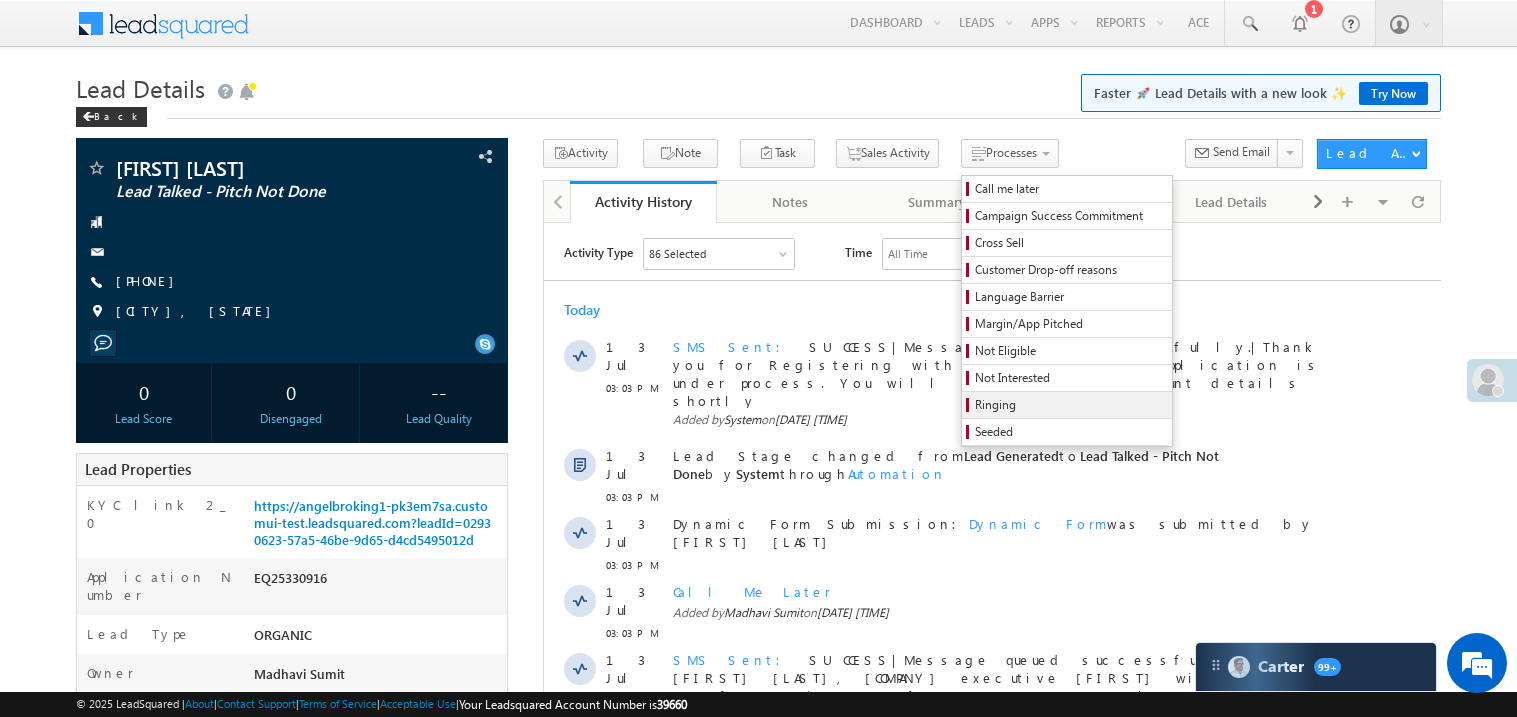 click on "Ringing" at bounding box center (1070, 405) 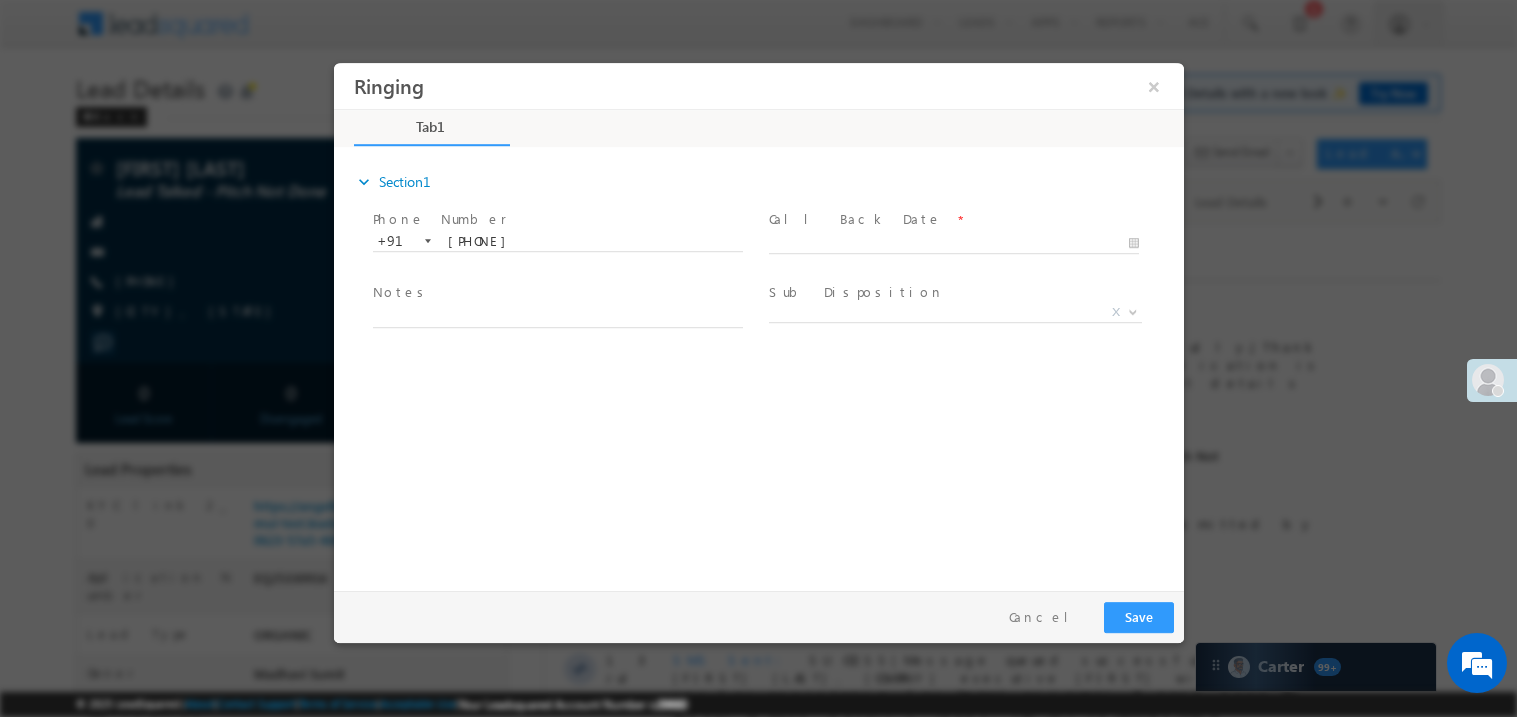 scroll, scrollTop: 0, scrollLeft: 0, axis: both 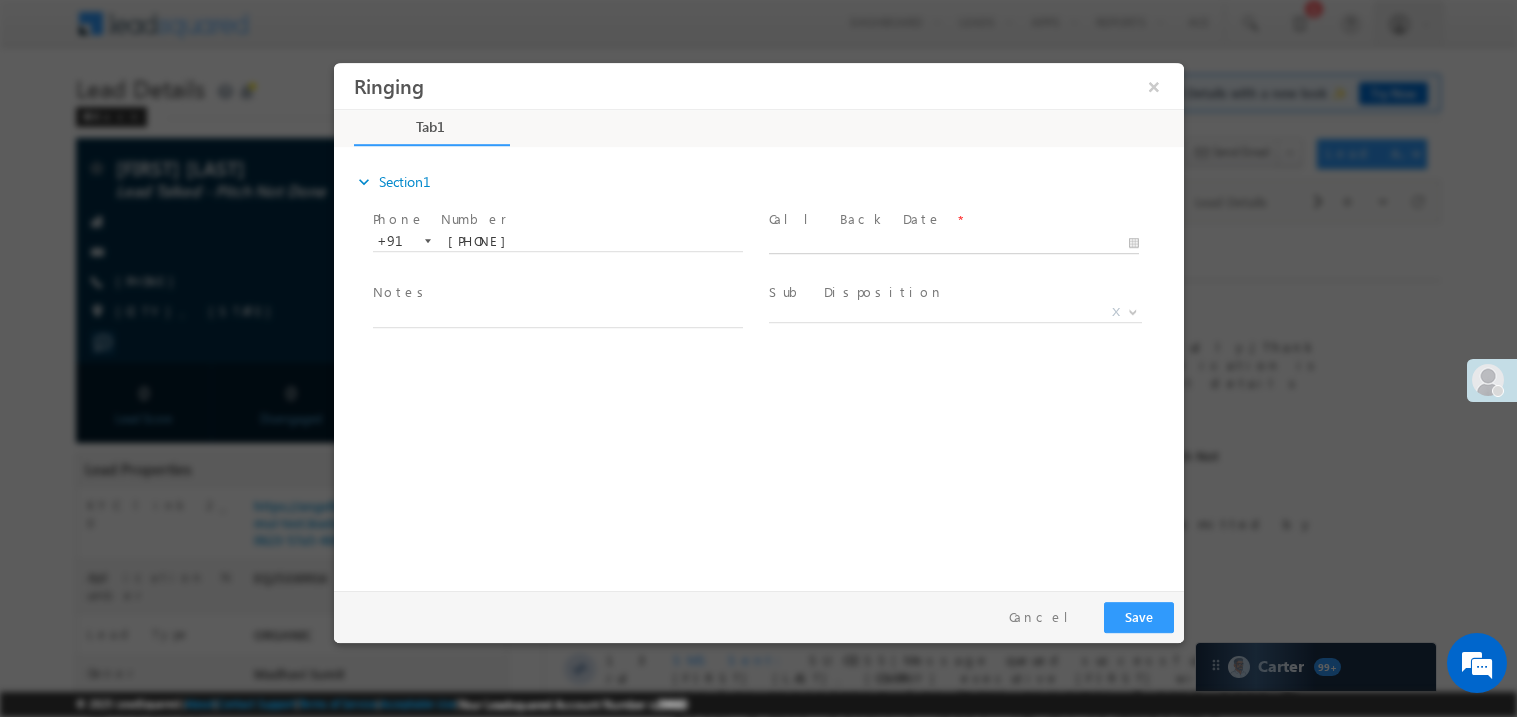 click on "Ringing
×" at bounding box center (758, 321) 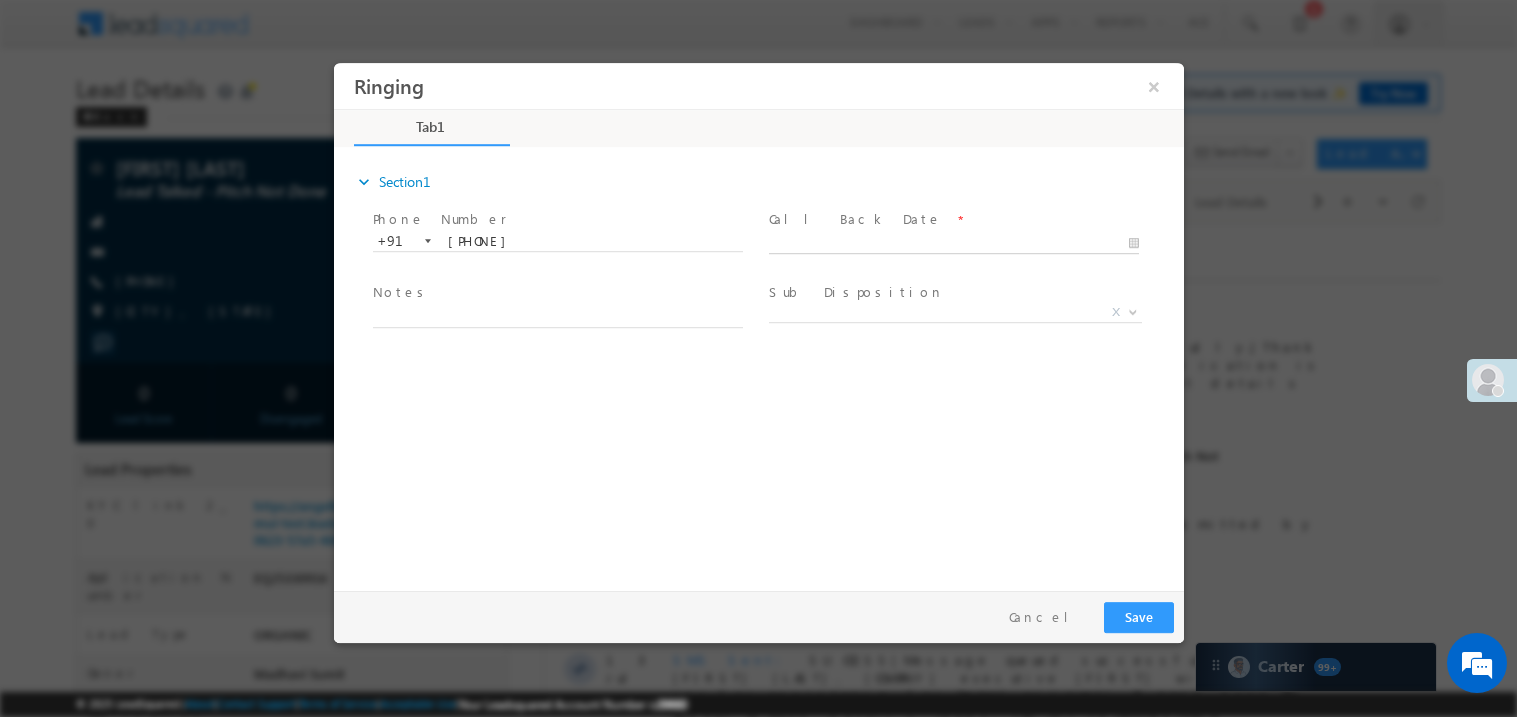 type on "[DATE] [TIME]" 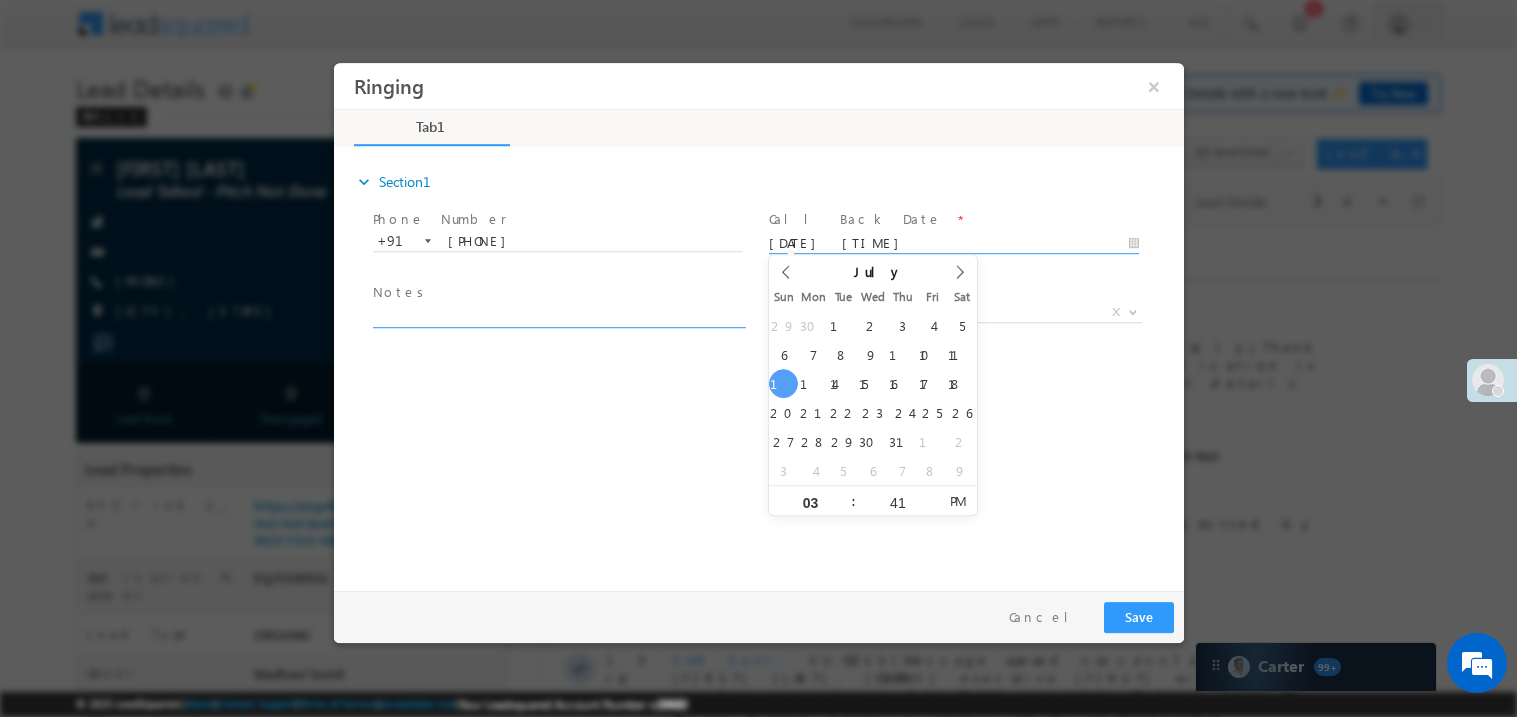 click at bounding box center (557, 315) 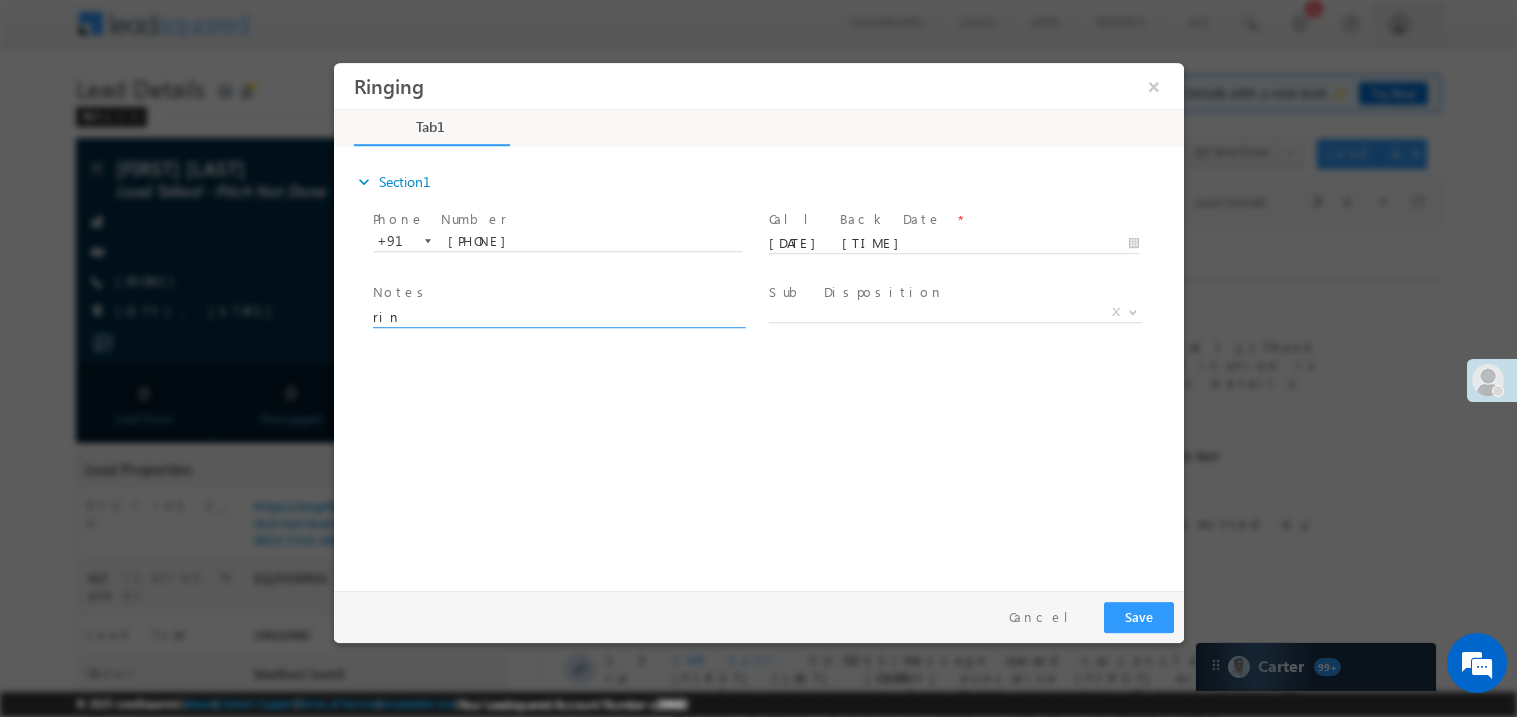 scroll, scrollTop: 0, scrollLeft: 0, axis: both 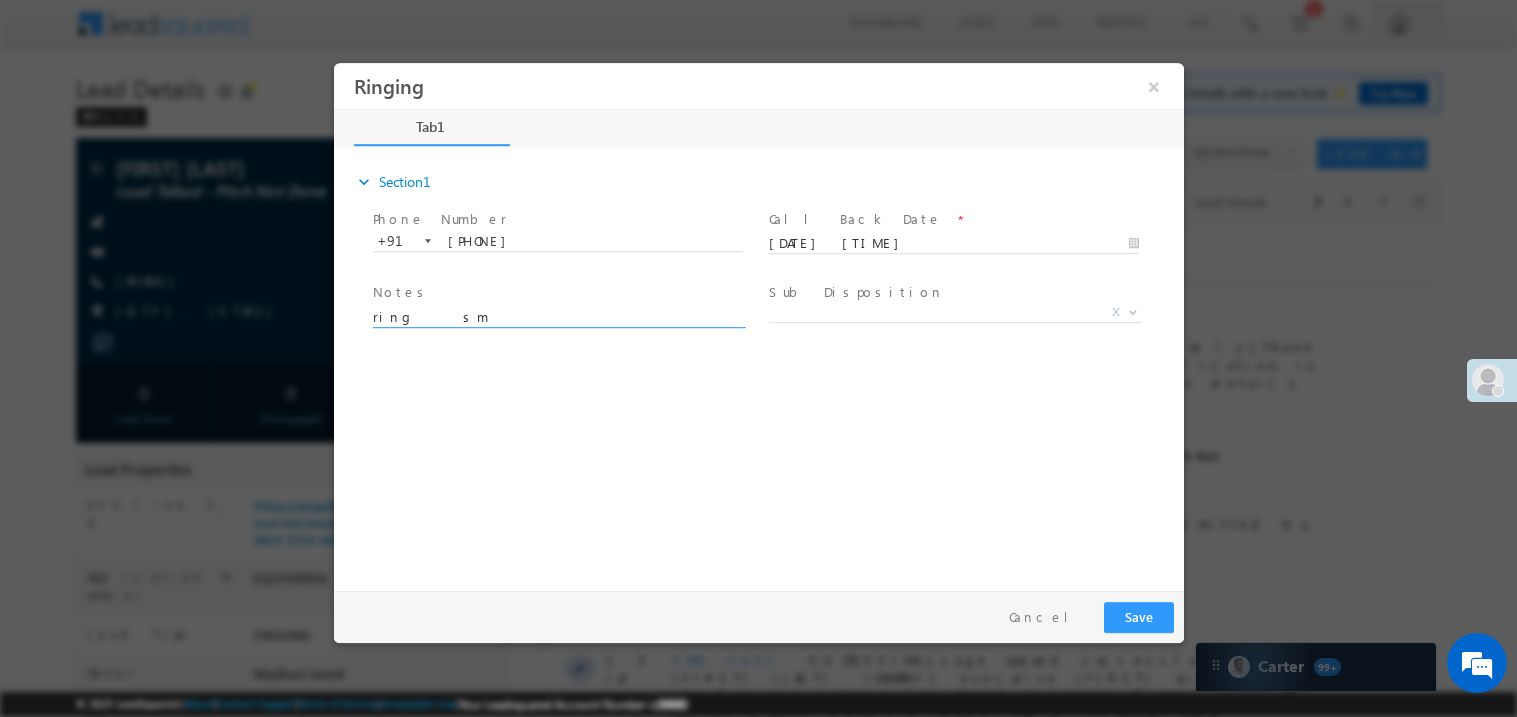 type on "ring   sm" 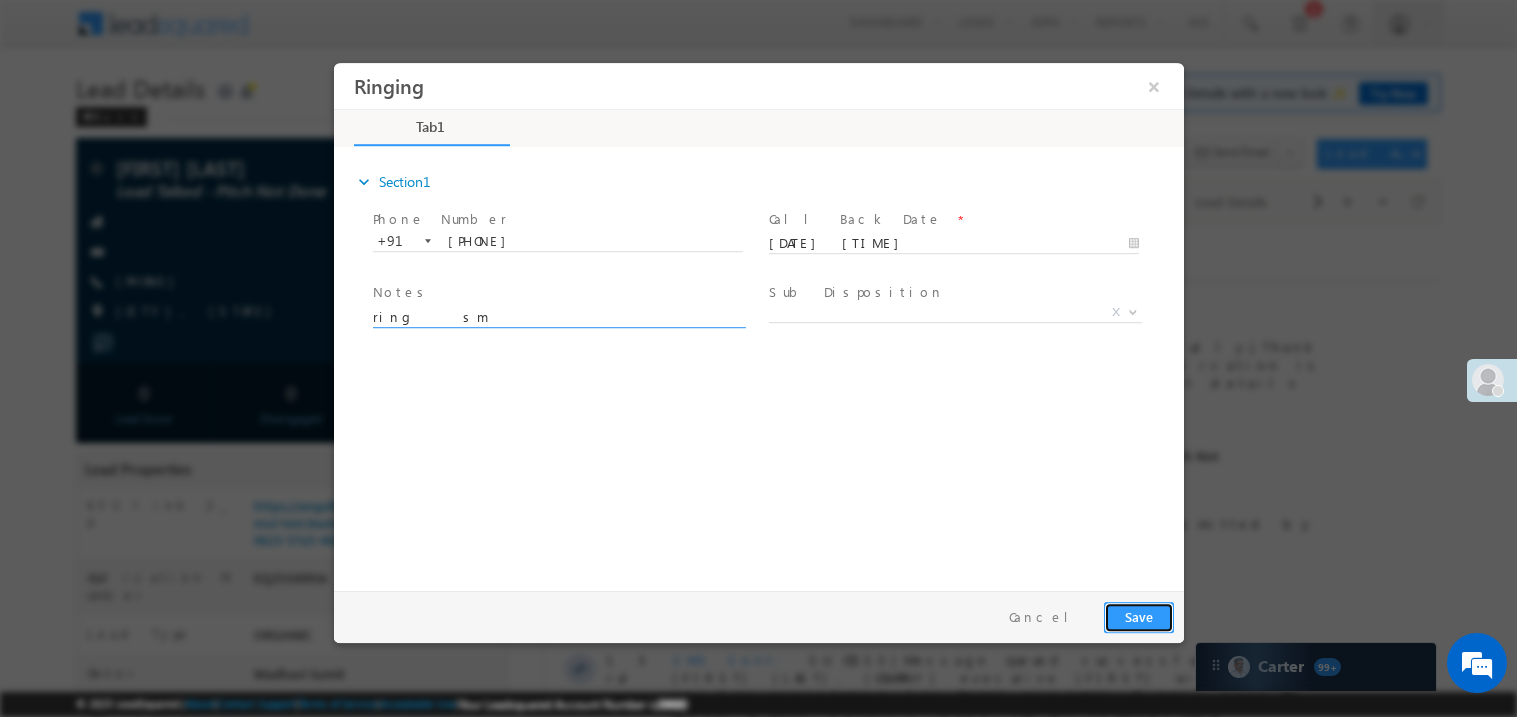 click on "Save" at bounding box center [1138, 616] 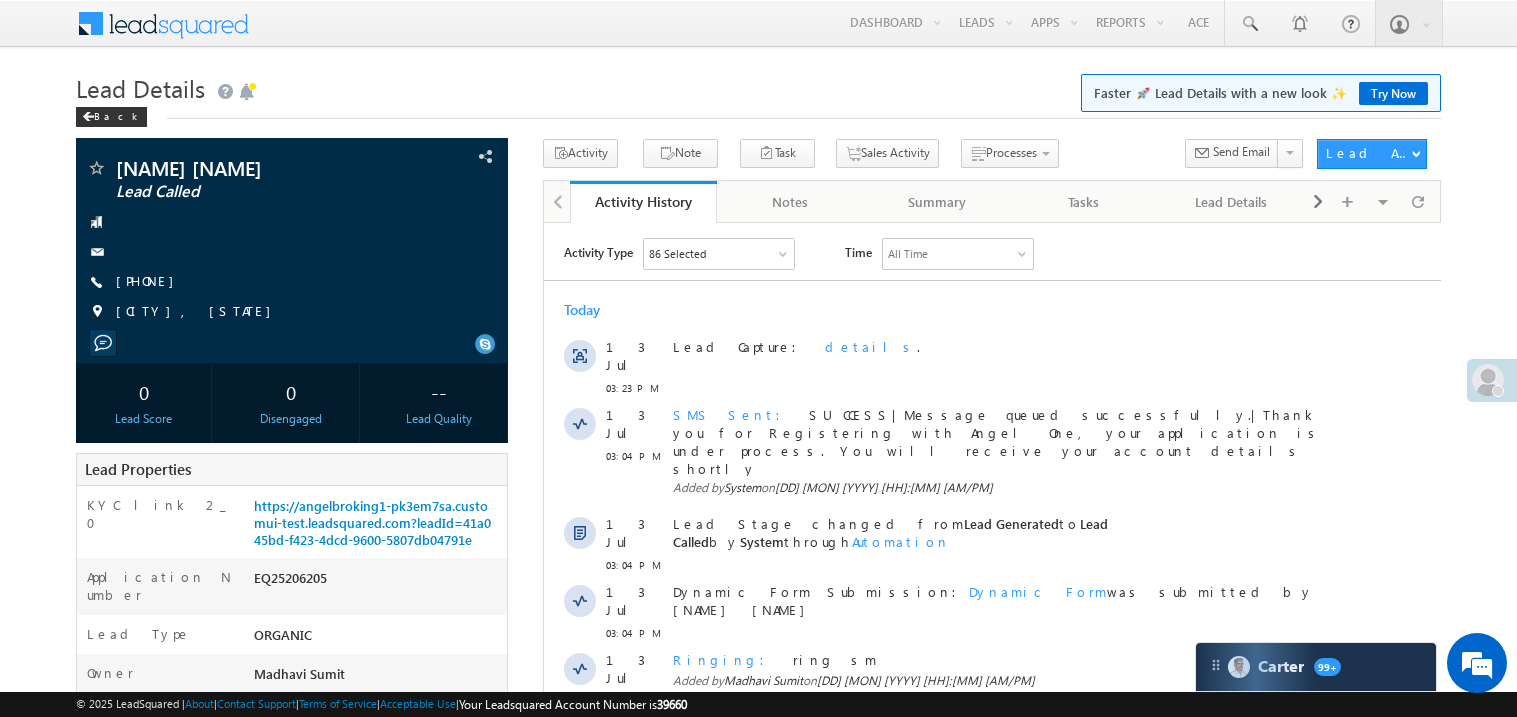 scroll, scrollTop: 0, scrollLeft: 0, axis: both 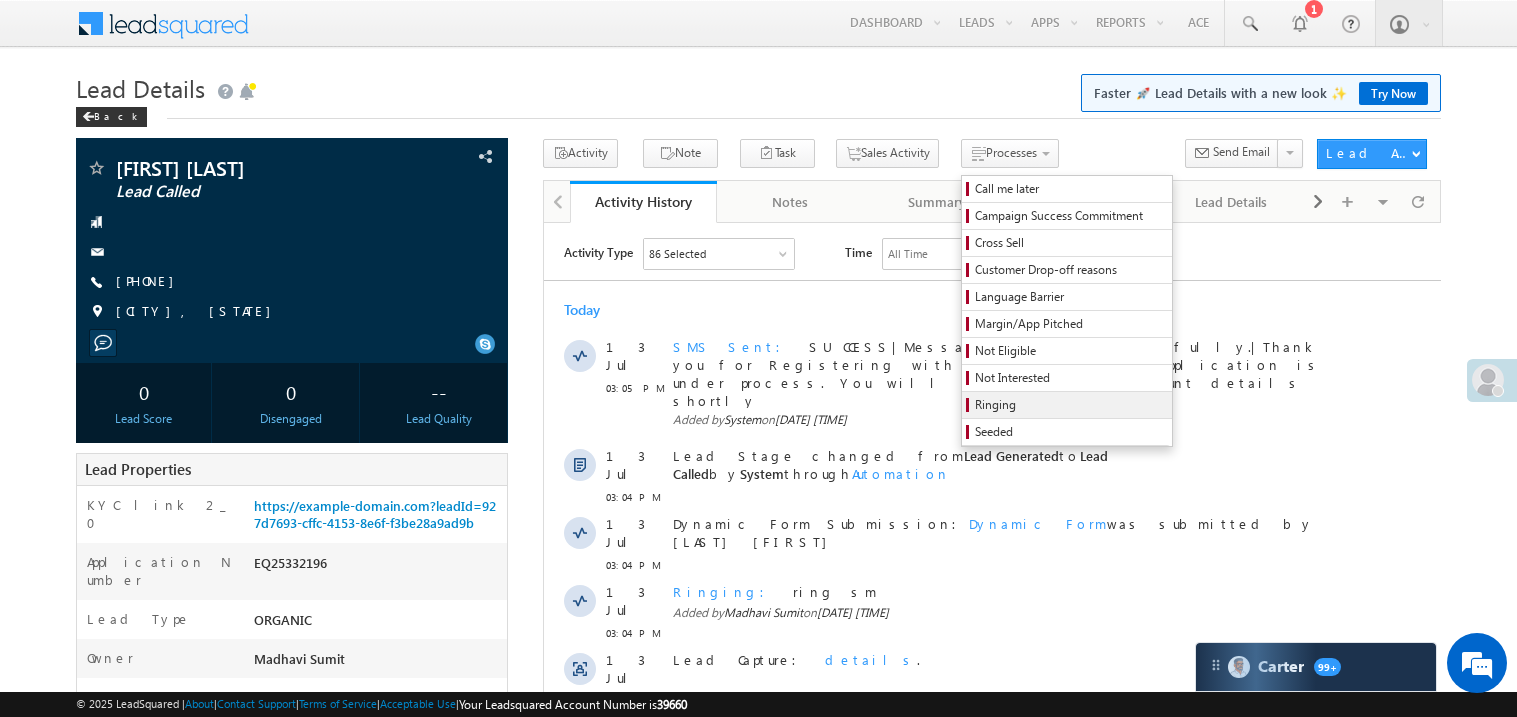 click on "Ringing" at bounding box center [1070, 405] 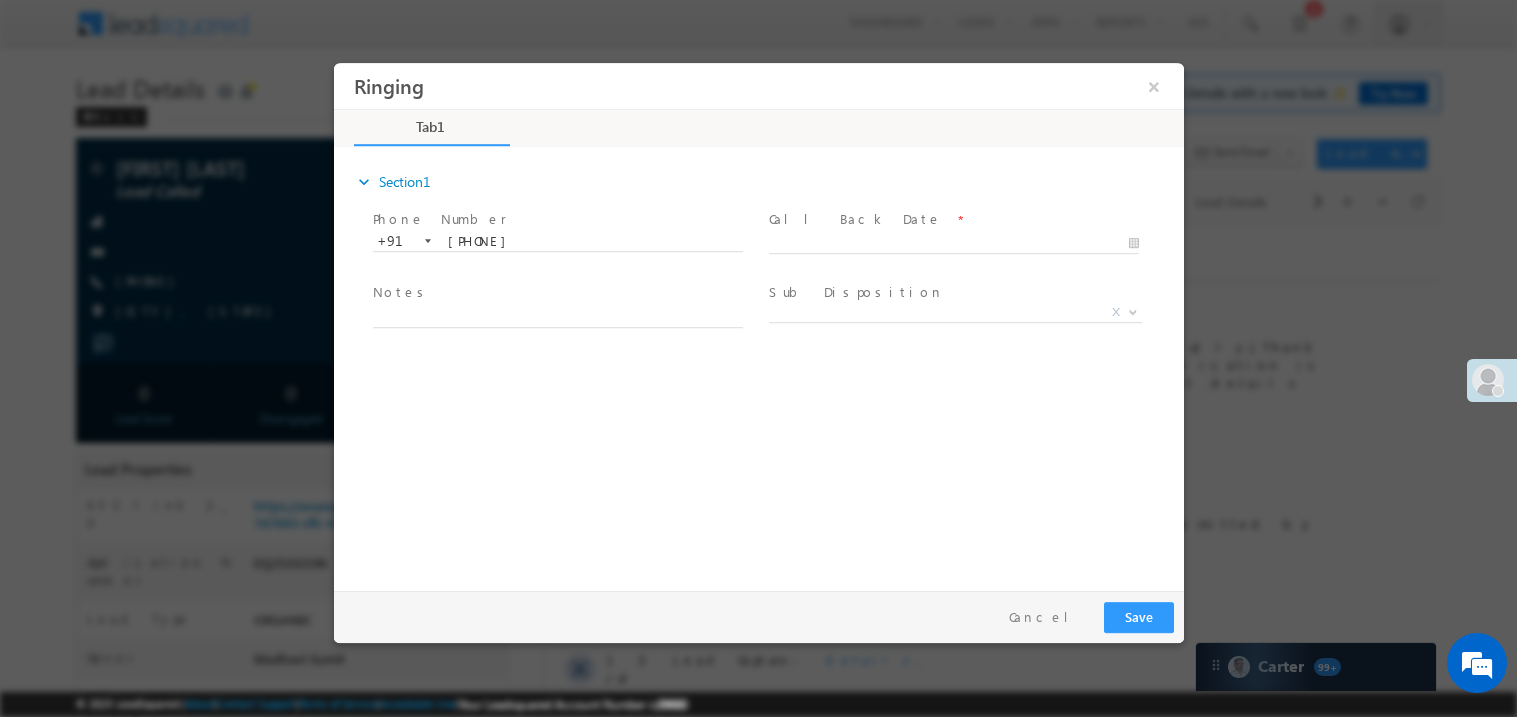 scroll, scrollTop: 0, scrollLeft: 0, axis: both 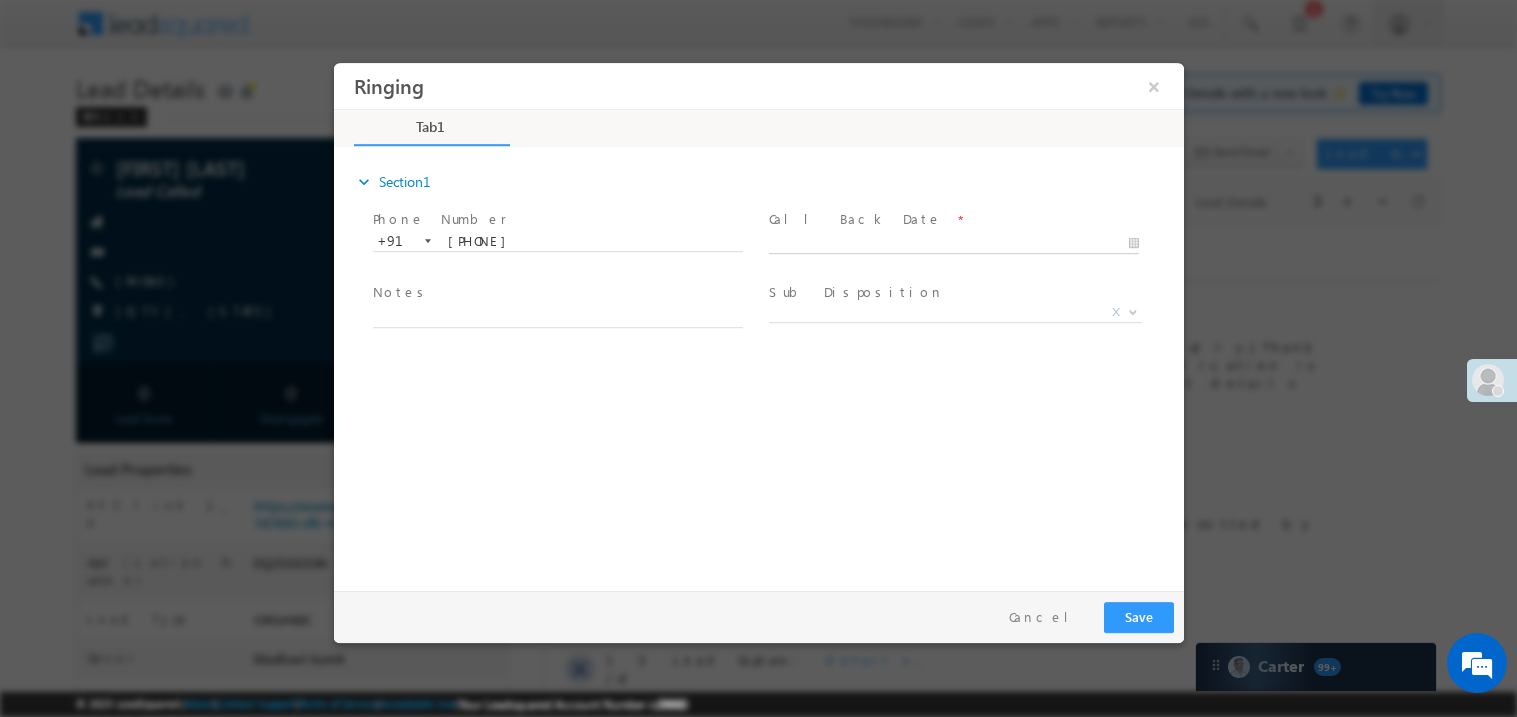 click on "Ringing
×" at bounding box center (758, 321) 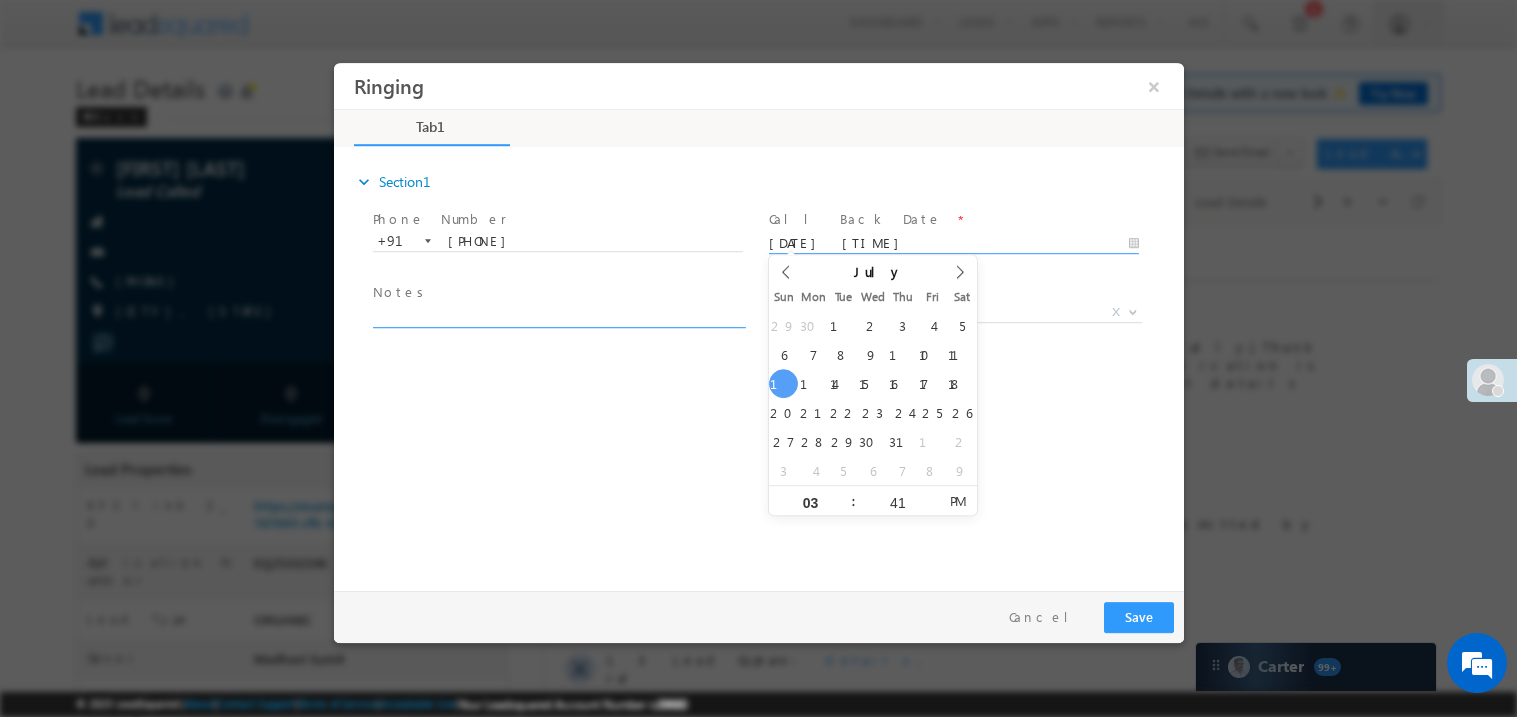 click at bounding box center (557, 315) 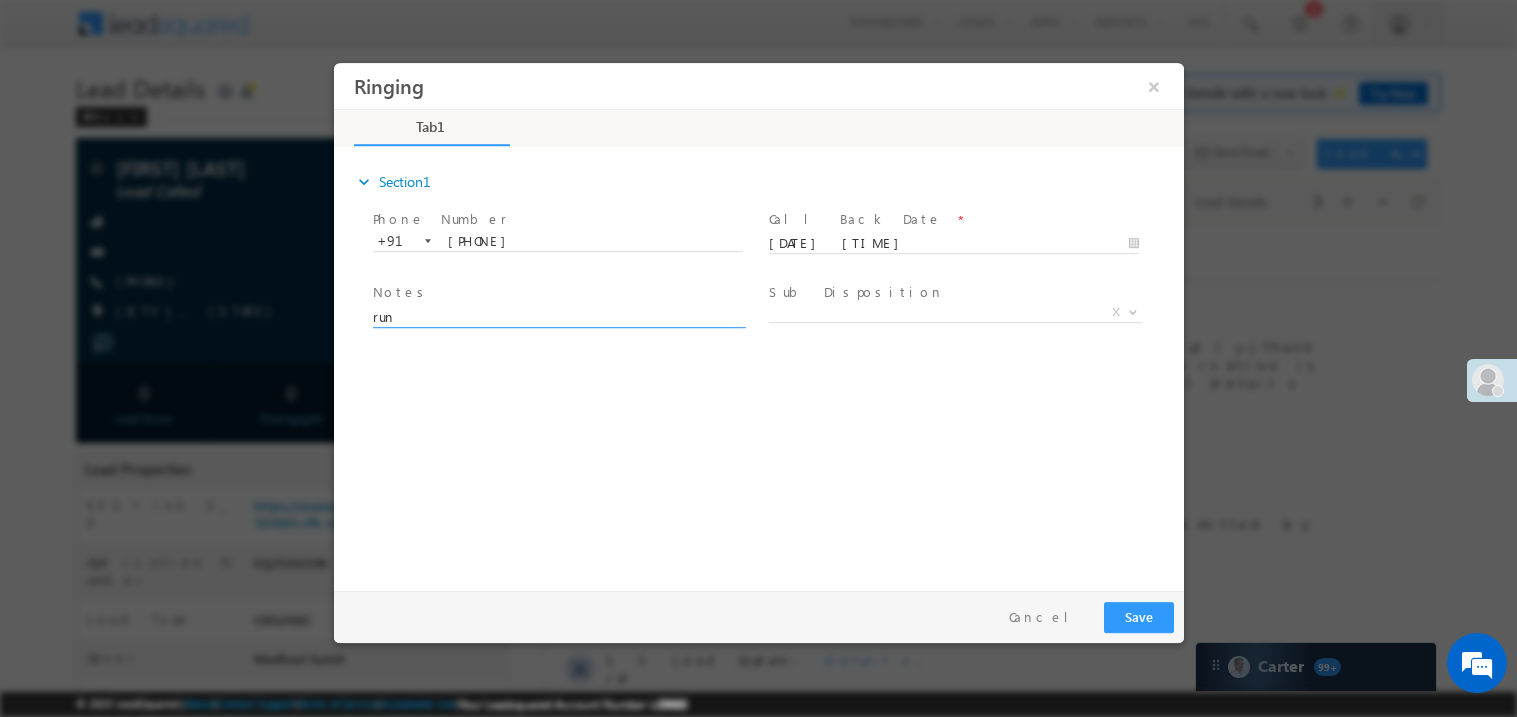 type on "rung" 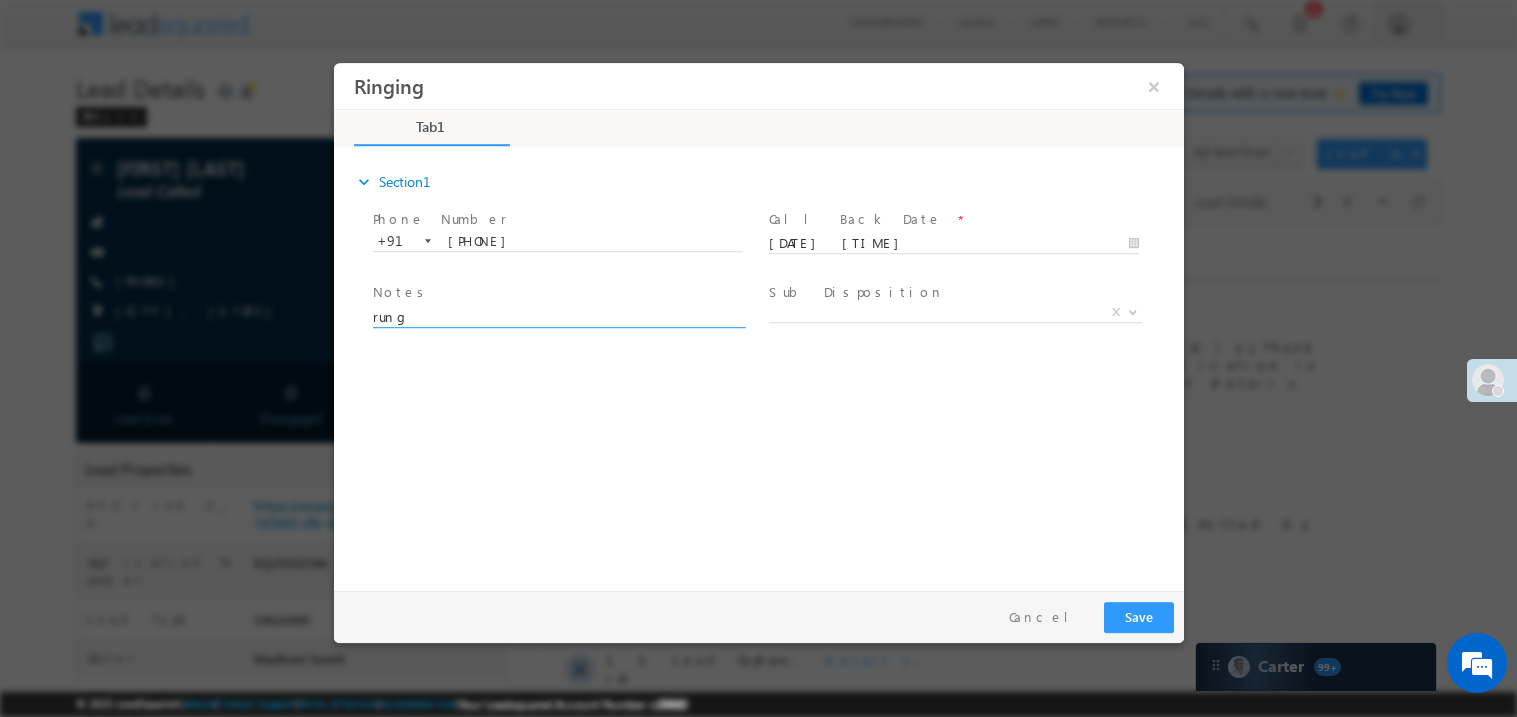 scroll, scrollTop: 0, scrollLeft: 0, axis: both 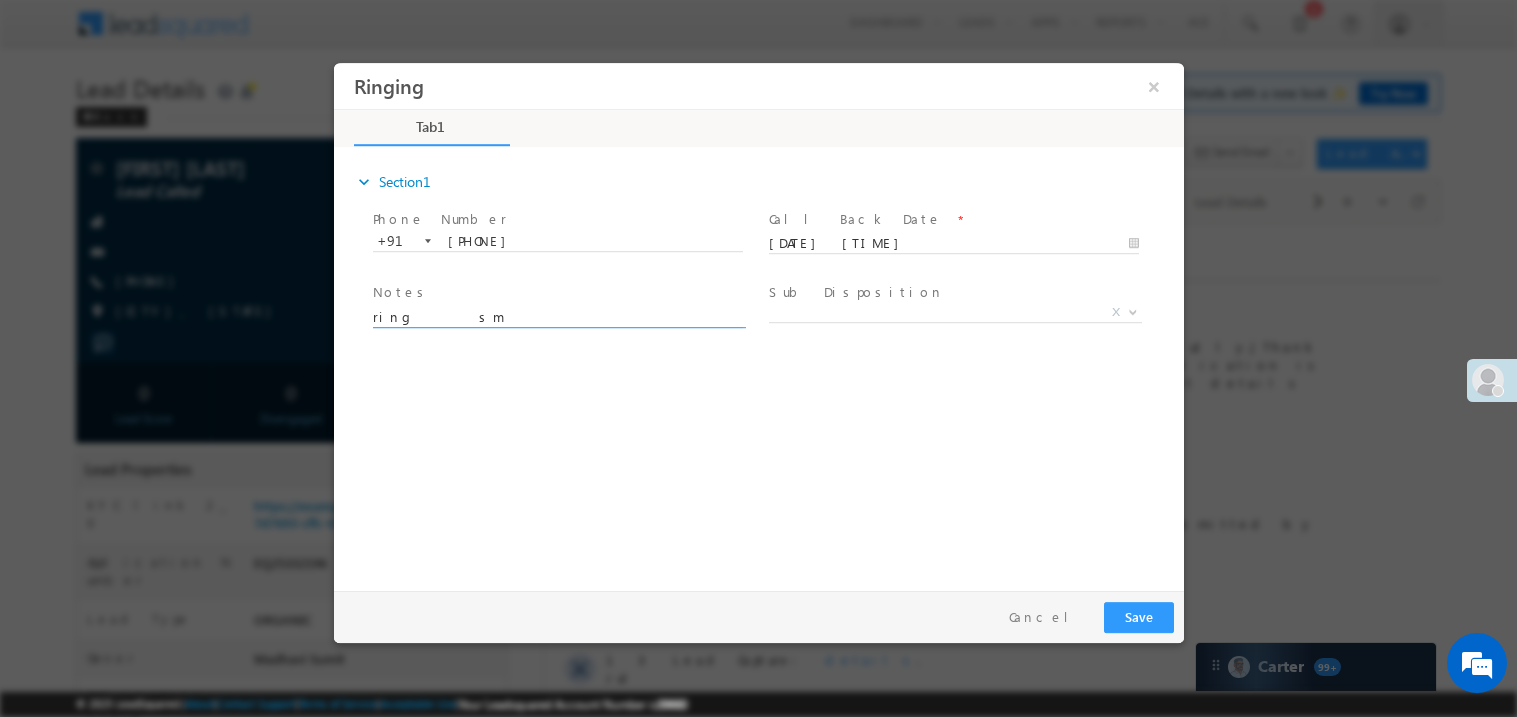 type on "ring    sm" 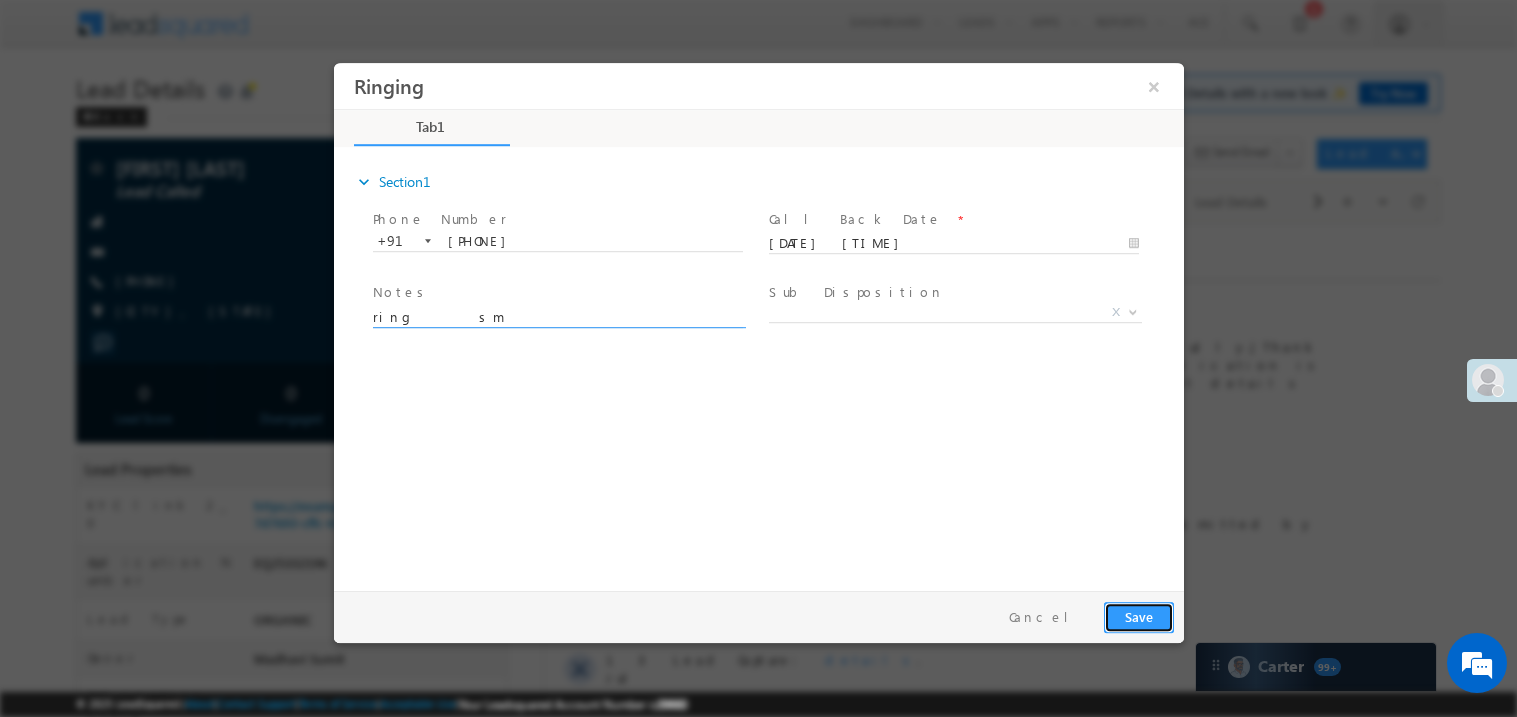 click on "Save" at bounding box center (1138, 616) 